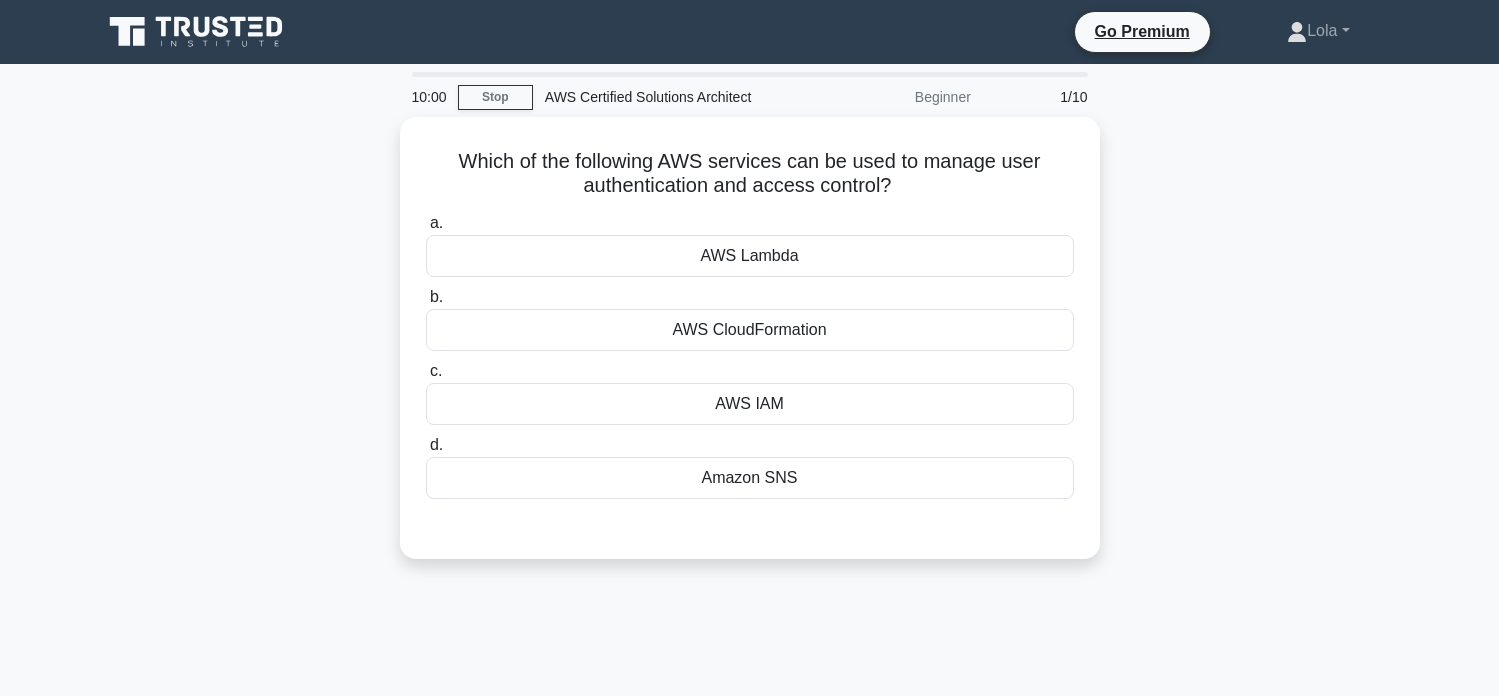 scroll, scrollTop: 0, scrollLeft: 0, axis: both 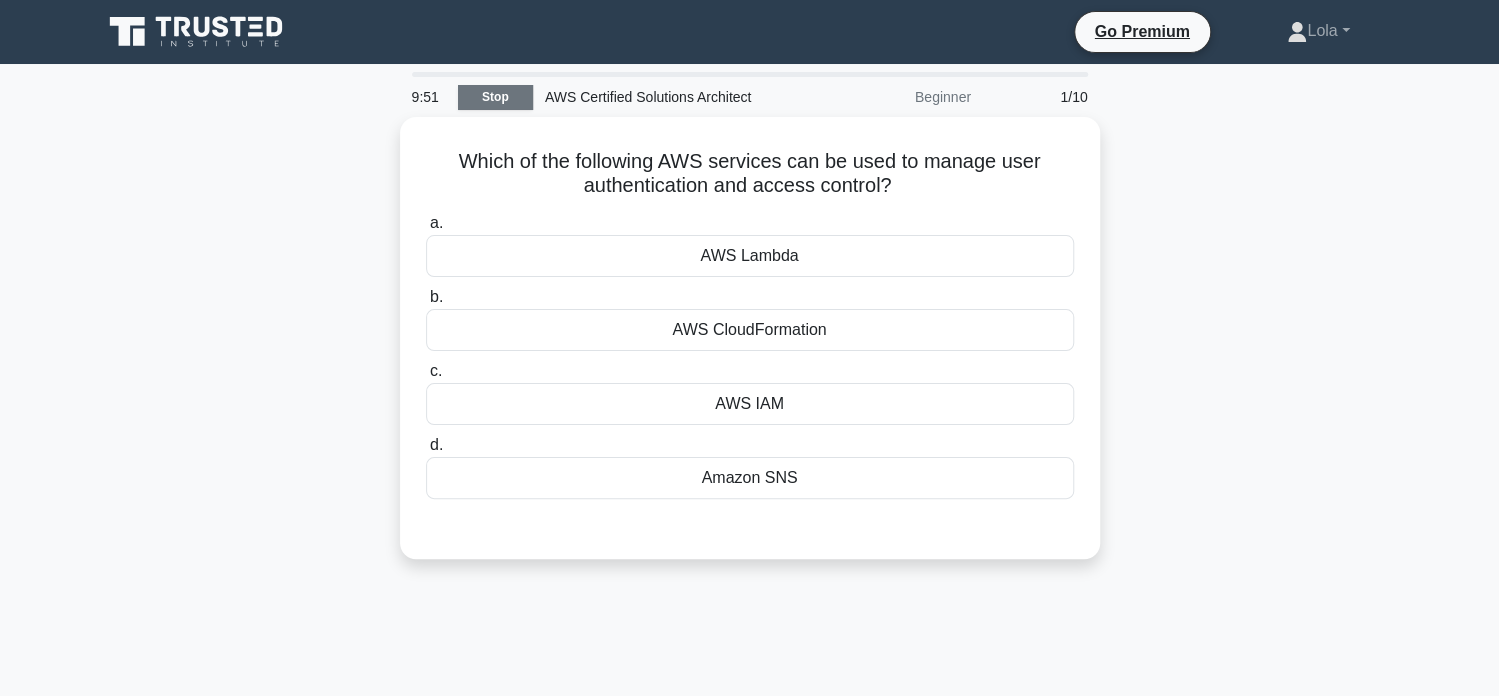 click on "Stop" at bounding box center (495, 97) 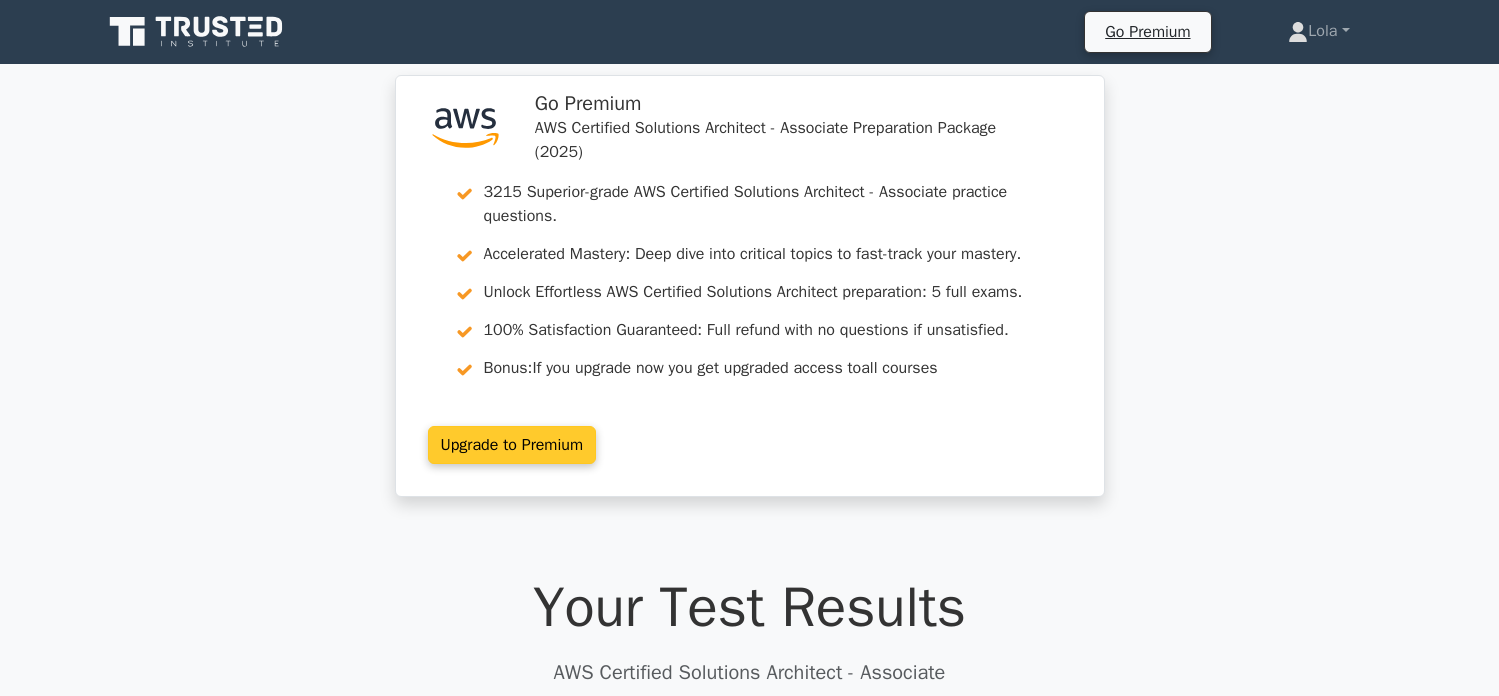 scroll, scrollTop: 0, scrollLeft: 0, axis: both 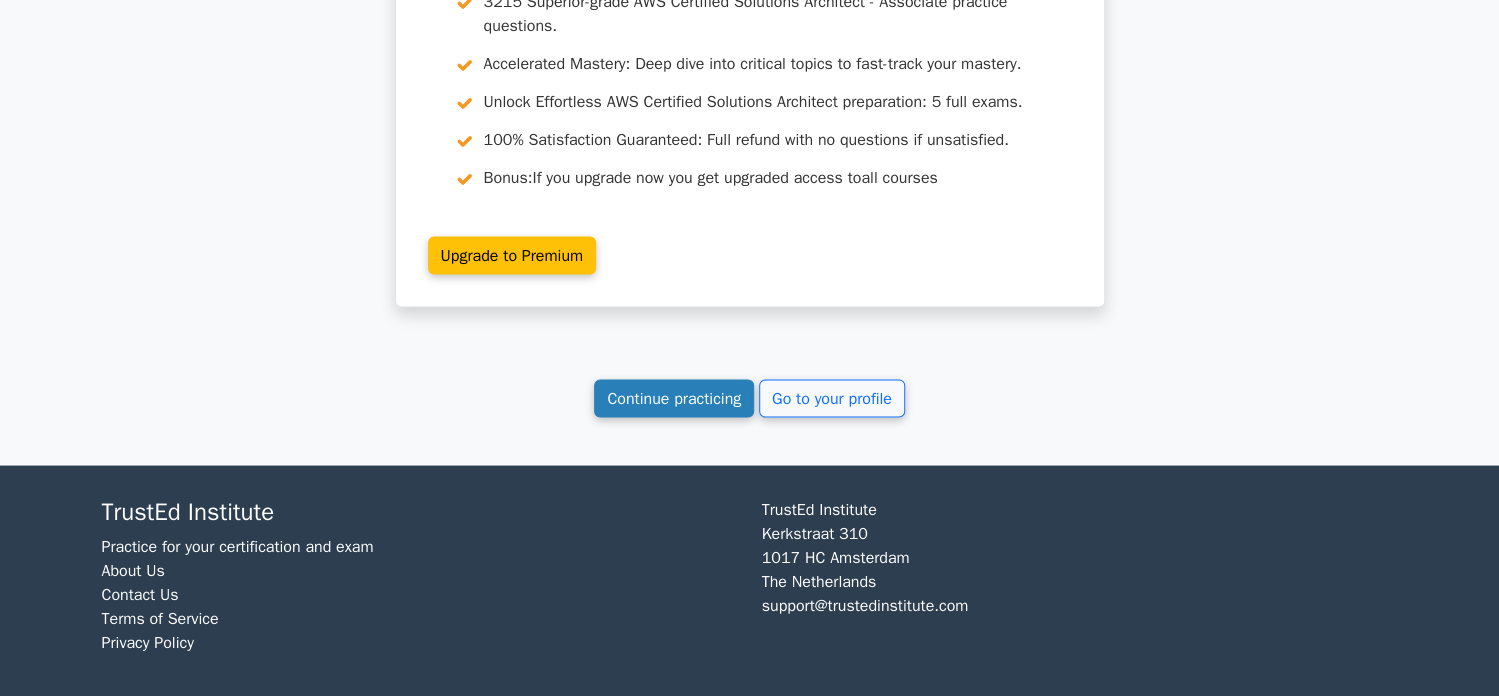 click on "Continue practicing" at bounding box center [674, 398] 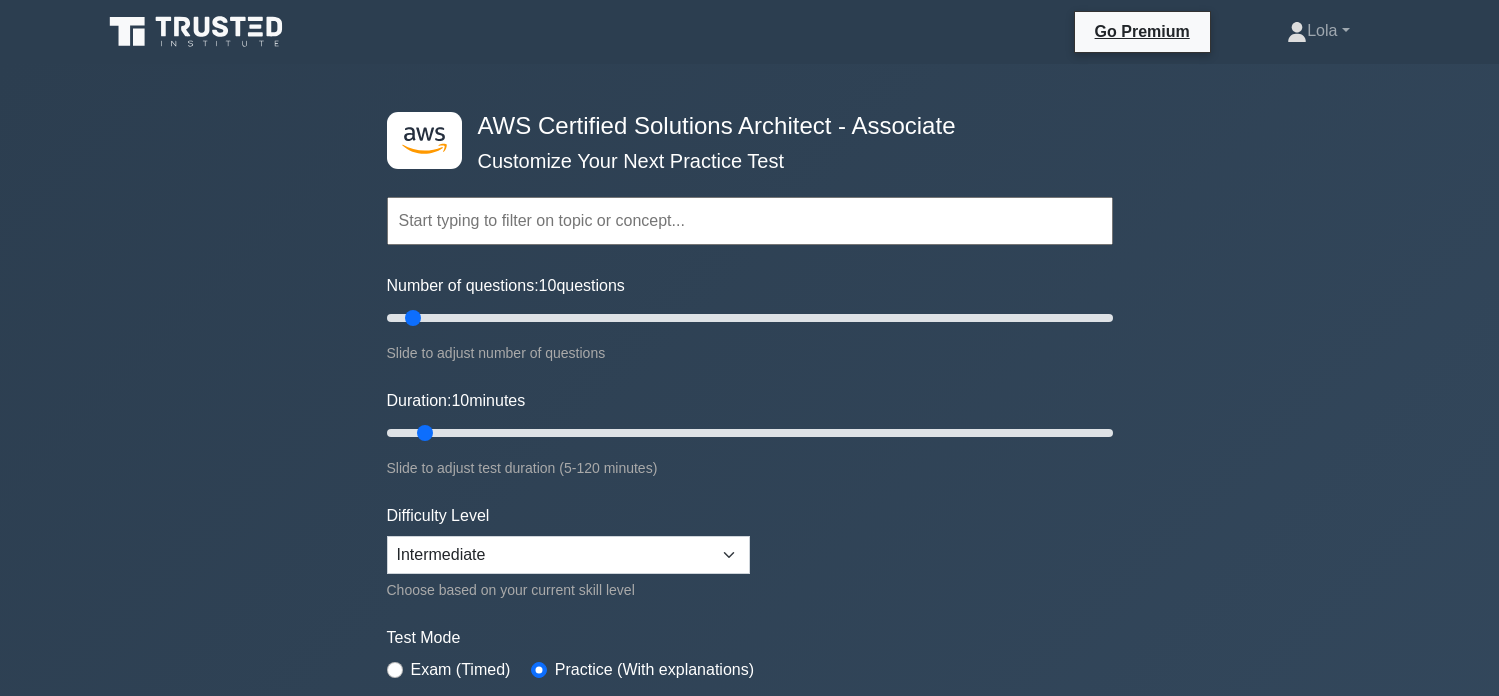 scroll, scrollTop: 0, scrollLeft: 0, axis: both 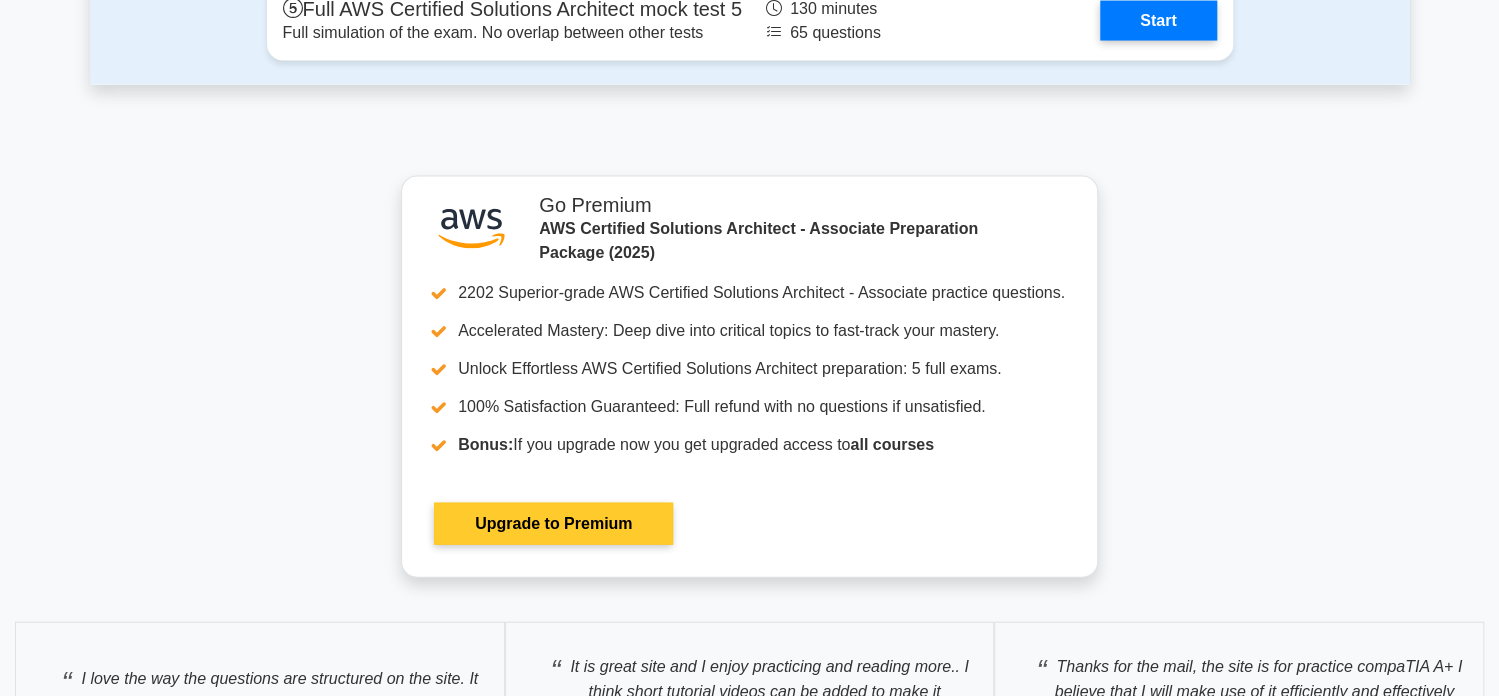 click on "Upgrade to Premium" at bounding box center (553, 524) 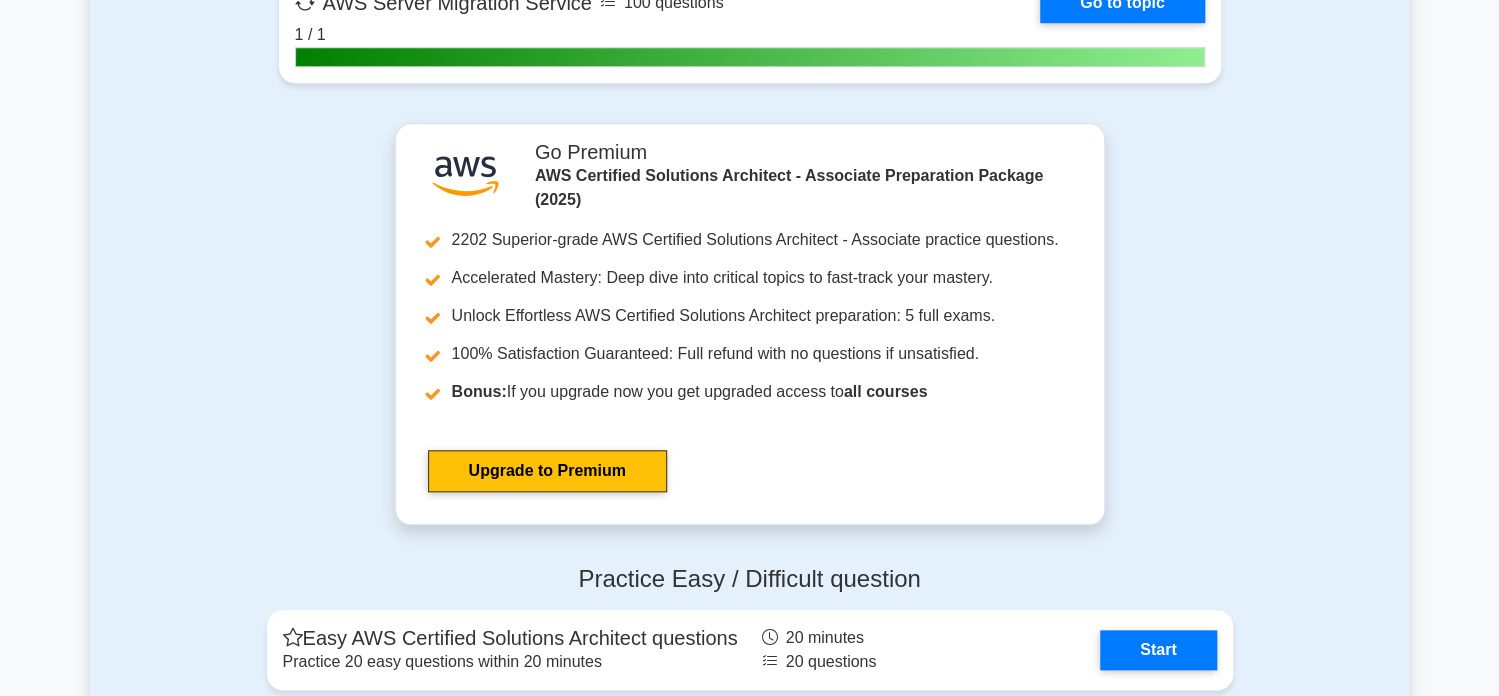 scroll, scrollTop: 4400, scrollLeft: 0, axis: vertical 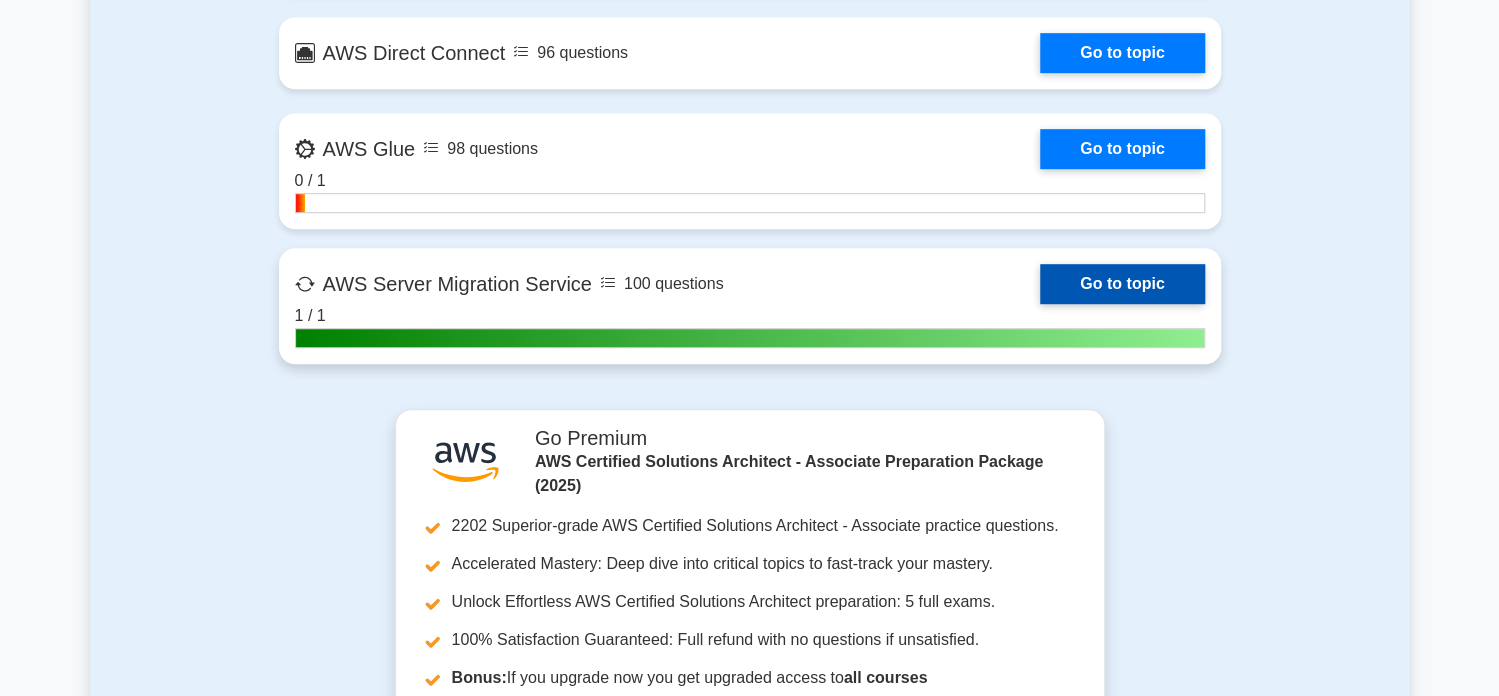 click on "Go to topic" at bounding box center (1122, 284) 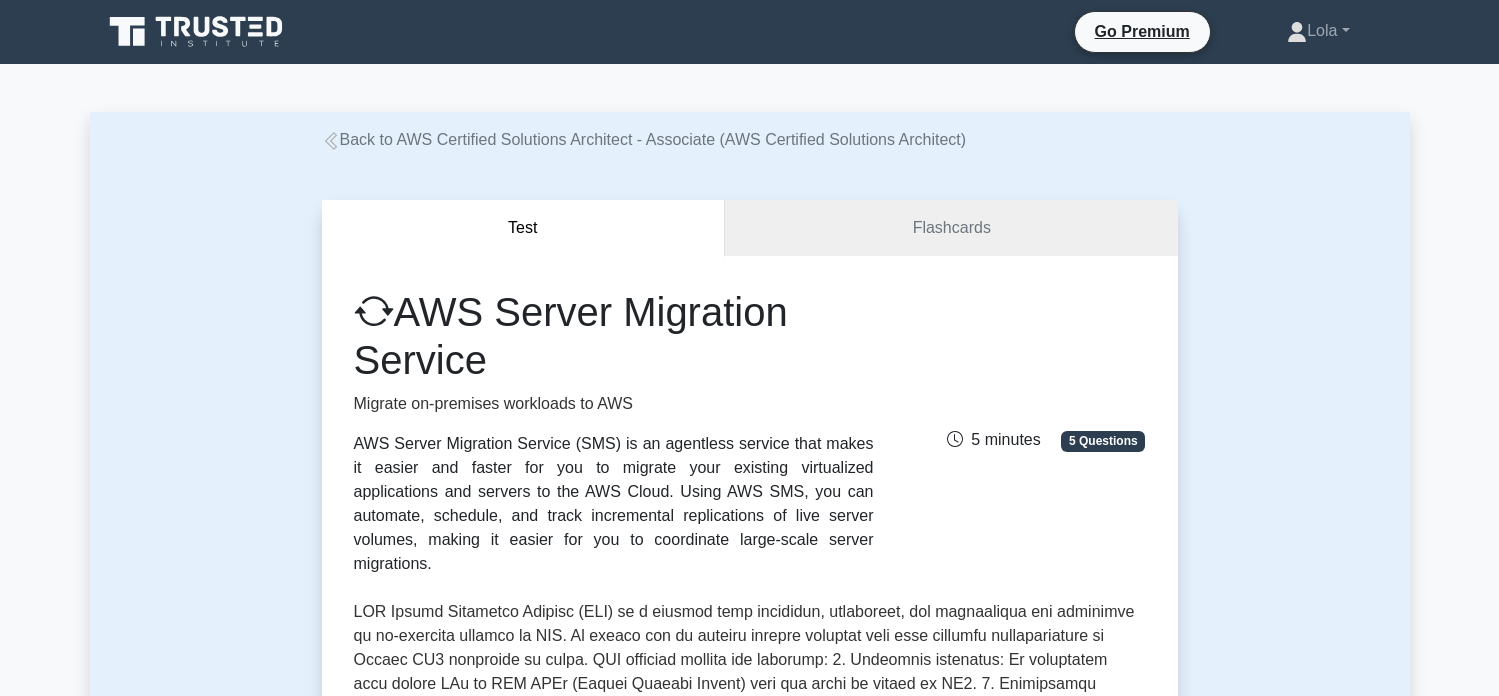scroll, scrollTop: 0, scrollLeft: 0, axis: both 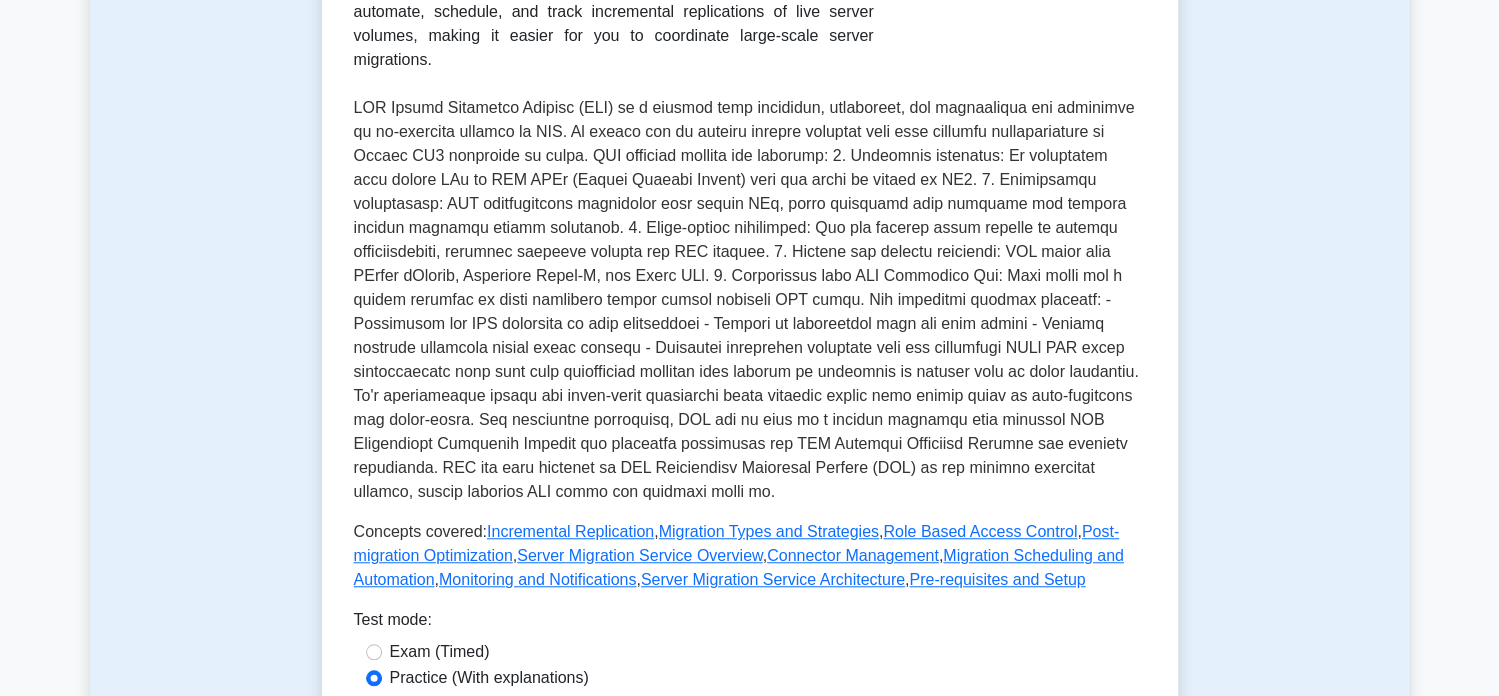 click on "Exam (Timed)" at bounding box center [750, 652] 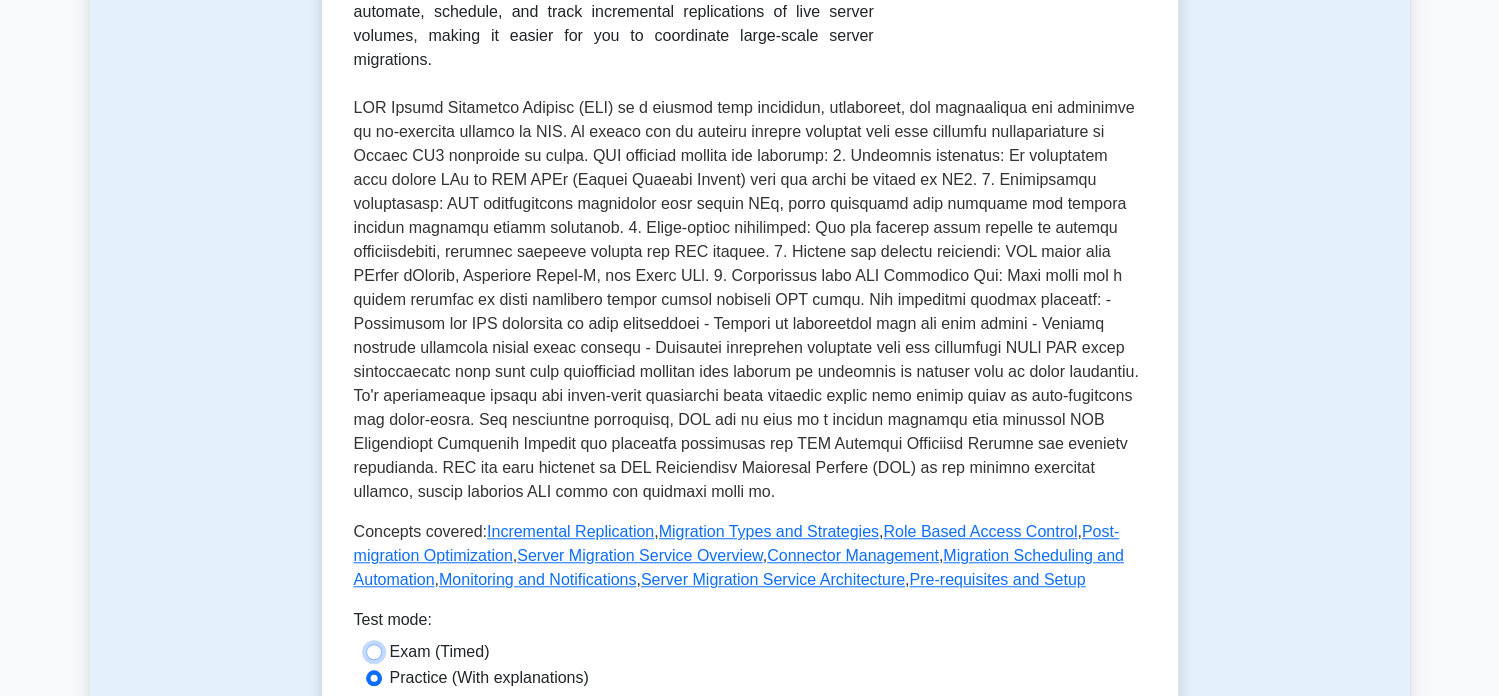 click on "Exam (Timed)" at bounding box center [374, 652] 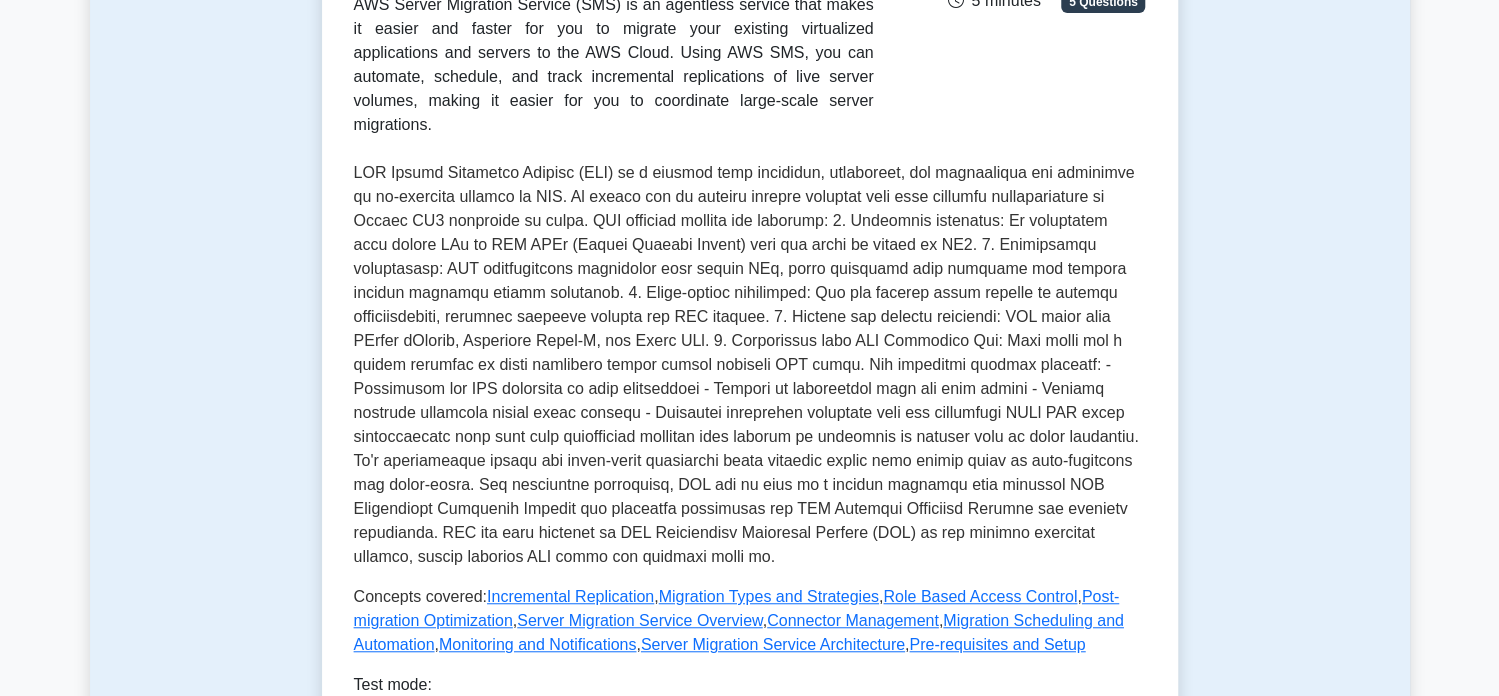 scroll, scrollTop: 499, scrollLeft: 0, axis: vertical 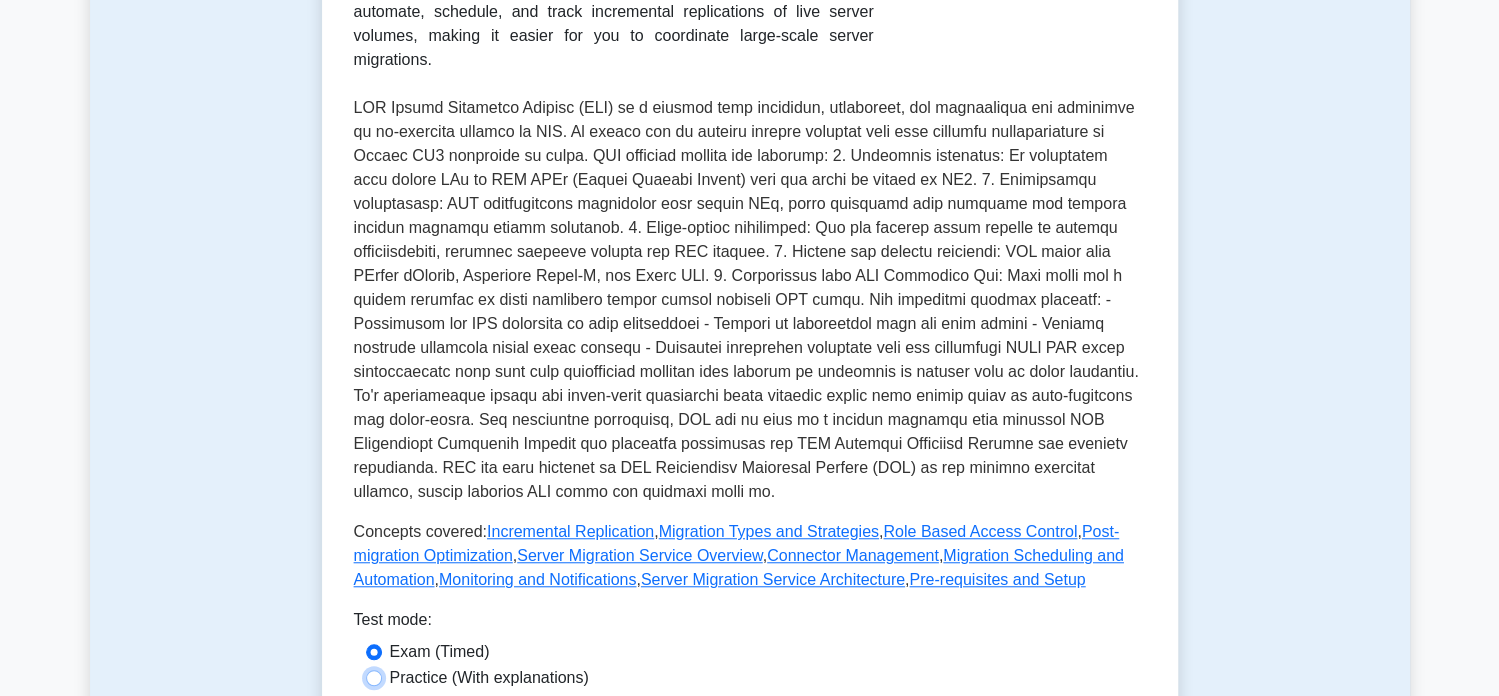 click on "Practice (With explanations)" at bounding box center (374, 678) 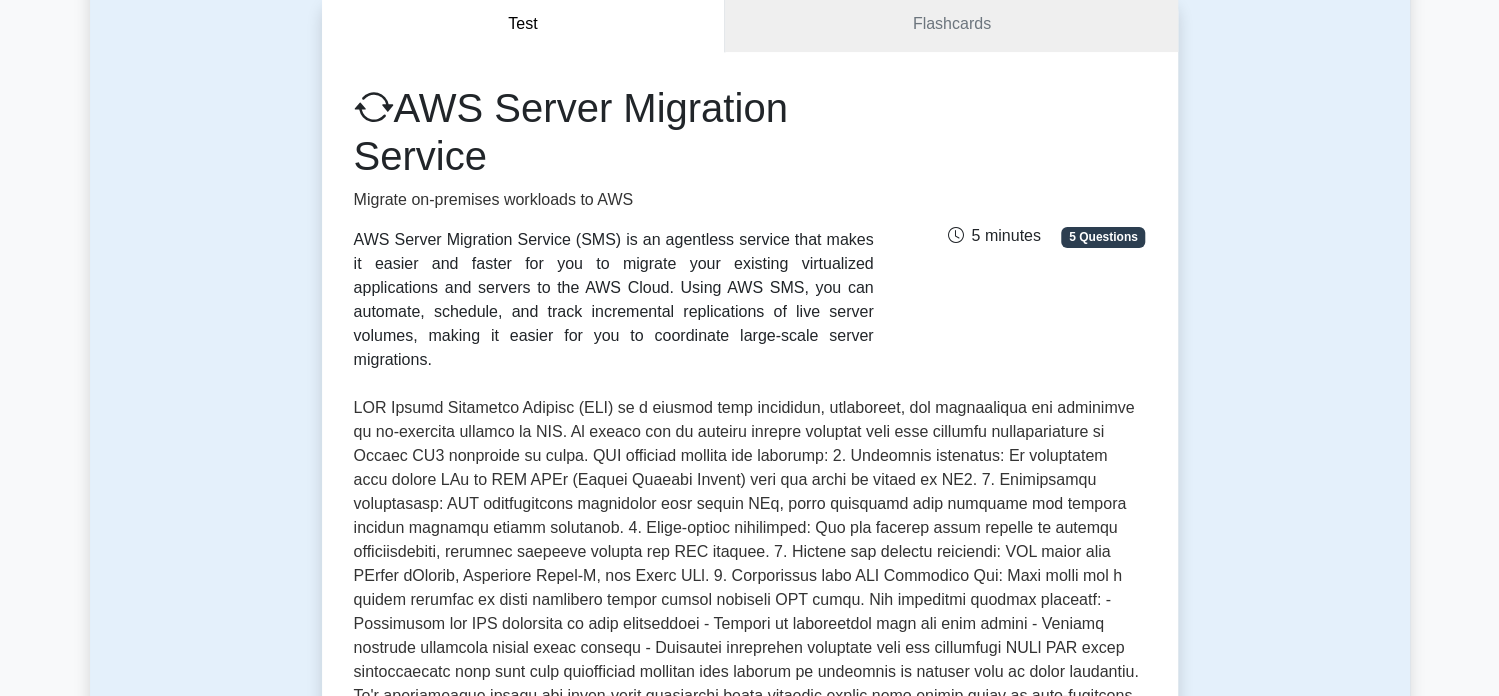scroll, scrollTop: 200, scrollLeft: 0, axis: vertical 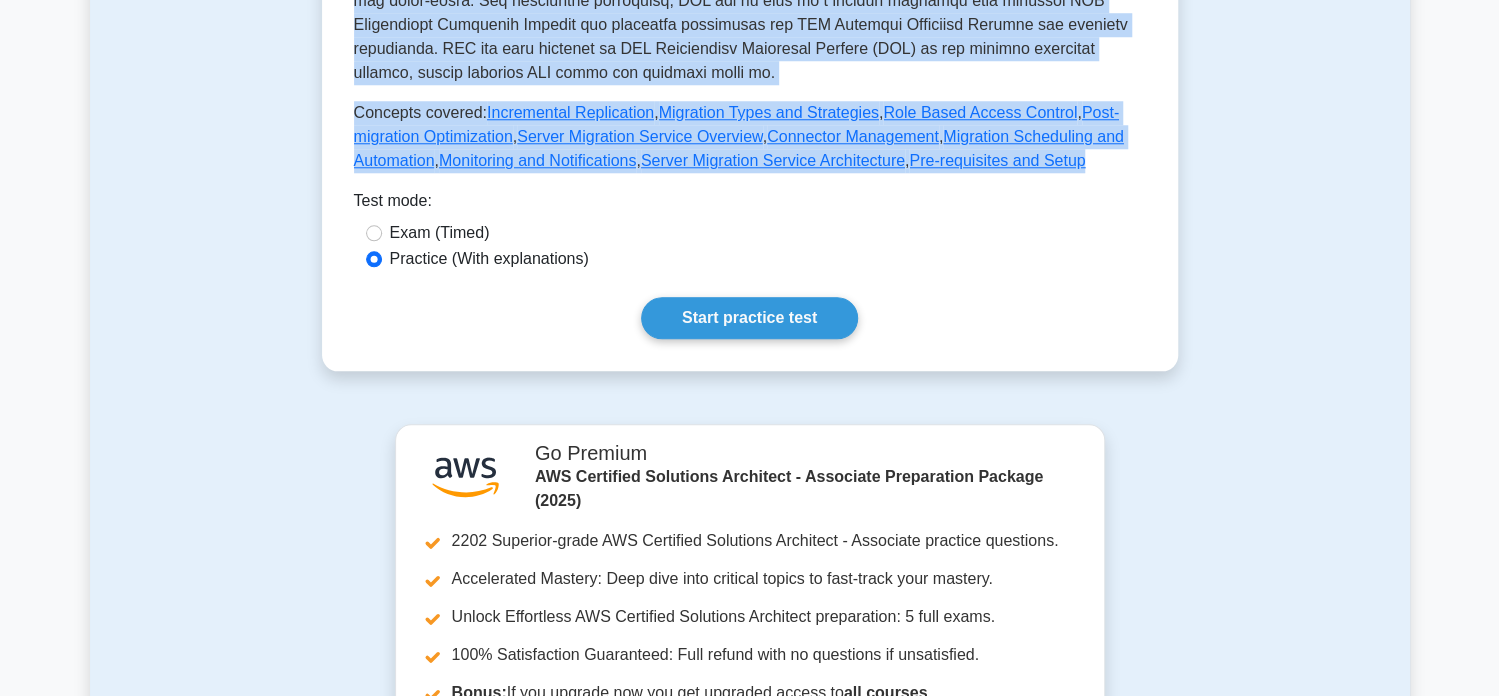 drag, startPoint x: 357, startPoint y: 234, endPoint x: 1022, endPoint y: 139, distance: 671.75146 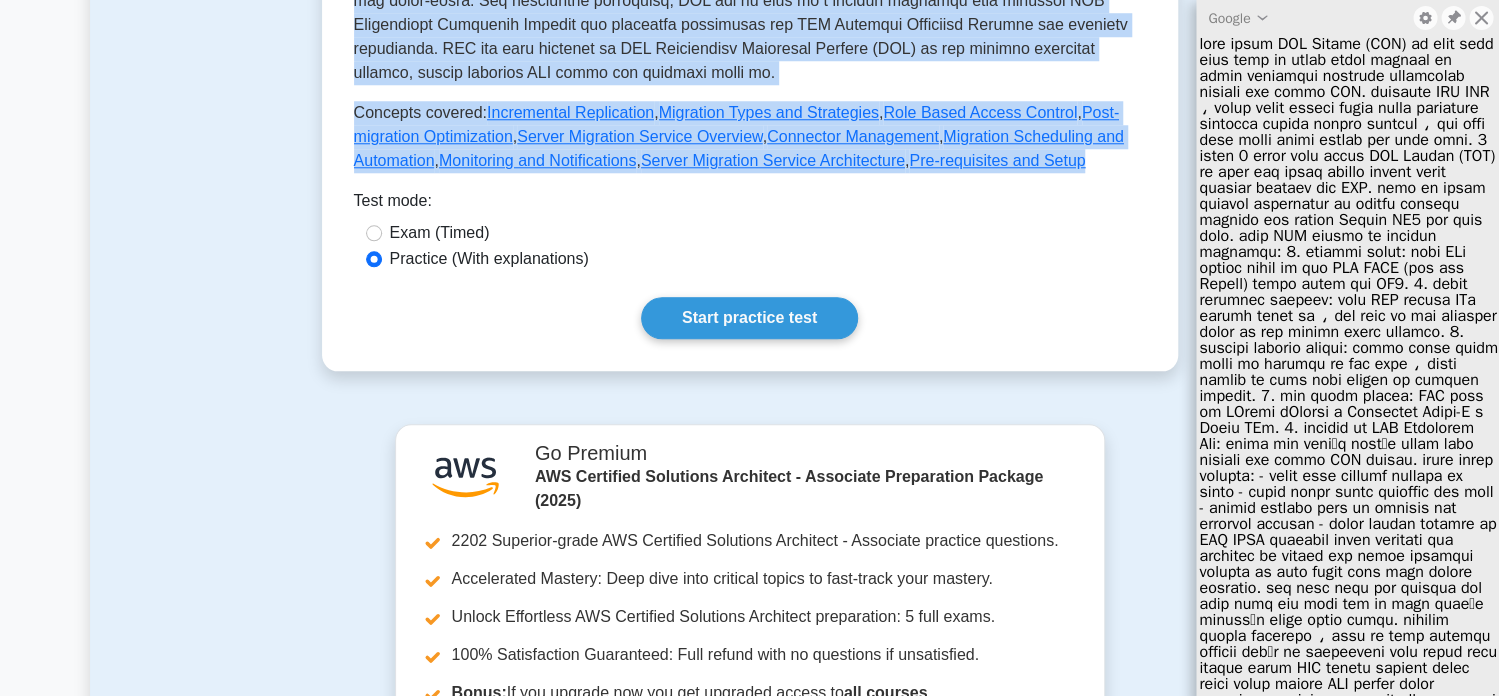 copy on "AWS Server Migration Service (SMS) is an agentless service that makes it easier and faster for you to migrate your existing virtualized applications and servers to the AWS Cloud. Using AWS SMS, you can automate, schedule, and track incremental replications of live server volumes, making it easier for you to coordinate large-scale server migrations.
5 minutes
5 Questions
AWS Server Migration Service (SMS) is a service that automates, simplifies, and accelerates the migration of on-premises servers to AWS. It allows you to migrate virtual machines from your existing infrastructure to Amazon EC2 instances at scale.
SMS provides several key benefits:
1. Automated migration: It replicates your server VMs as AWS AMIs (Amazon Machine Images) that are ready to deploy on EC2.
2. Incremental replication: SMS incrementally replicates your server VMs, which minimizes data transfer and reduces cutover downtime during migrati..." 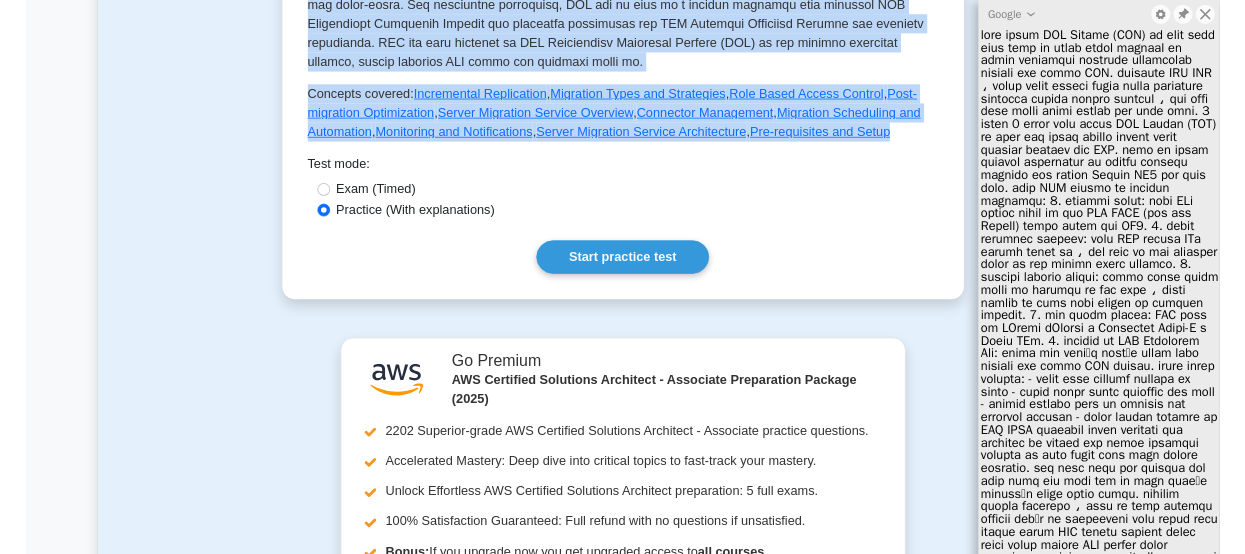 scroll, scrollTop: 918, scrollLeft: 0, axis: vertical 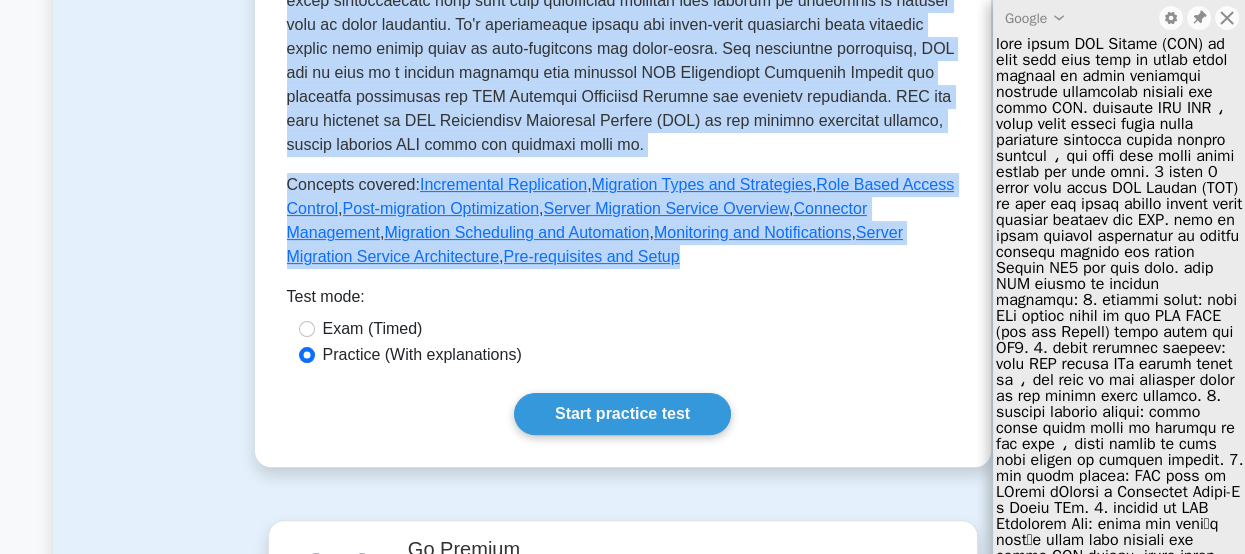 click on "Concepts covered:  Incremental Replication ,  Migration Types and Strategies ,  Role Based Access Control ,  Post-migration Optimization ,  Server Migration Service Overview ,  Connector Management ,  Migration Scheduling and Automation ,  Monitoring and Notifications ,  Server Migration Service Architecture ,  Pre-requisites and Setup" at bounding box center [623, 221] 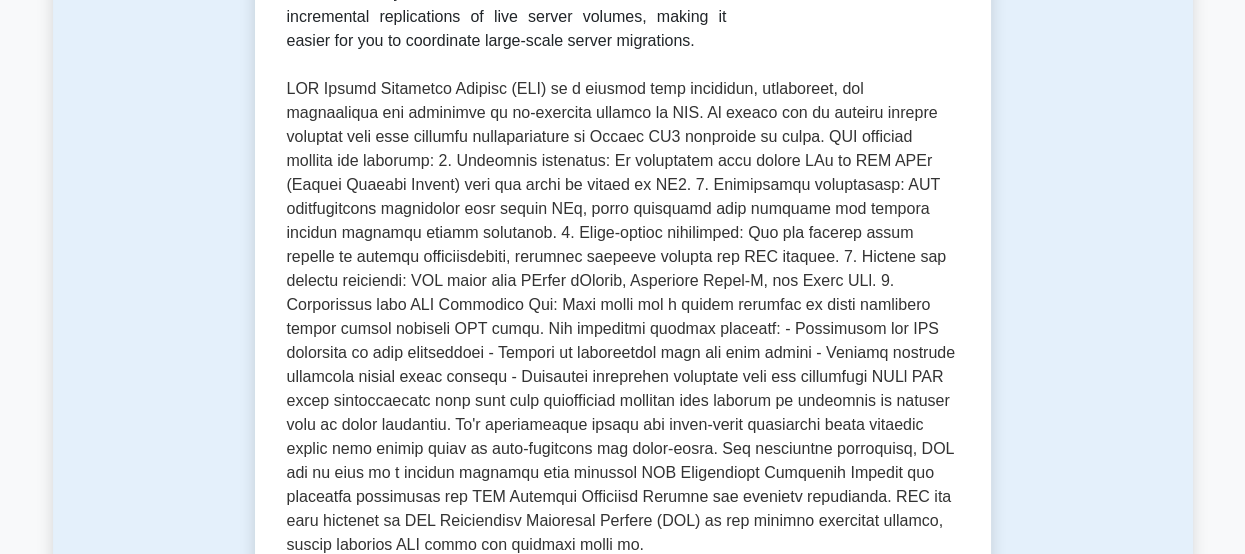 scroll, scrollTop: 518, scrollLeft: 0, axis: vertical 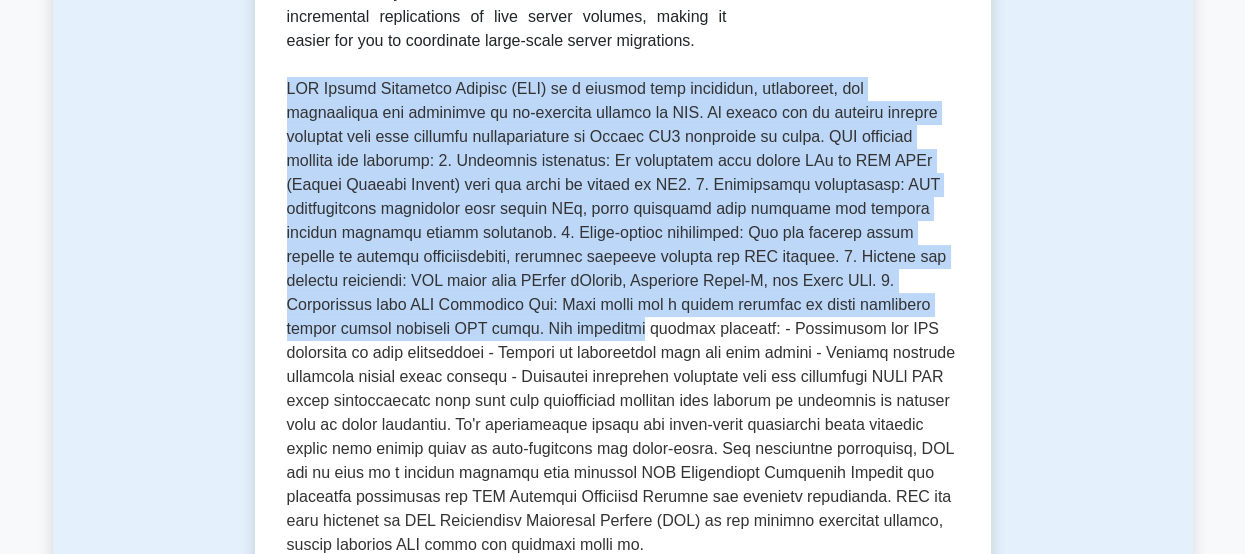 drag, startPoint x: 289, startPoint y: 83, endPoint x: 970, endPoint y: 309, distance: 717.5214 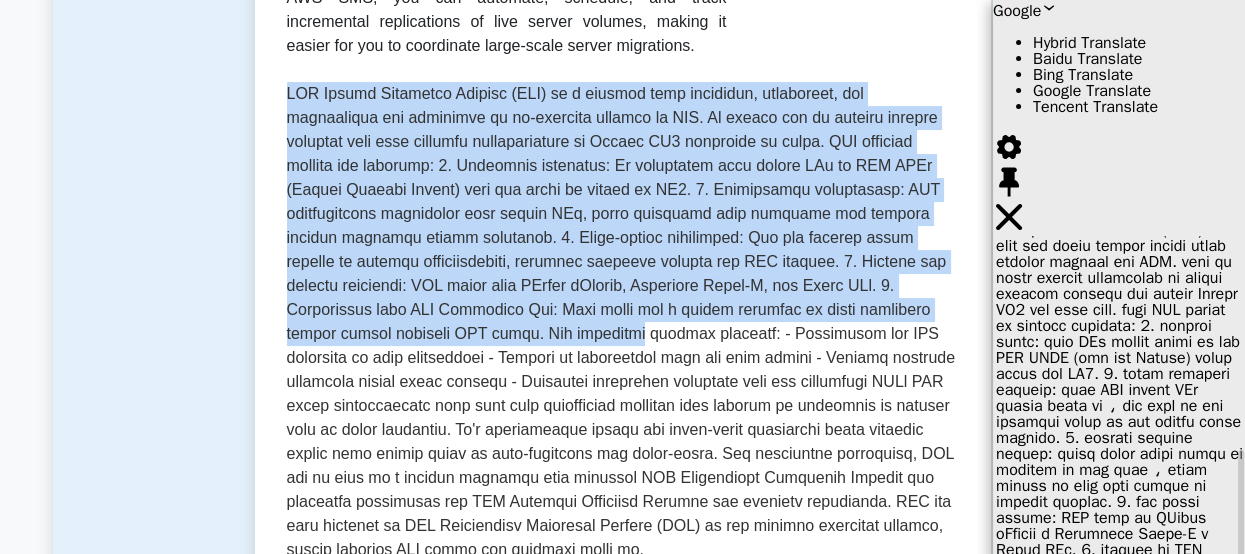 scroll, scrollTop: 700, scrollLeft: 0, axis: vertical 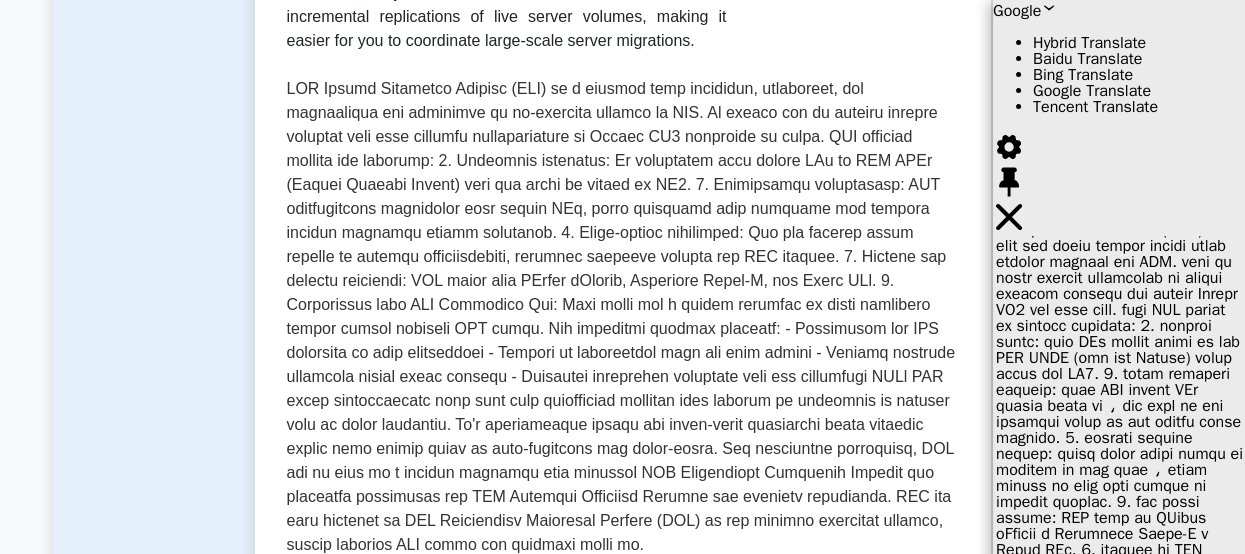 click at bounding box center [623, 317] 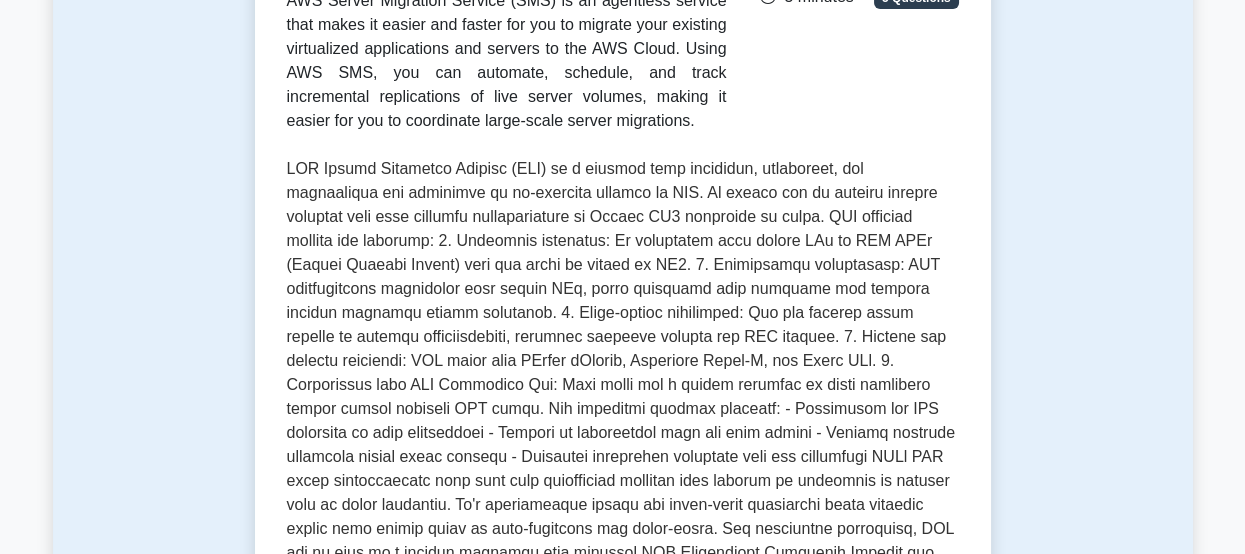 scroll, scrollTop: 318, scrollLeft: 0, axis: vertical 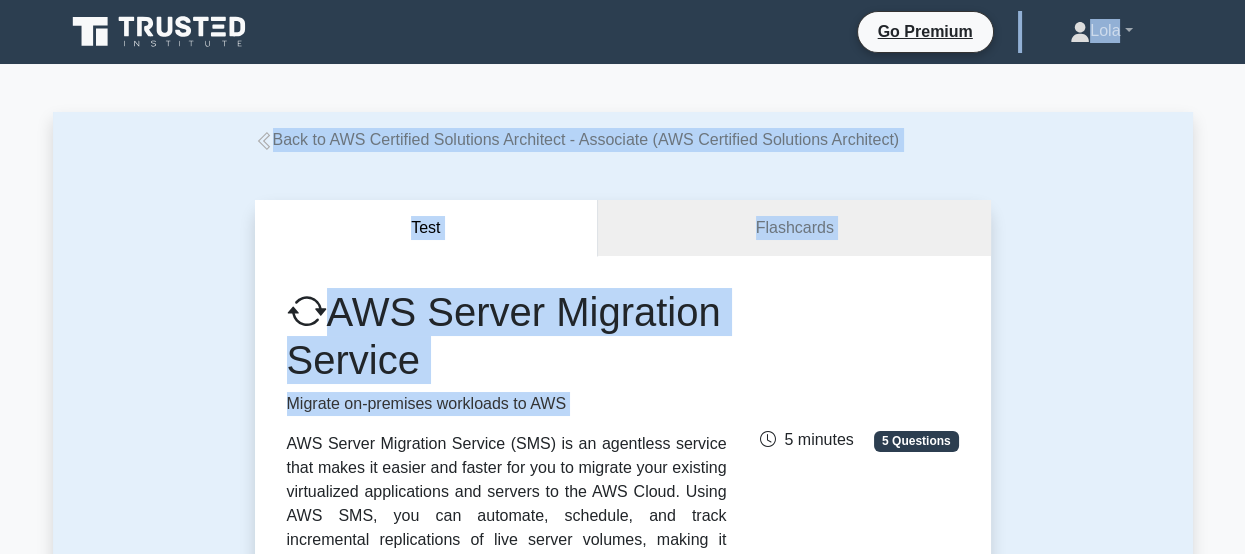 drag, startPoint x: 289, startPoint y: 115, endPoint x: 843, endPoint y: -23, distance: 570.9291 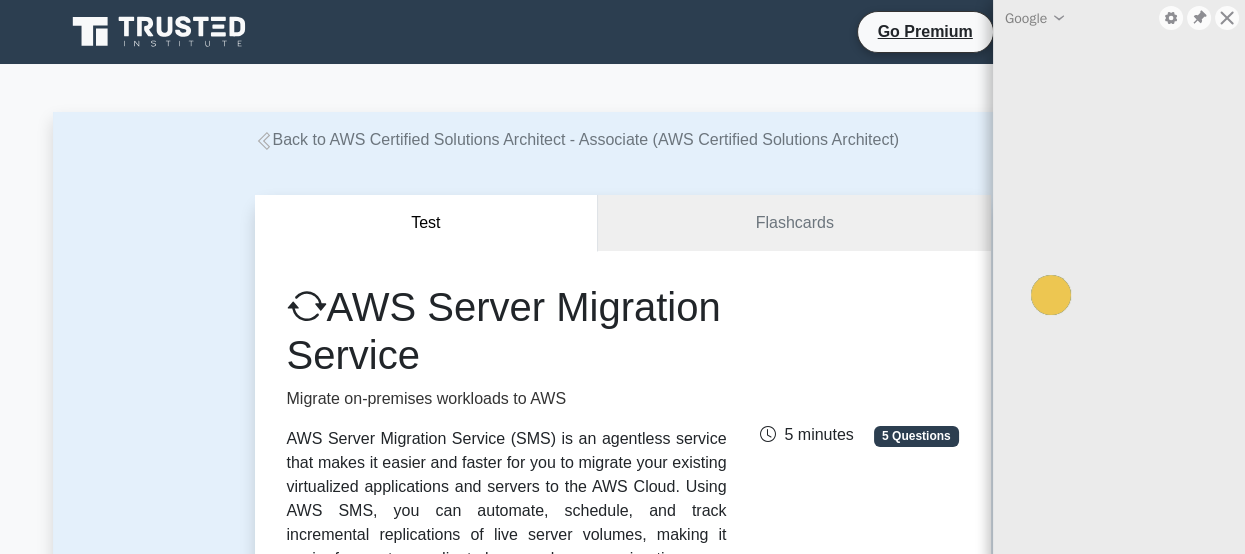 click on "AWS Server Migration Service
Migrate on-premises workloads to AWS
AWS Server Migration Service (SMS) is an agentless service that makes it easier and faster for you to migrate your existing virtualized applications and servers to the AWS Cloud. Using AWS SMS, you can automate, schedule, and track incremental replications of live server volumes, making it easier for you to coordinate large-scale server migrations.
5 minutes
5 Questions" at bounding box center [623, 427] 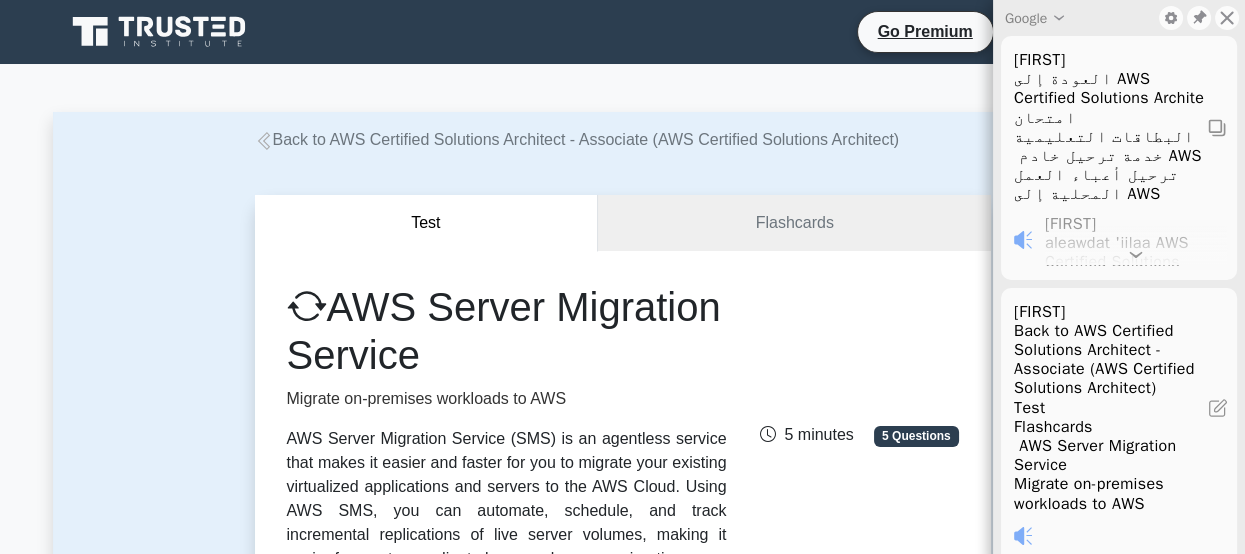 click on "AWS Server Migration Service" at bounding box center (507, 331) 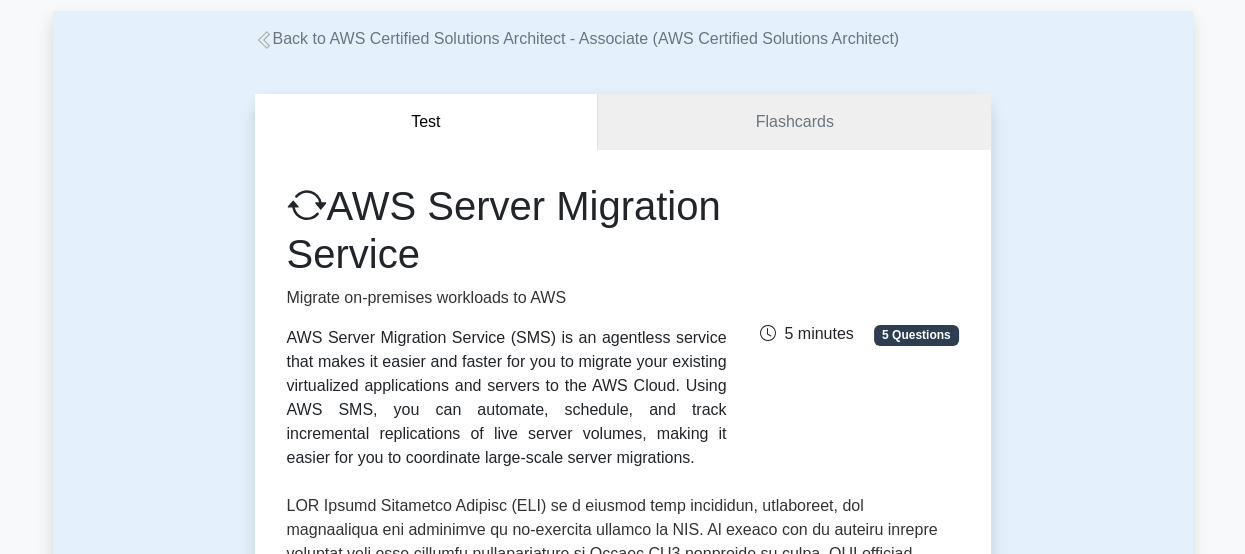 scroll, scrollTop: 200, scrollLeft: 0, axis: vertical 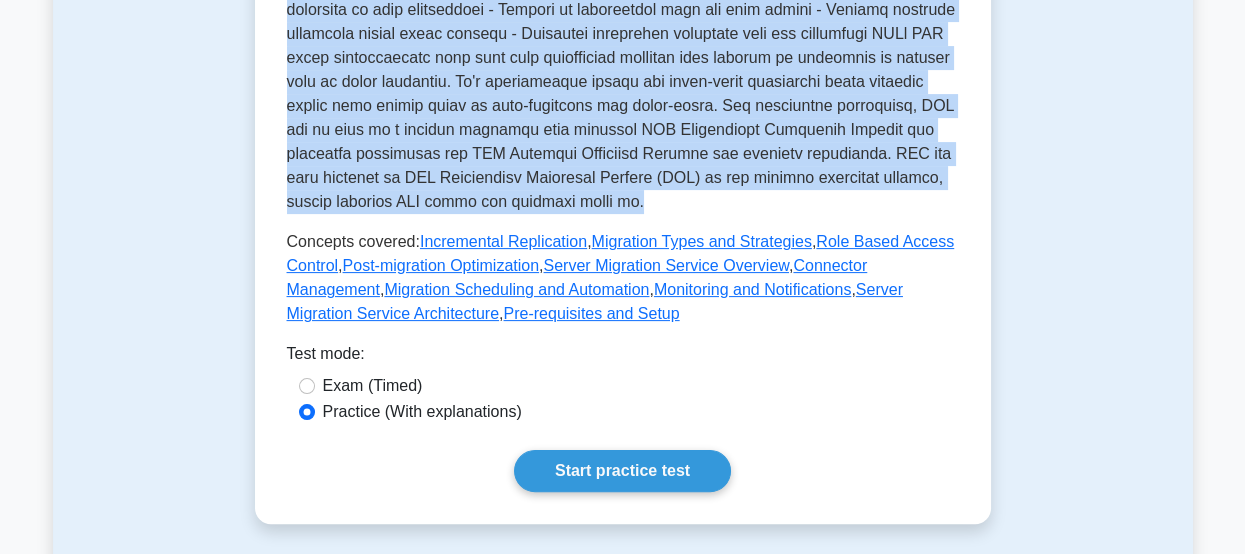 drag, startPoint x: 287, startPoint y: 414, endPoint x: 926, endPoint y: 181, distance: 680.1544 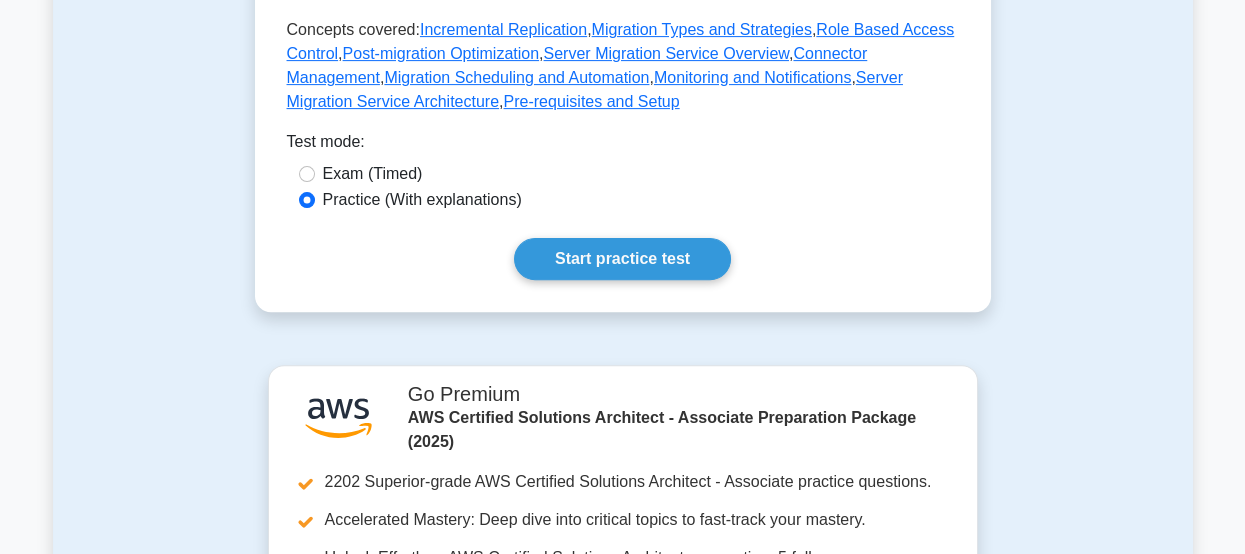 scroll, scrollTop: 1161, scrollLeft: 0, axis: vertical 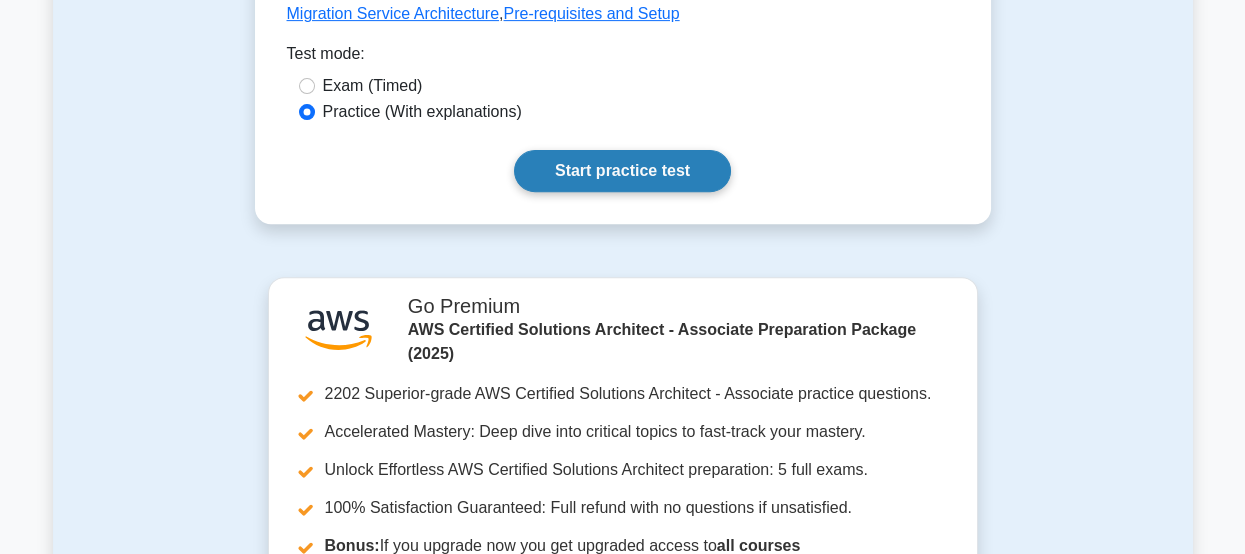 click on "Start practice test" at bounding box center [622, 171] 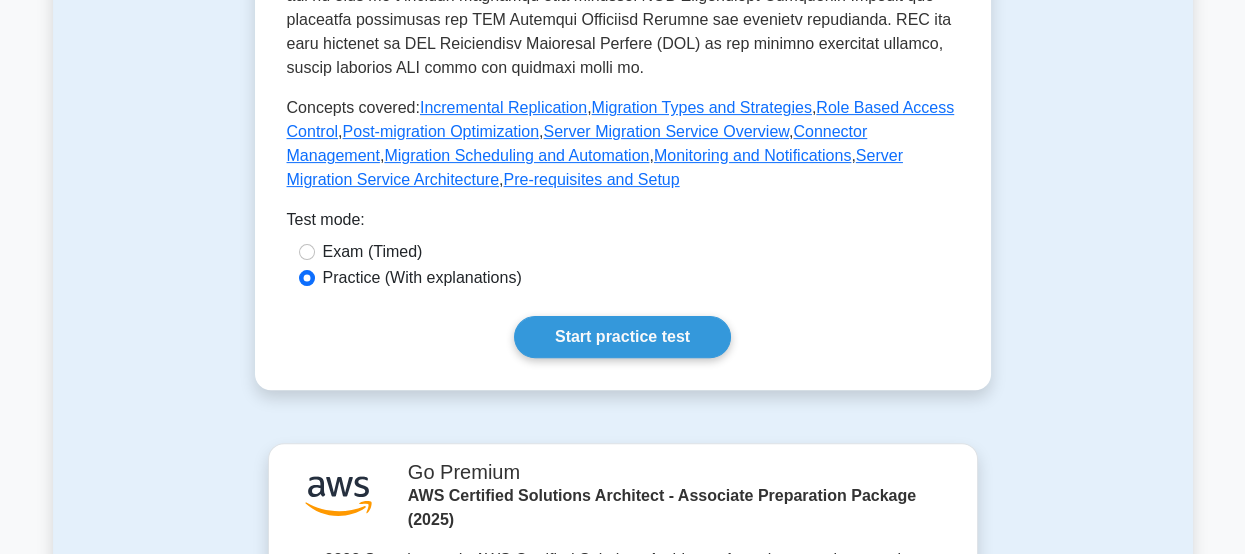 scroll, scrollTop: 961, scrollLeft: 0, axis: vertical 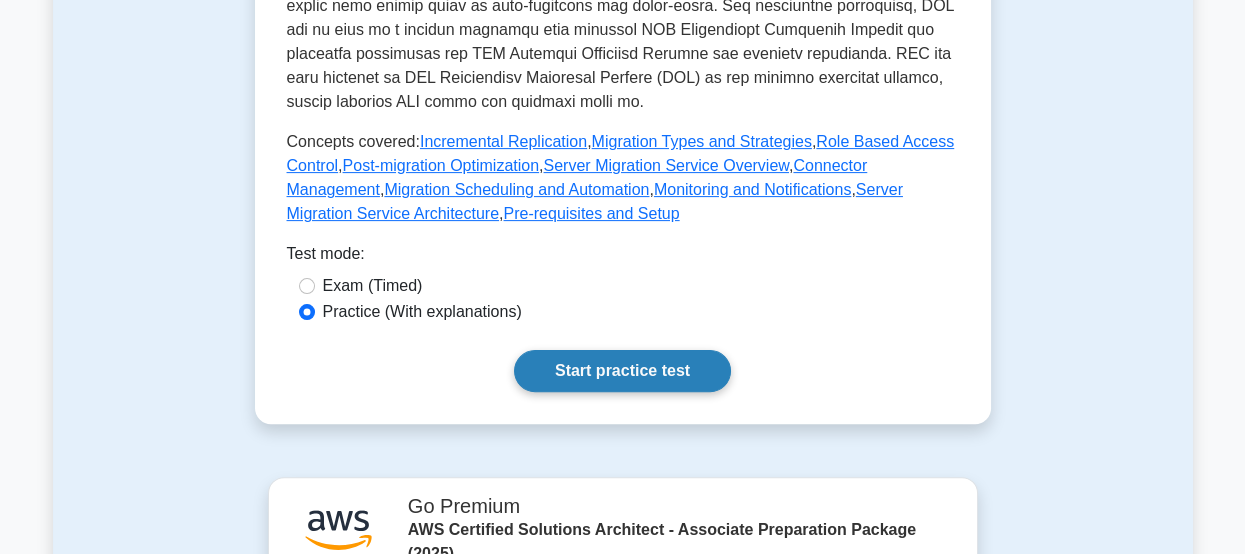 click on "Start practice test" at bounding box center (622, 371) 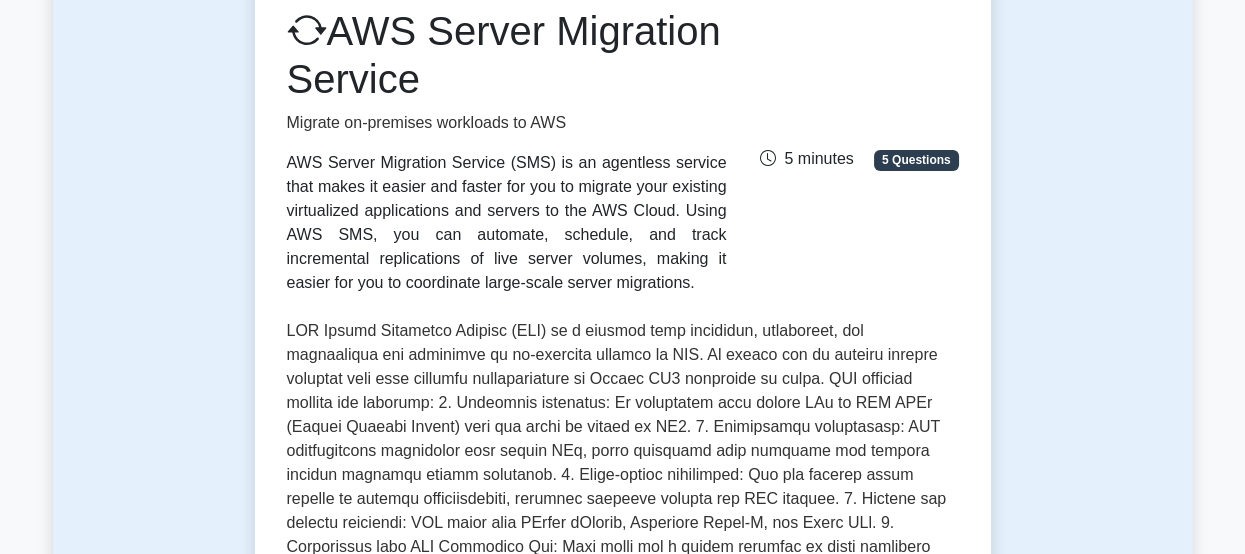scroll, scrollTop: 161, scrollLeft: 0, axis: vertical 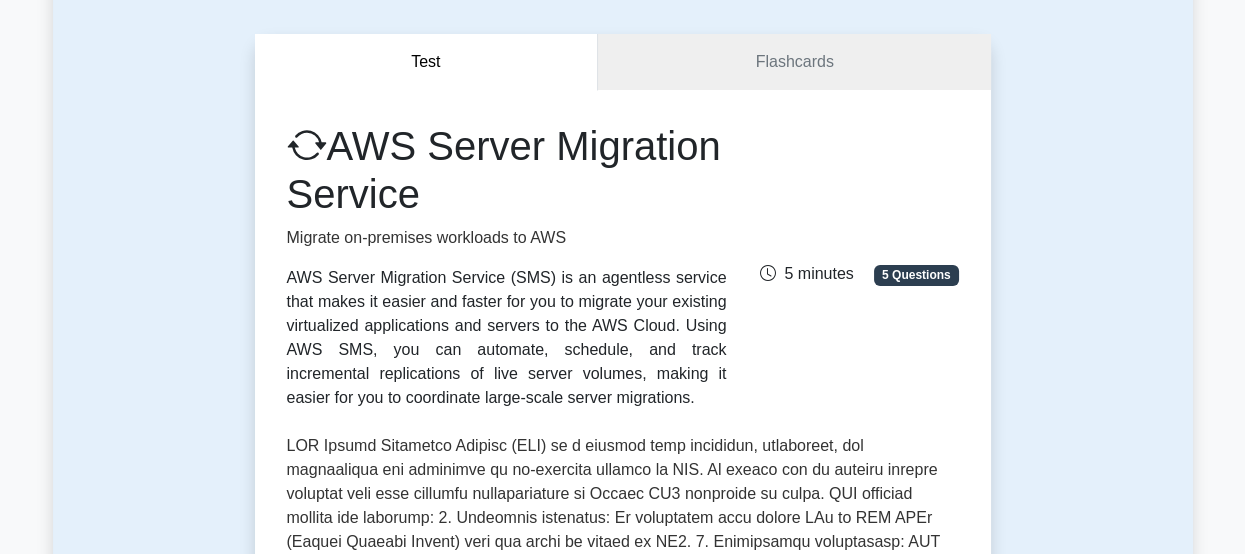 click at bounding box center (768, 273) 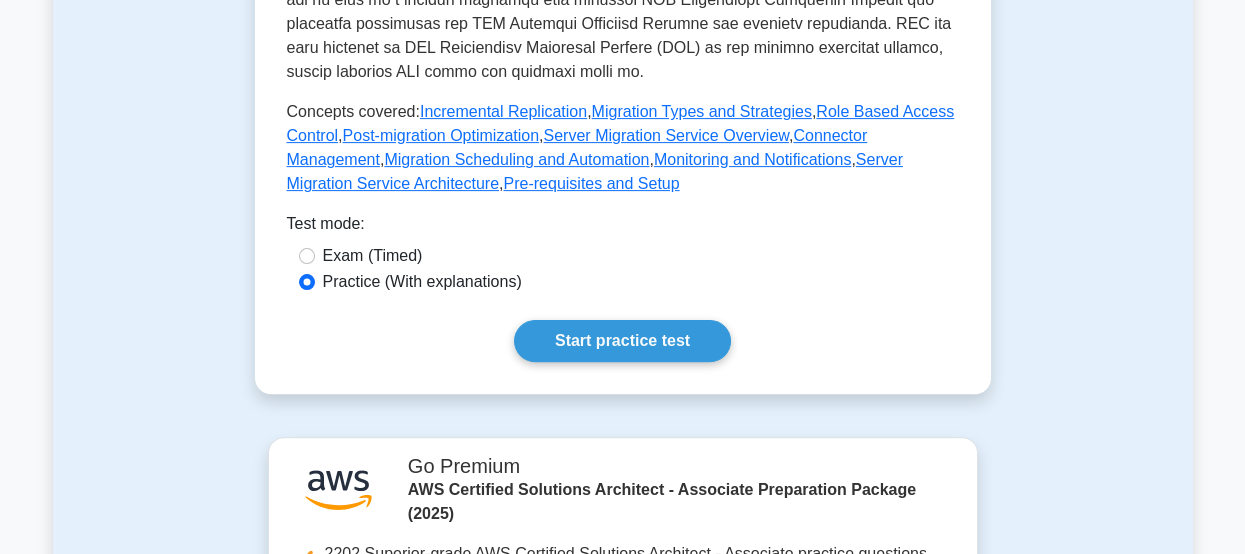 scroll, scrollTop: 961, scrollLeft: 0, axis: vertical 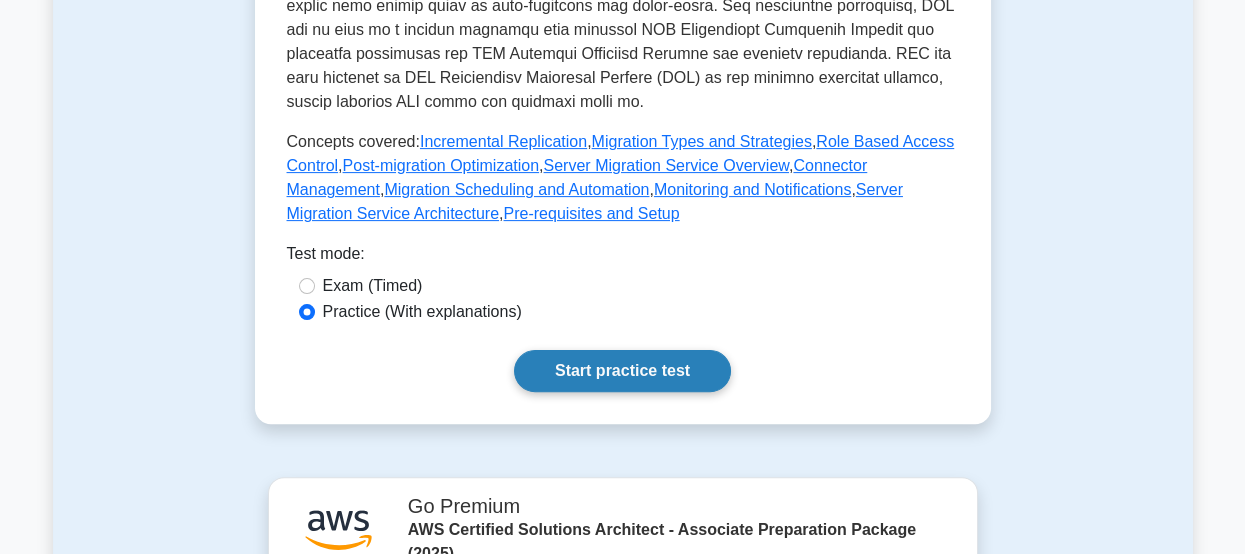 click on "Start practice test" at bounding box center (622, 371) 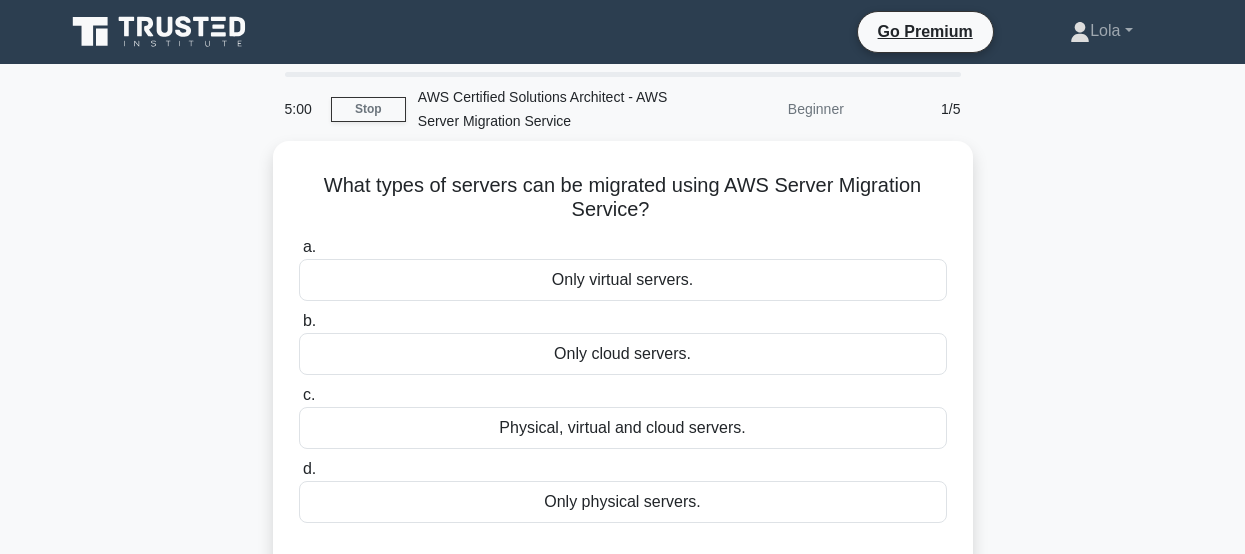 scroll, scrollTop: 0, scrollLeft: 0, axis: both 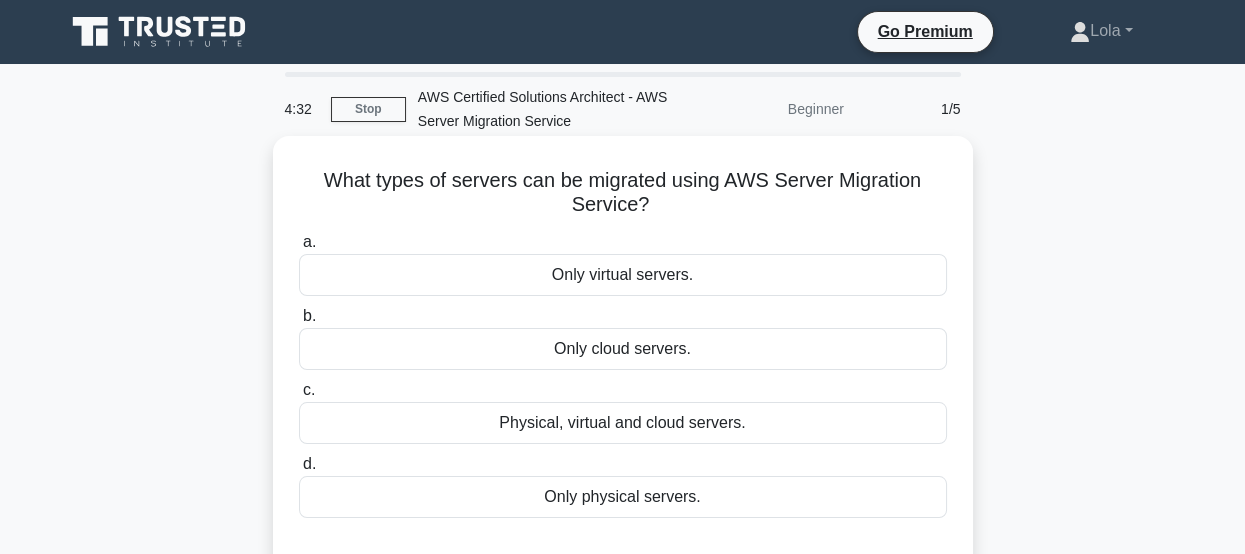 click on "Physical, virtual and cloud servers." at bounding box center (623, 423) 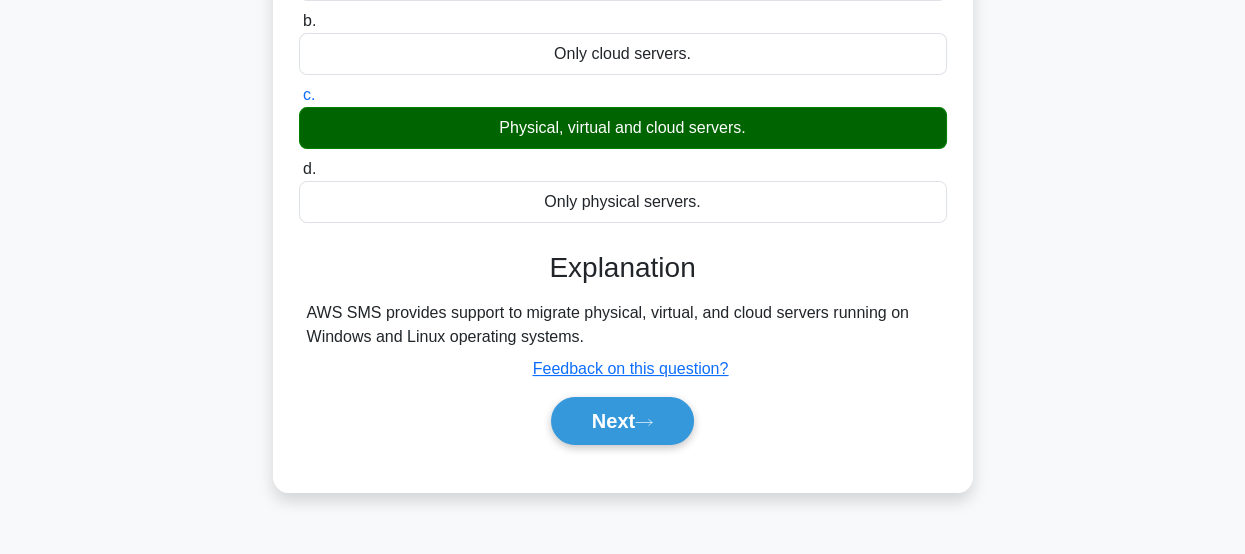 scroll, scrollTop: 300, scrollLeft: 0, axis: vertical 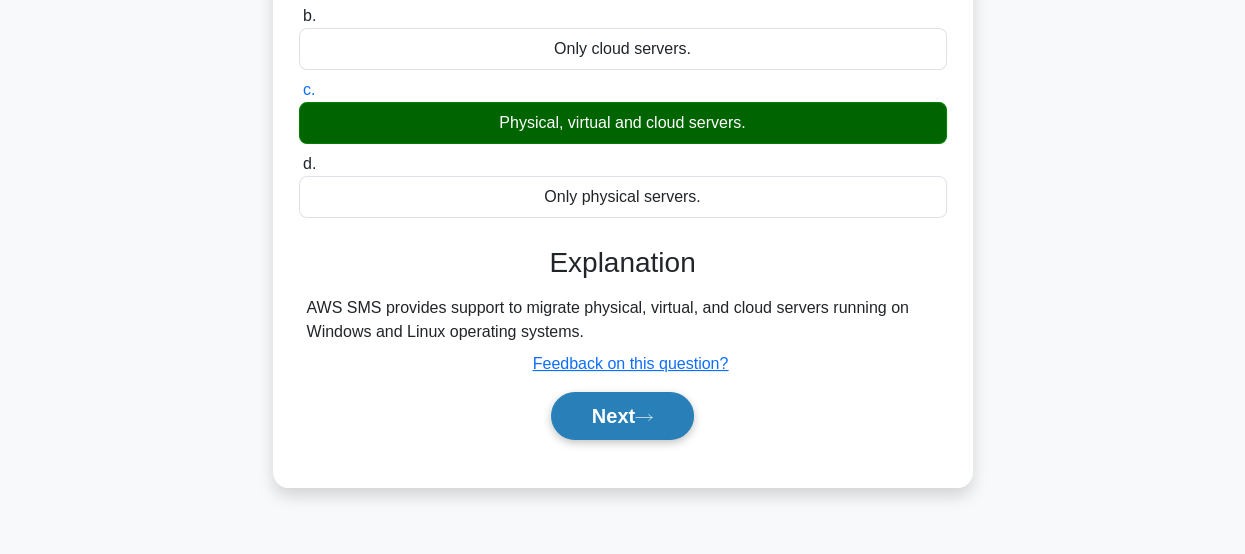 click on "Next" at bounding box center (622, 416) 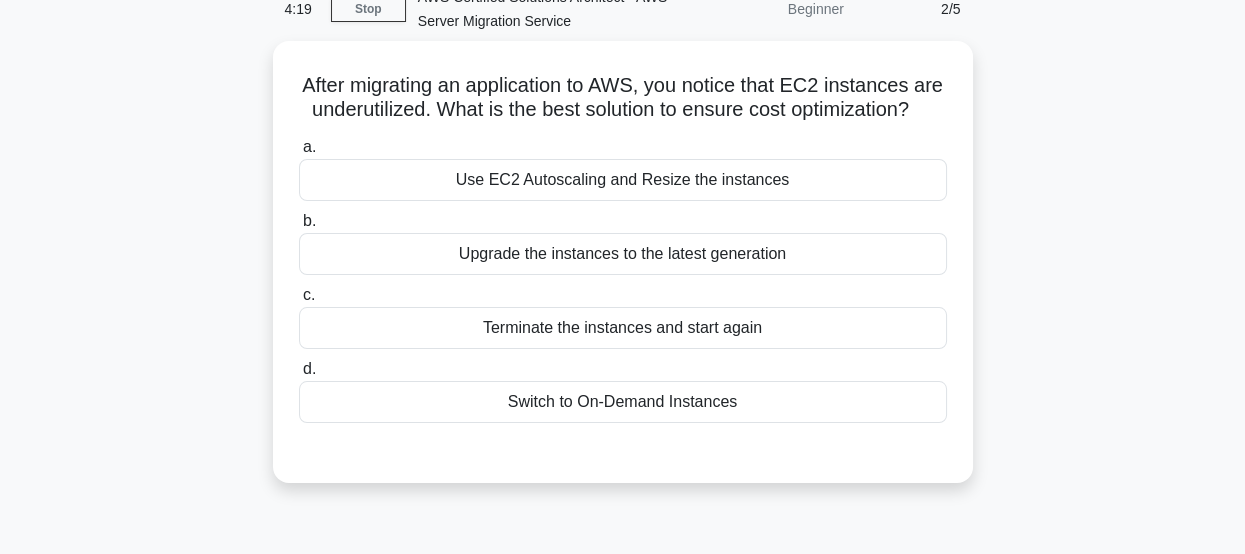 scroll, scrollTop: 100, scrollLeft: 0, axis: vertical 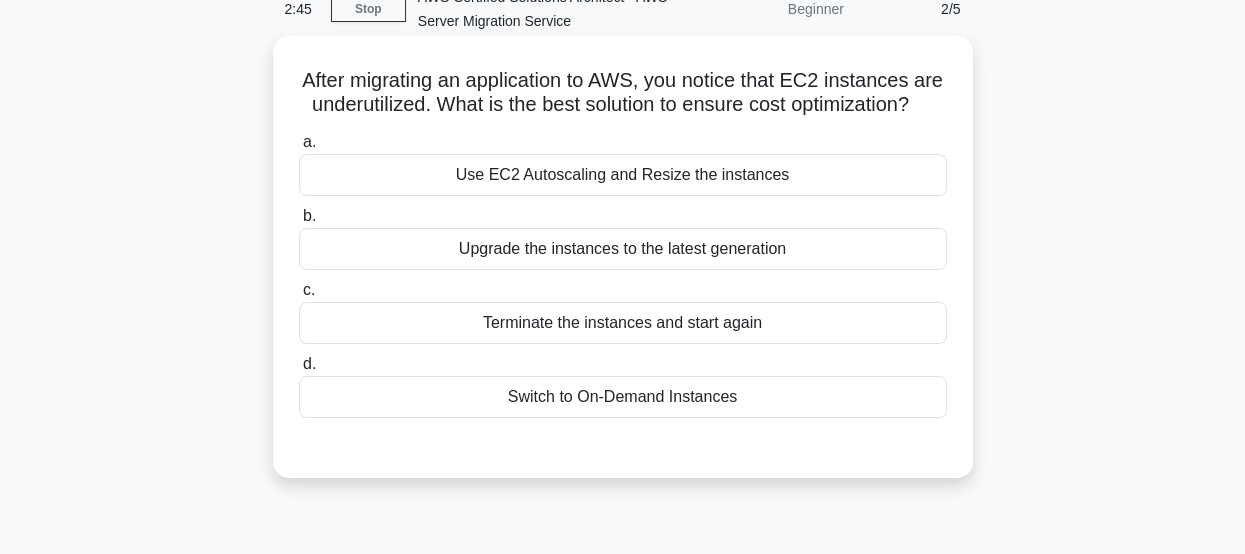 click on "Upgrade the instances to the latest generation" at bounding box center (623, 249) 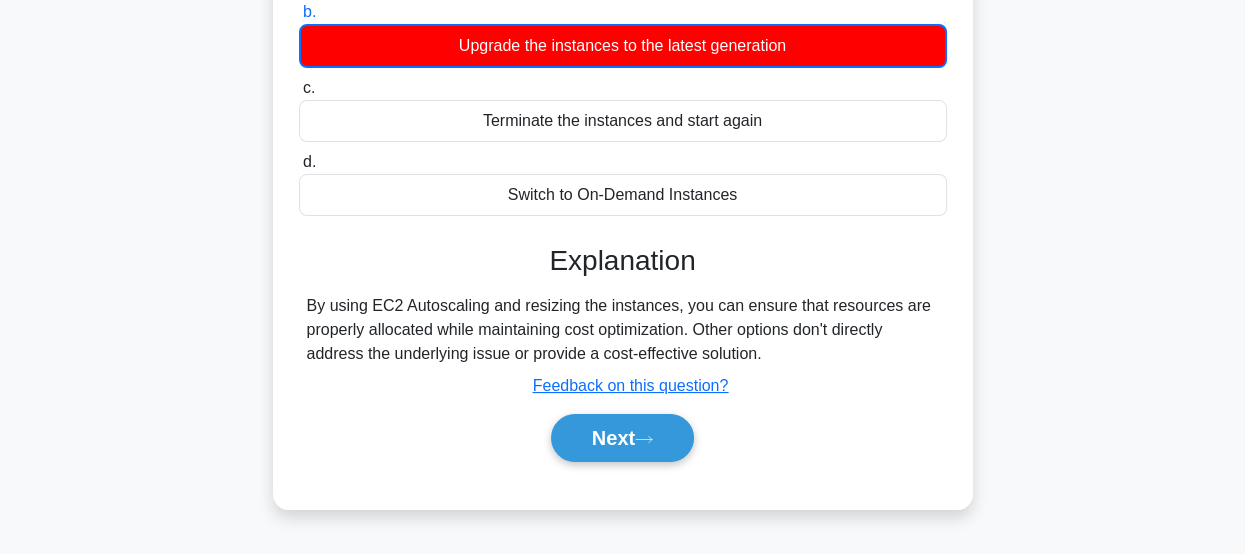 scroll, scrollTop: 400, scrollLeft: 0, axis: vertical 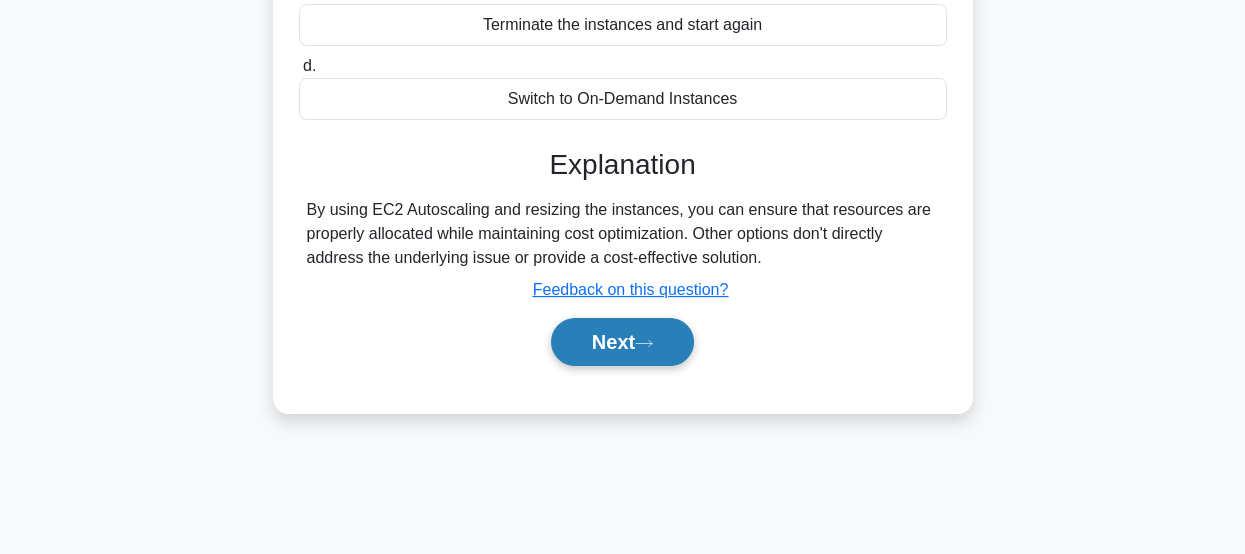click on "Next" at bounding box center (622, 342) 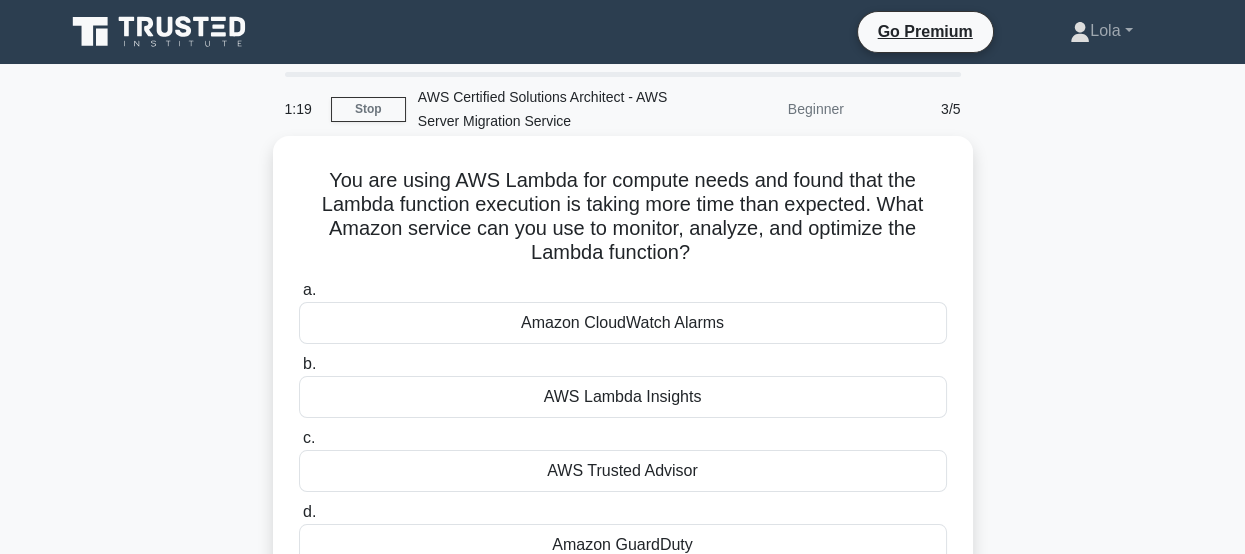 scroll, scrollTop: 100, scrollLeft: 0, axis: vertical 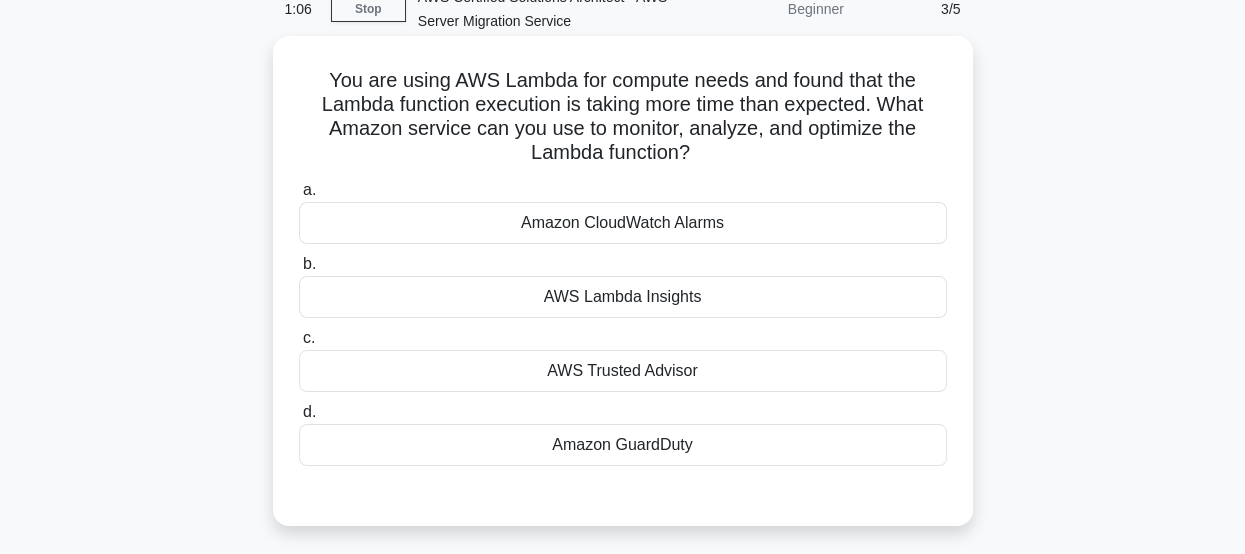click on "AWS Lambda Insights" at bounding box center (623, 297) 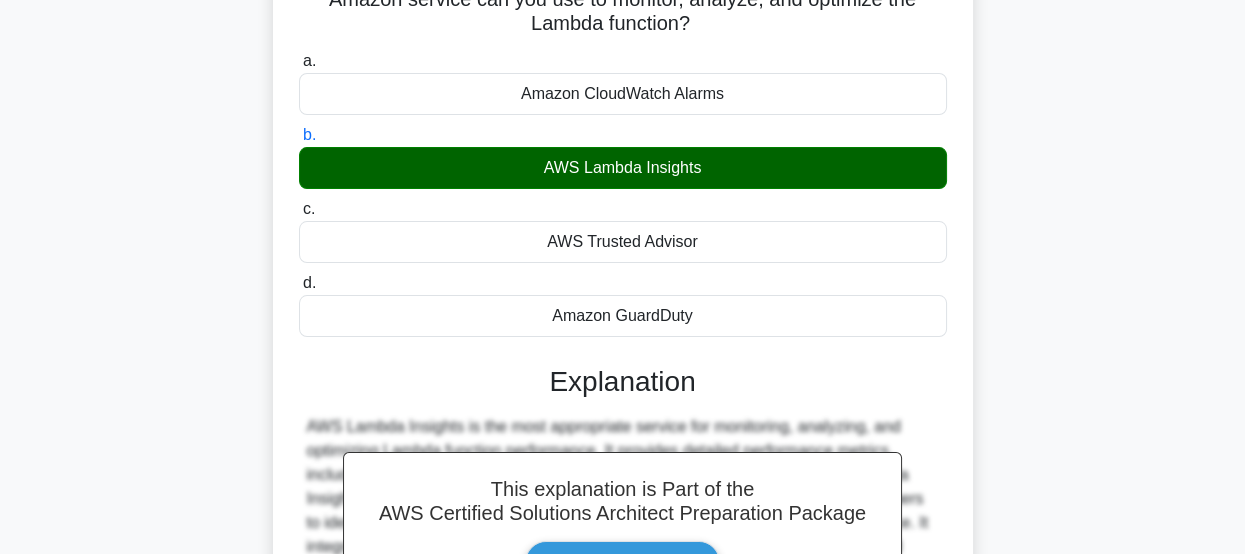 scroll, scrollTop: 300, scrollLeft: 0, axis: vertical 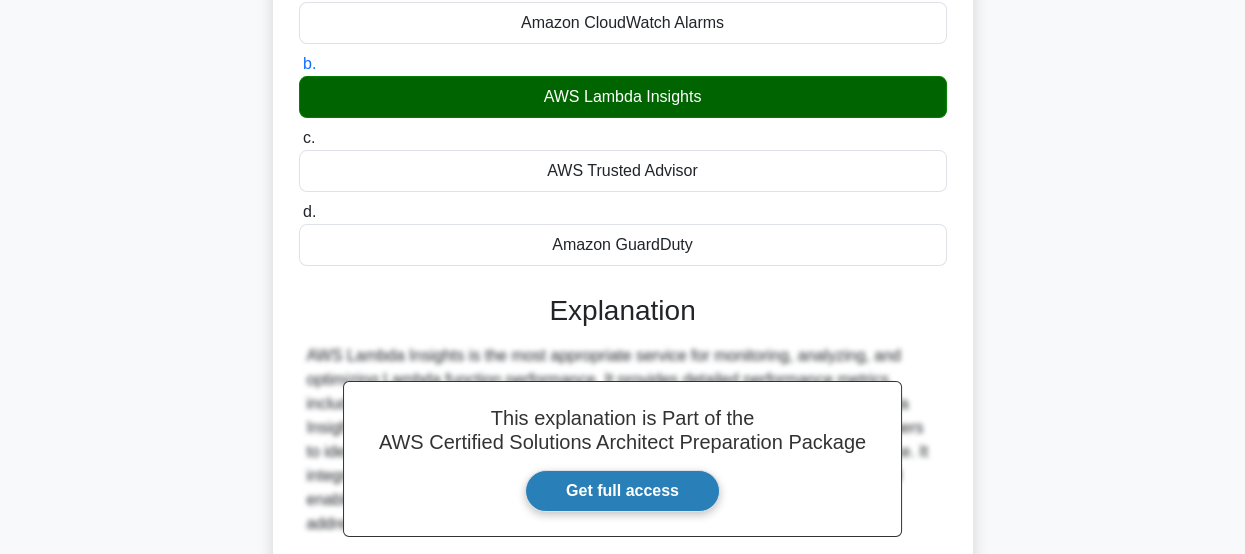 click on "Get full access" at bounding box center [622, 491] 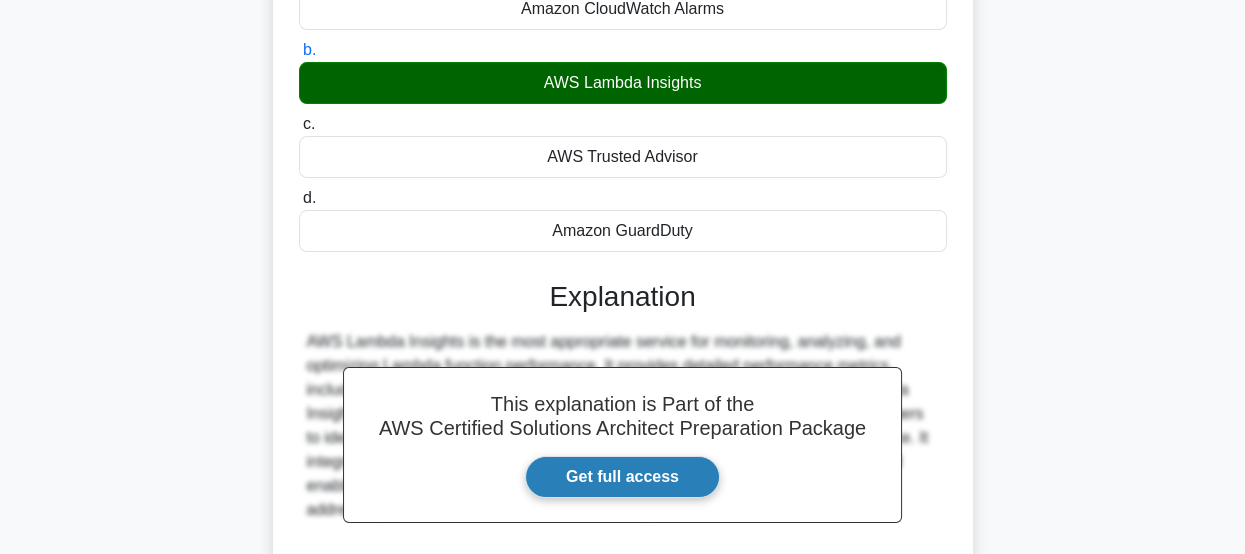 scroll, scrollTop: 526, scrollLeft: 0, axis: vertical 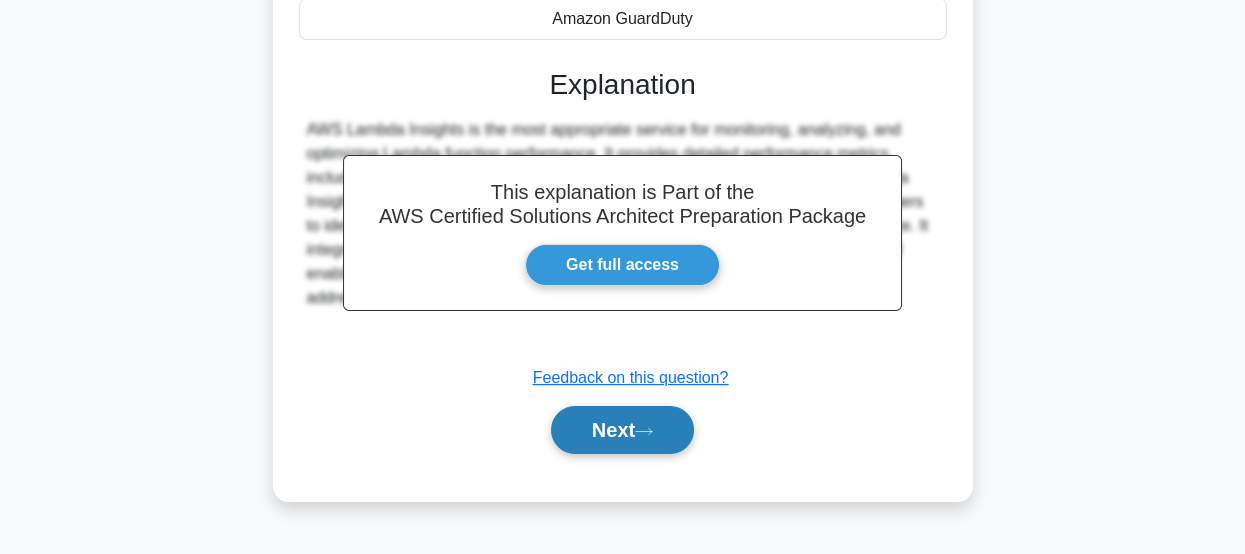 click on "Next" at bounding box center [622, 430] 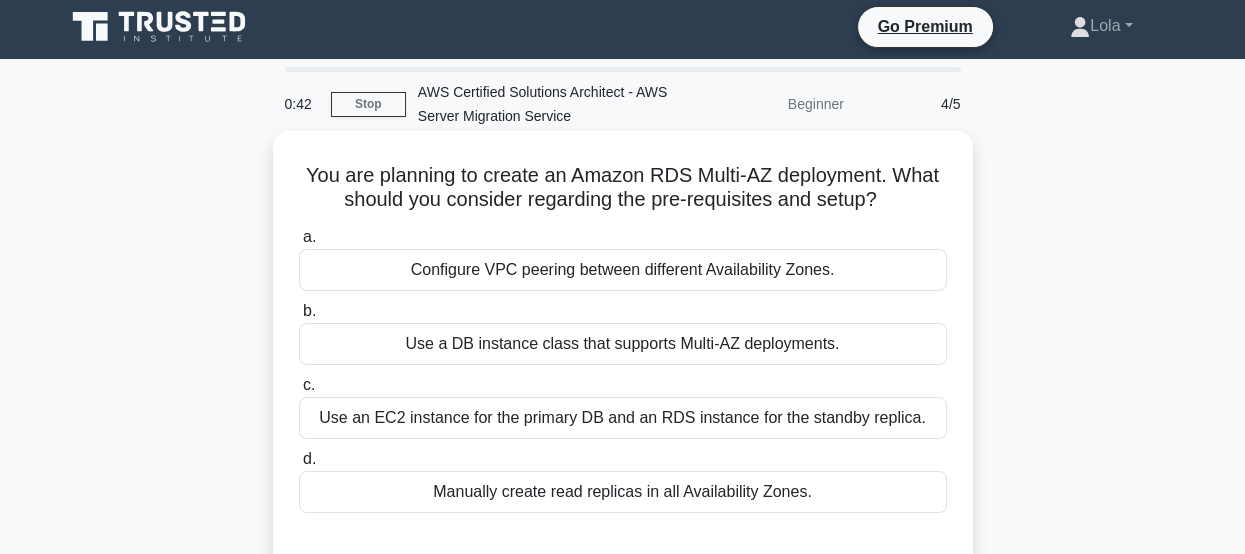 scroll, scrollTop: 0, scrollLeft: 0, axis: both 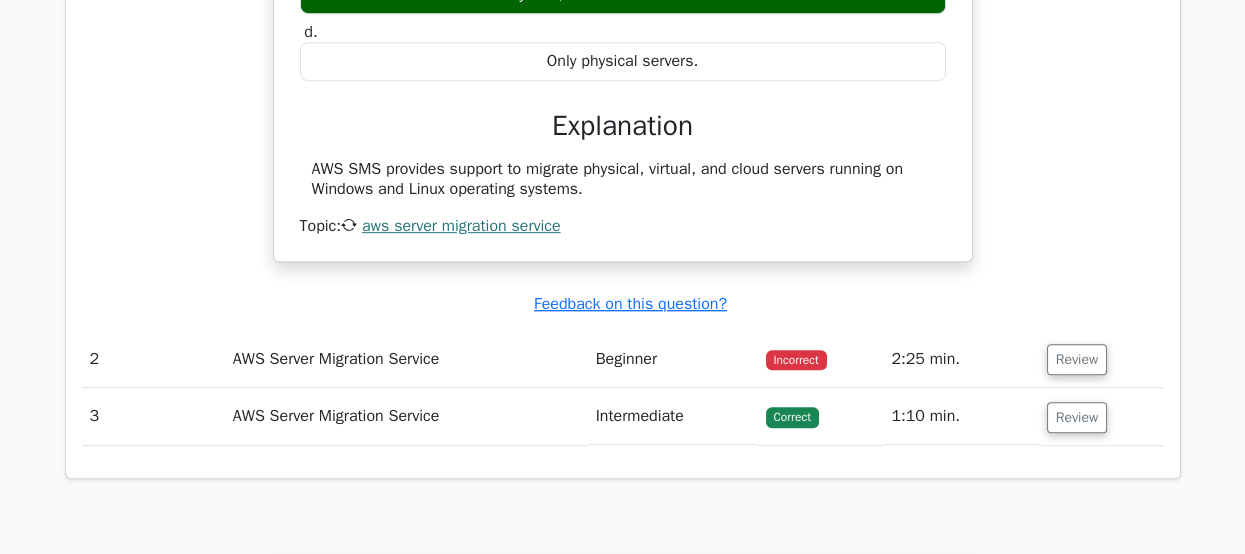 click on "Incorrect" at bounding box center [796, 360] 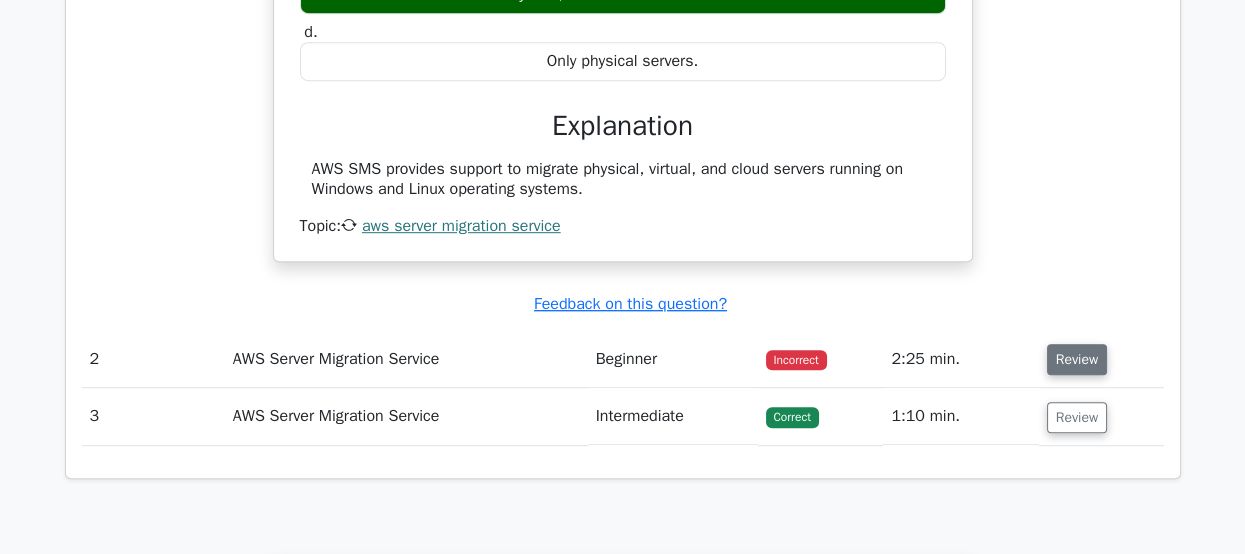 click on "Review" at bounding box center [1077, 359] 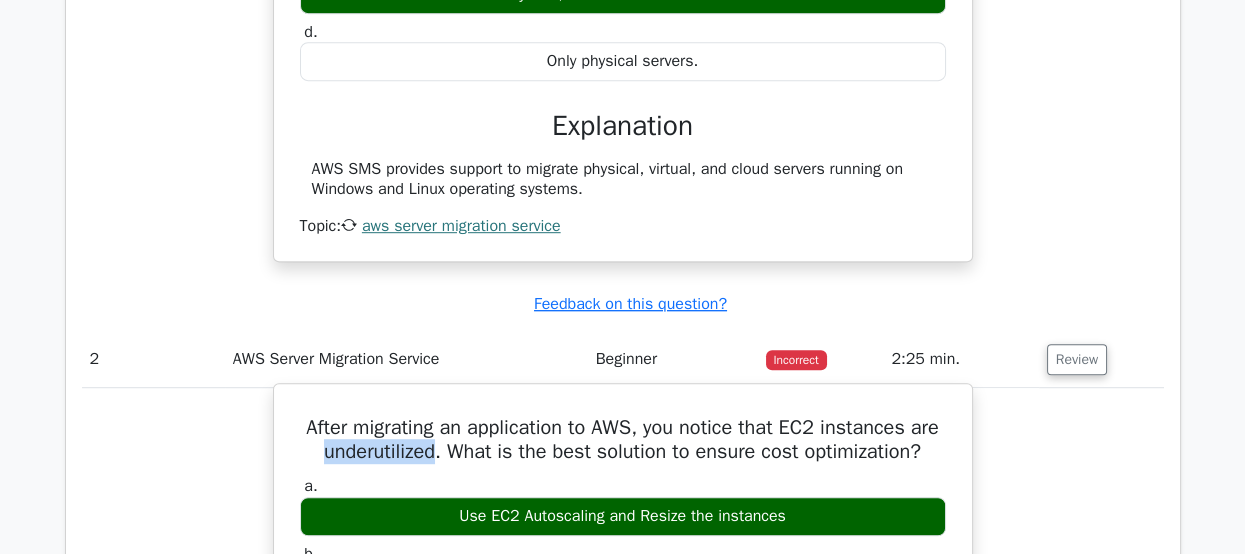 drag, startPoint x: 392, startPoint y: 445, endPoint x: 517, endPoint y: 438, distance: 125.19585 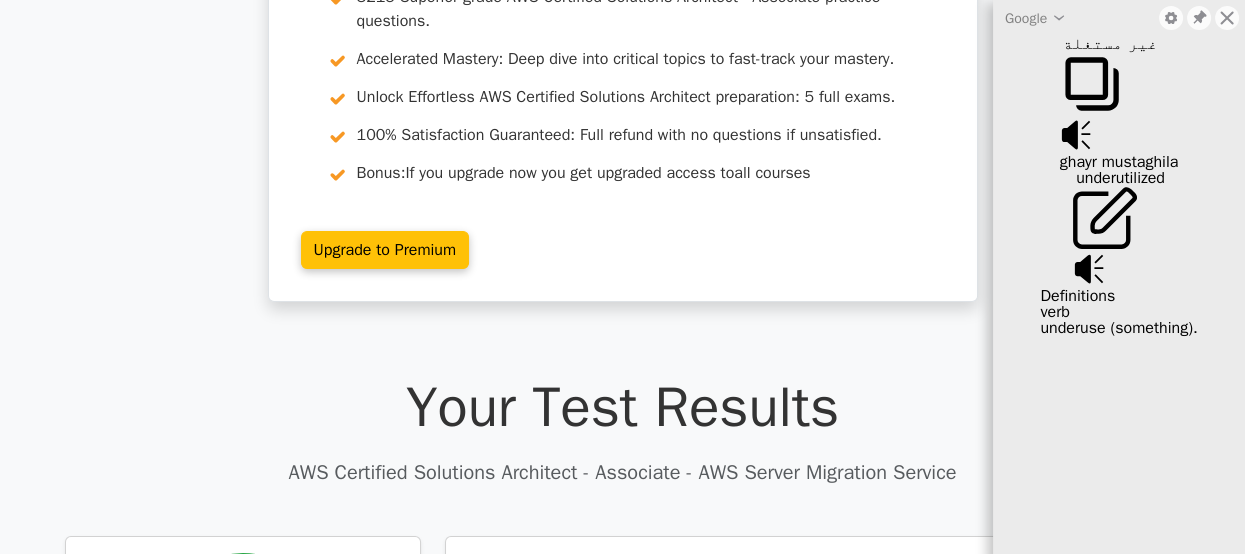 scroll, scrollTop: 0, scrollLeft: 0, axis: both 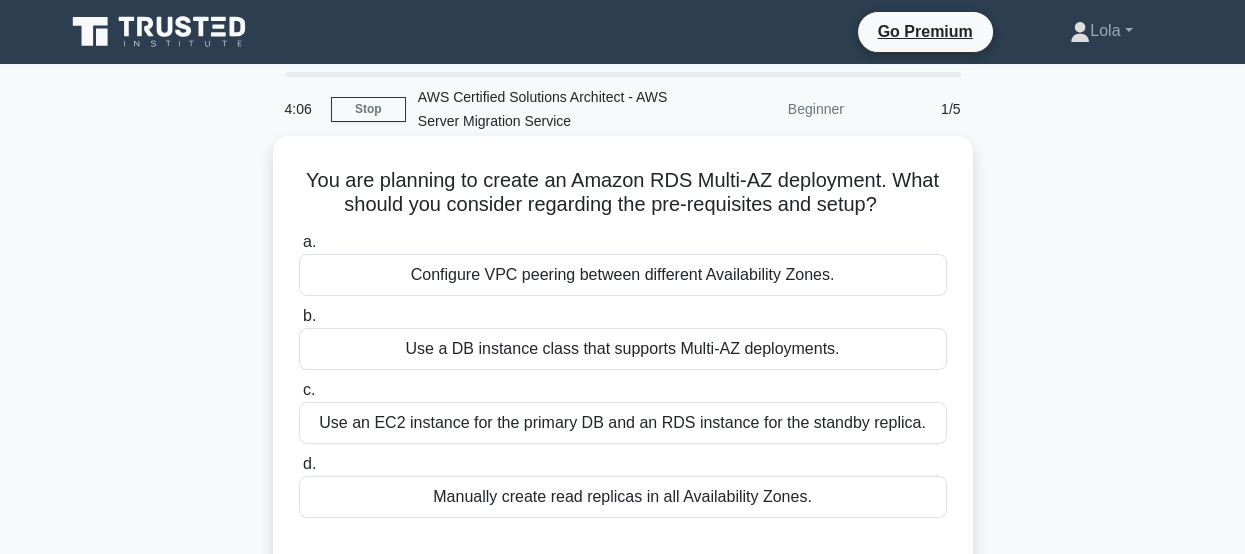 click on "Use a DB instance class that supports Multi-AZ deployments." at bounding box center (623, 349) 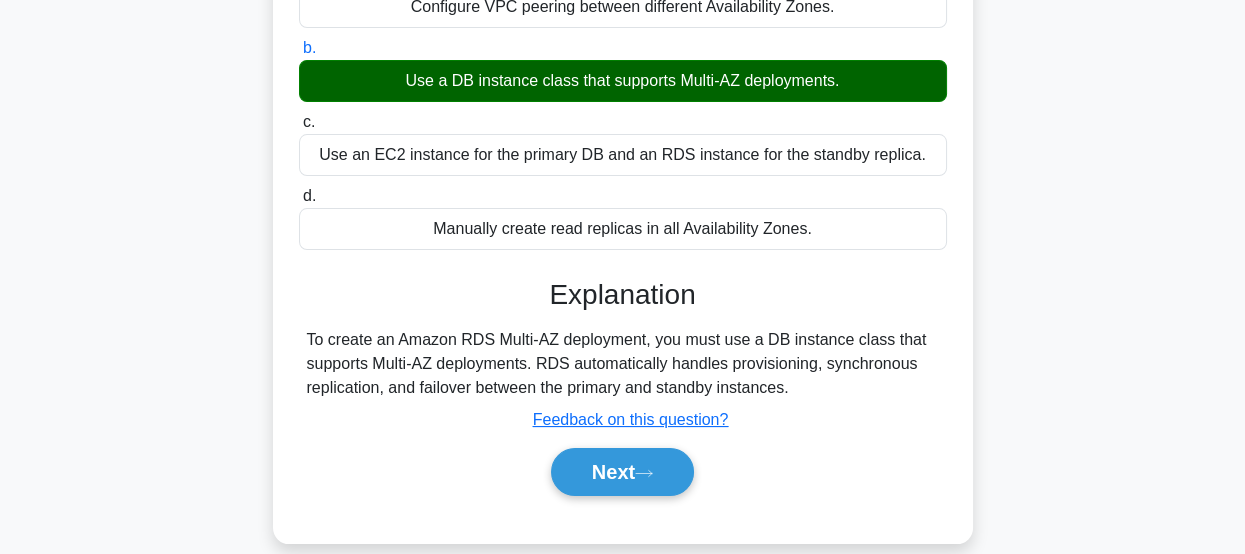 scroll, scrollTop: 300, scrollLeft: 0, axis: vertical 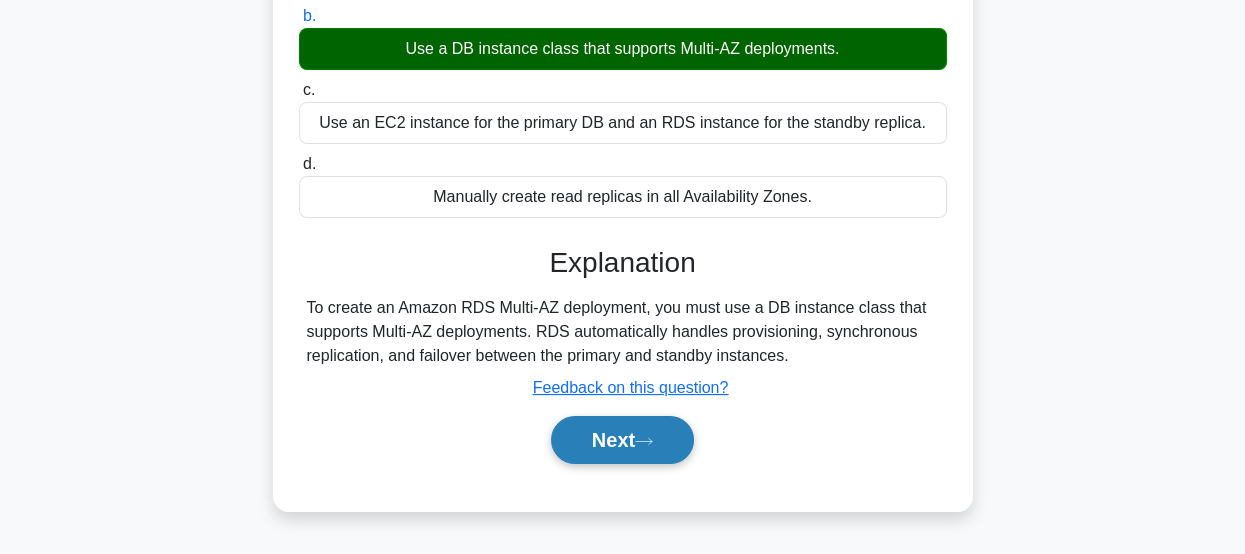 click 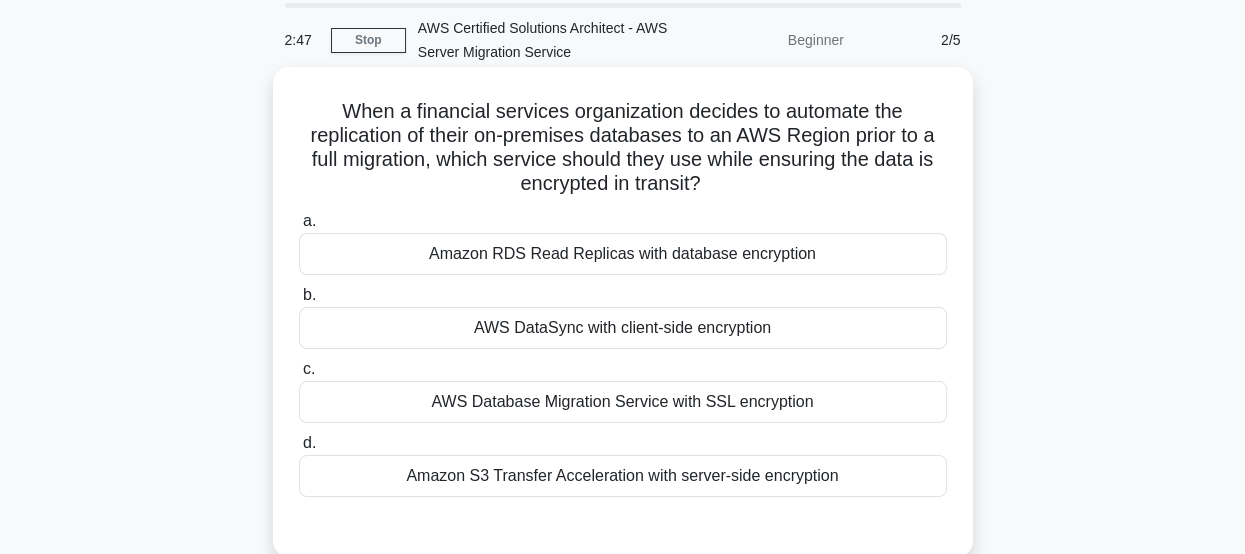 scroll, scrollTop: 100, scrollLeft: 0, axis: vertical 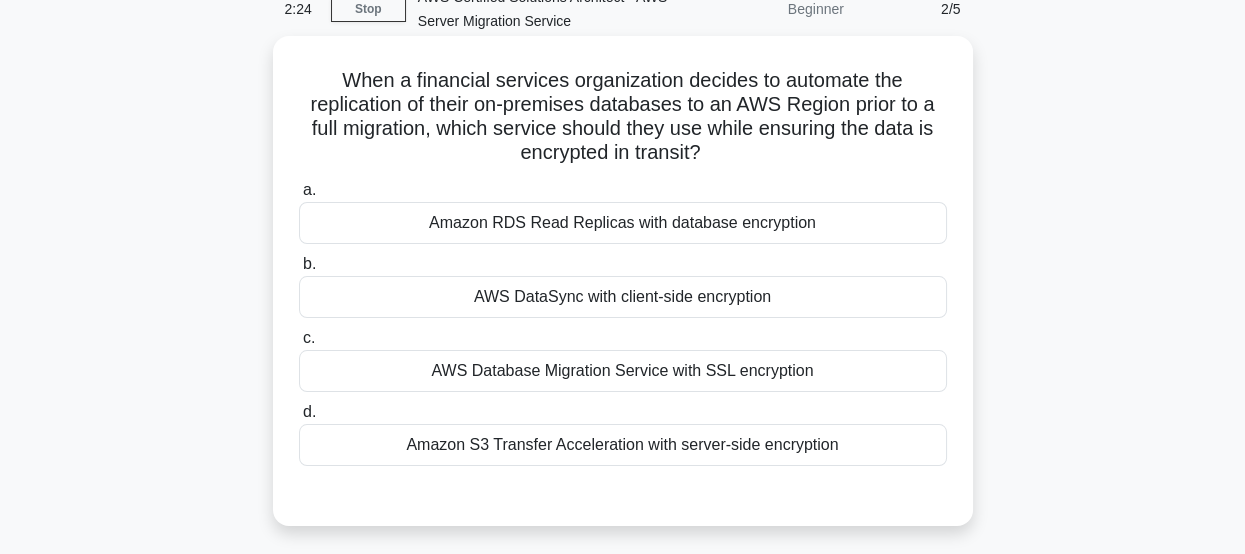 click on "AWS Database Migration Service with SSL encryption" at bounding box center (623, 371) 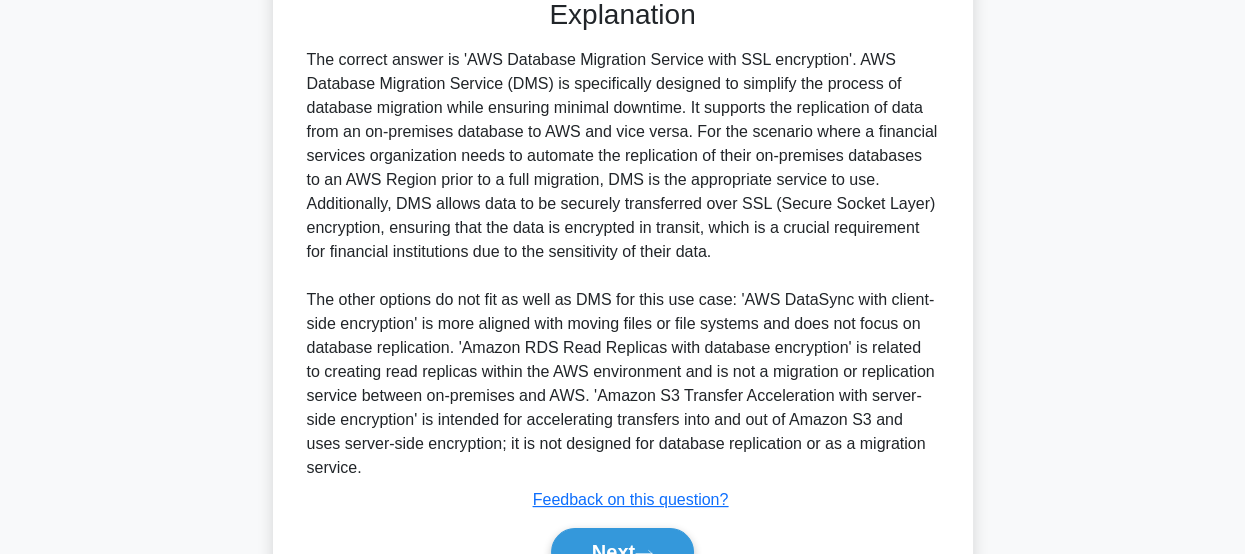 scroll, scrollTop: 699, scrollLeft: 0, axis: vertical 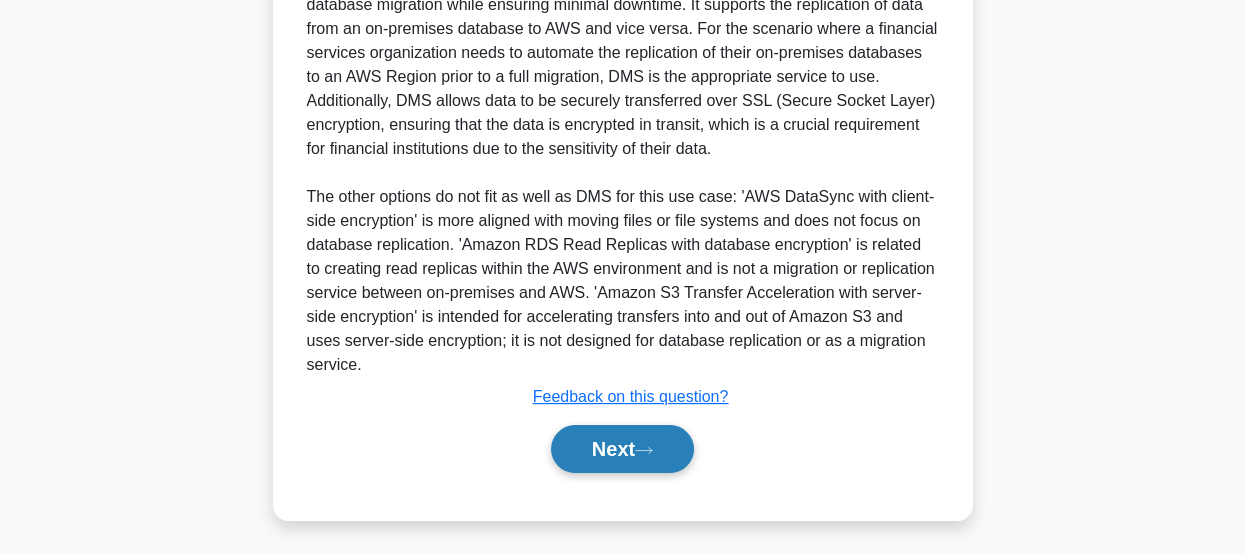 click on "Next" at bounding box center [622, 449] 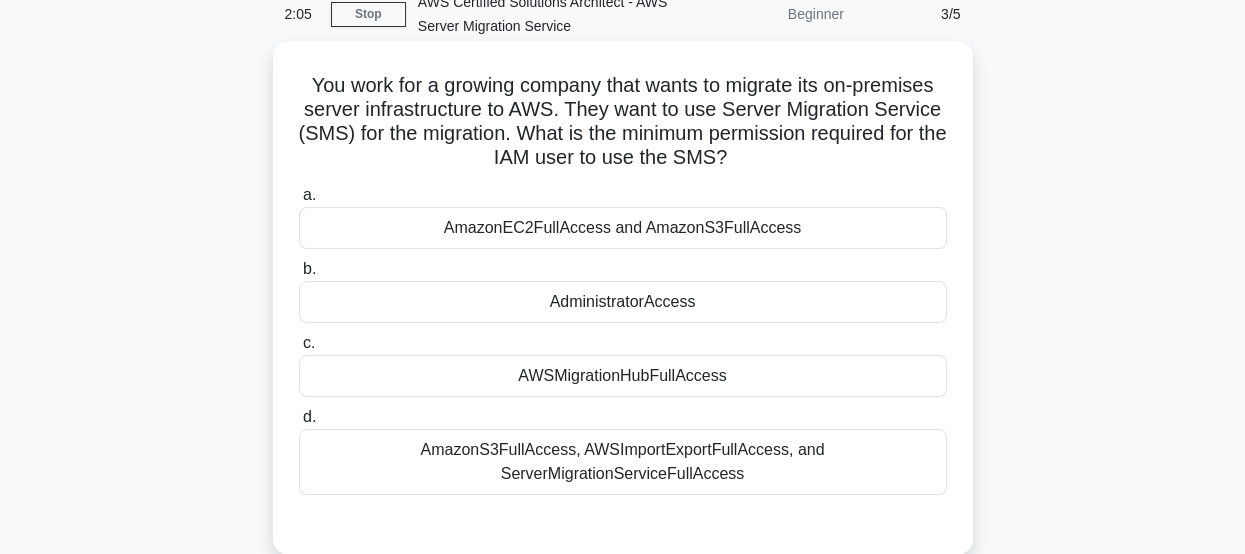 scroll, scrollTop: 126, scrollLeft: 0, axis: vertical 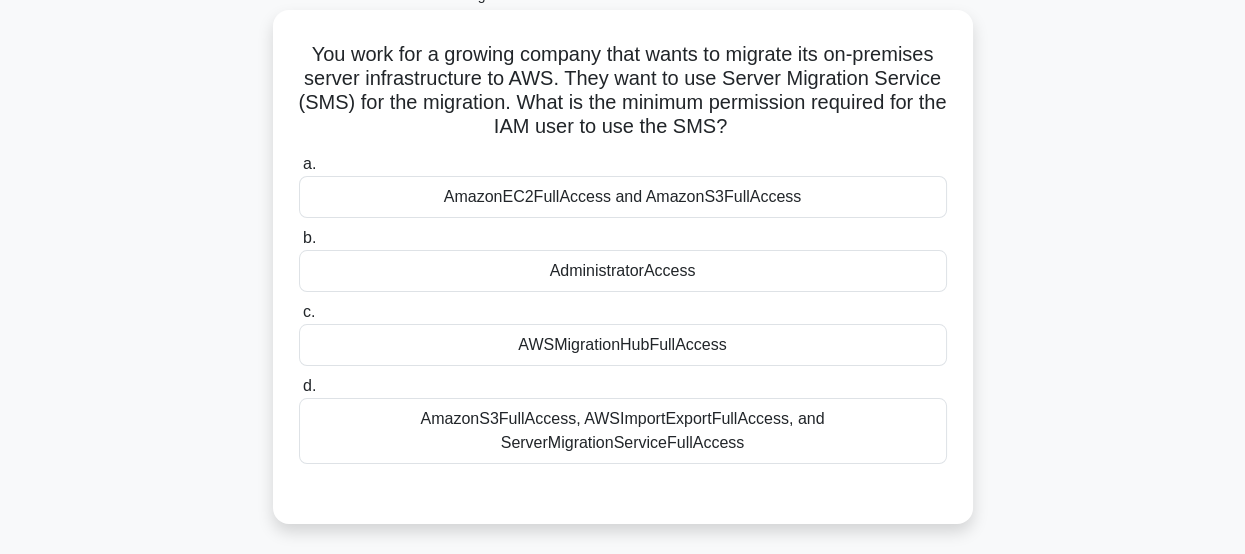 click on "AmazonS3FullAccess, AWSImportExportFullAccess, and ServerMigrationServiceFullAccess" at bounding box center [623, 431] 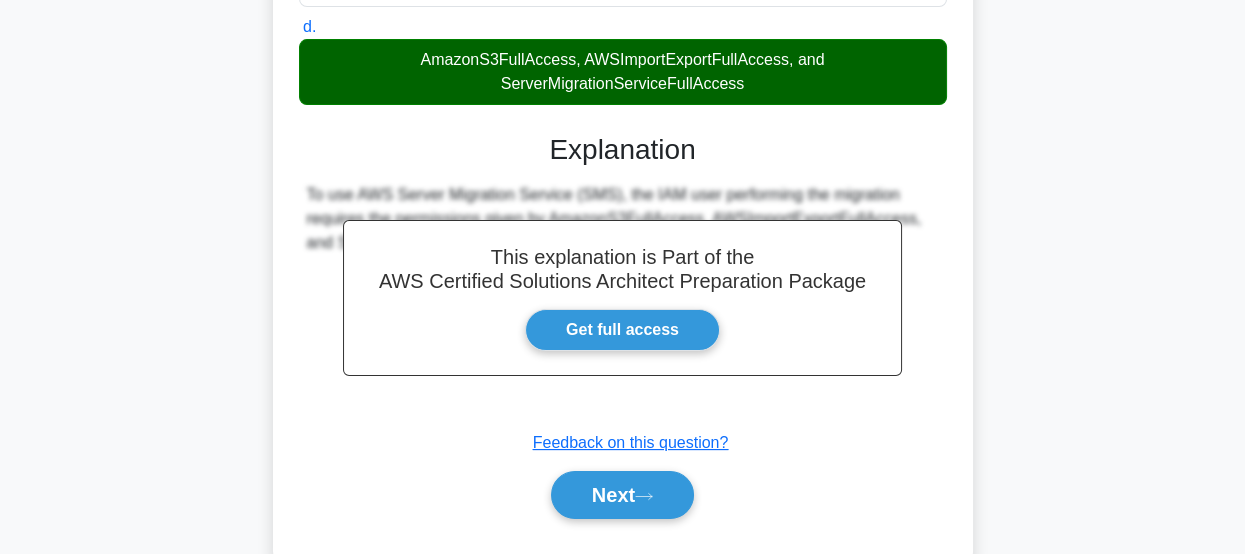 scroll, scrollTop: 531, scrollLeft: 0, axis: vertical 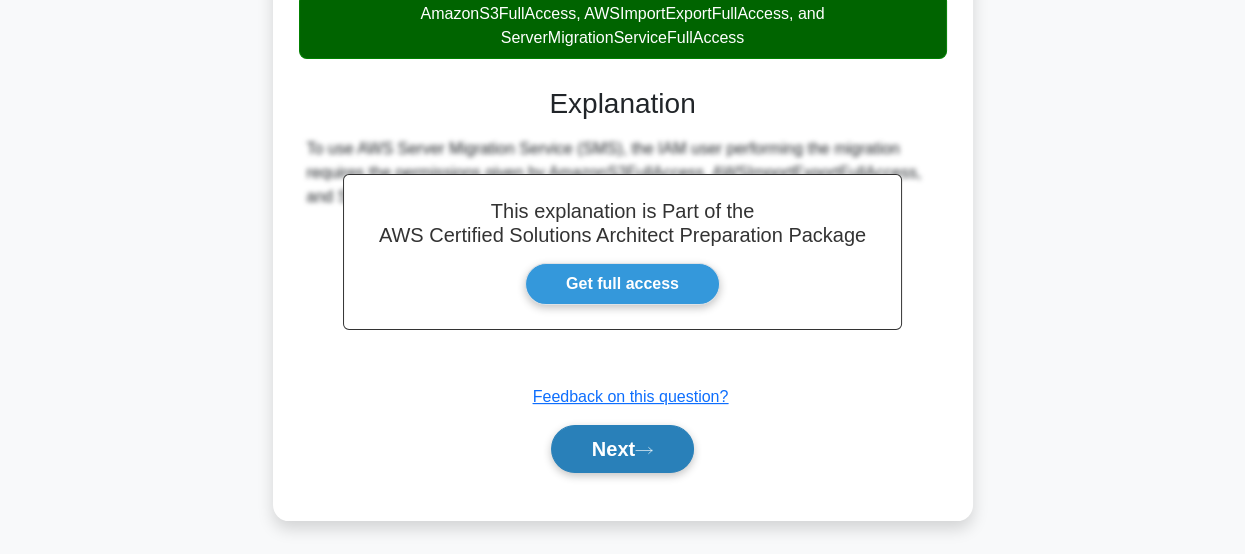 click on "Next" at bounding box center (622, 449) 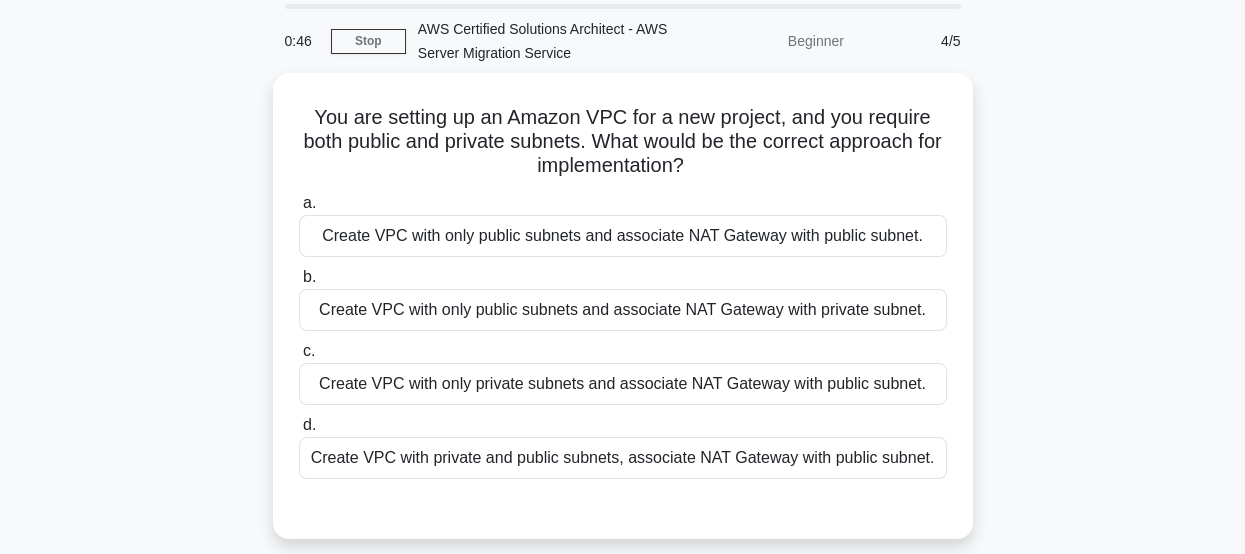 scroll, scrollTop: 100, scrollLeft: 0, axis: vertical 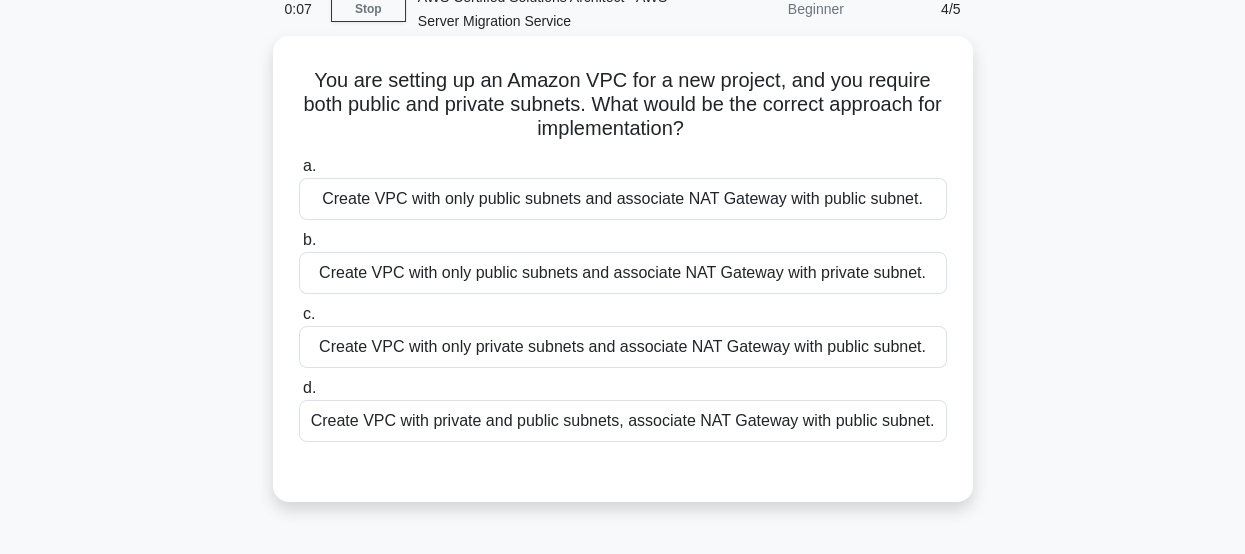 click on "Create VPC with private and public subnets, associate NAT Gateway with public subnet." at bounding box center [623, 421] 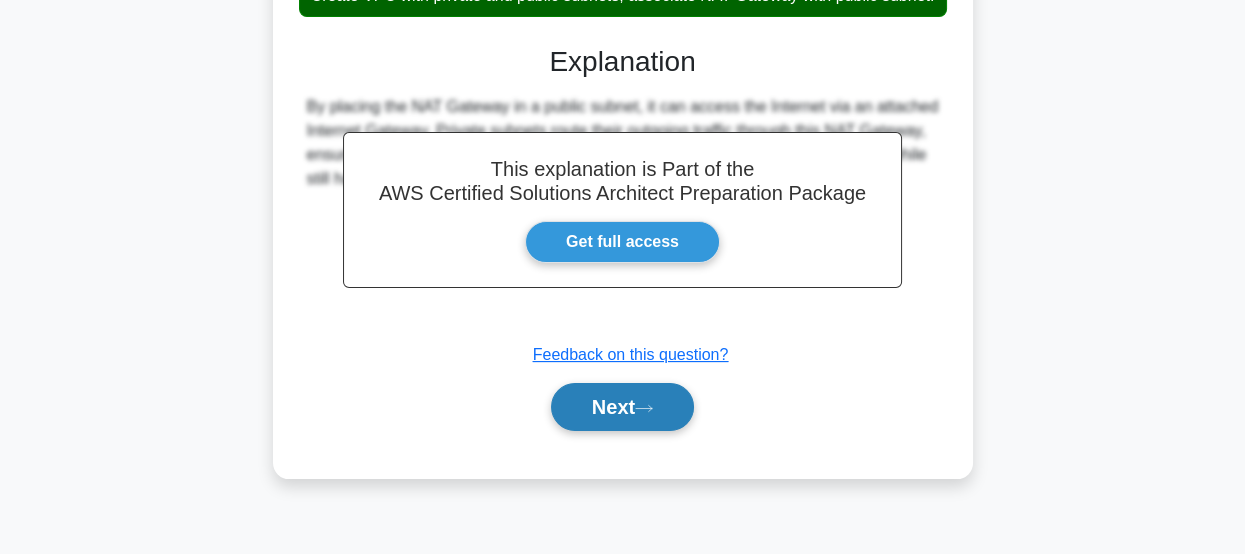 scroll, scrollTop: 526, scrollLeft: 0, axis: vertical 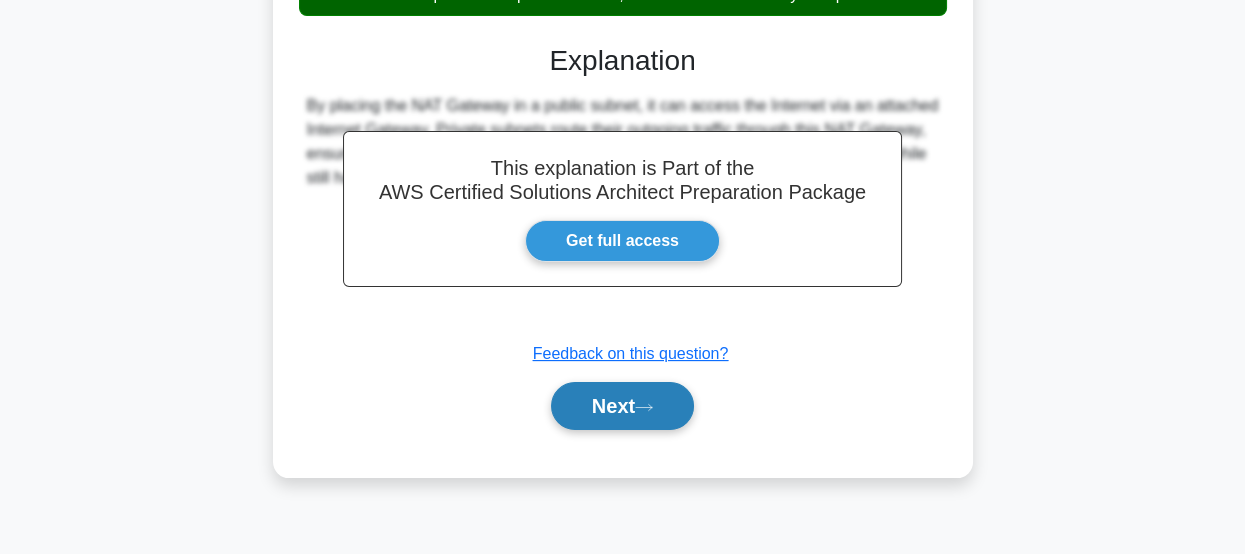 click on "Next" at bounding box center (622, 406) 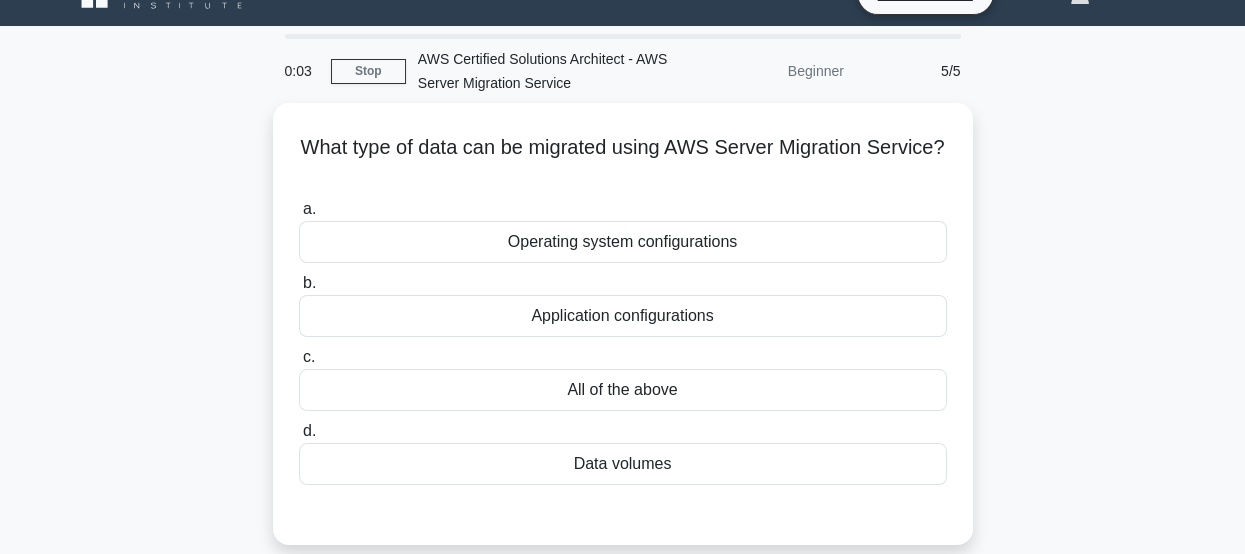 scroll, scrollTop: 26, scrollLeft: 0, axis: vertical 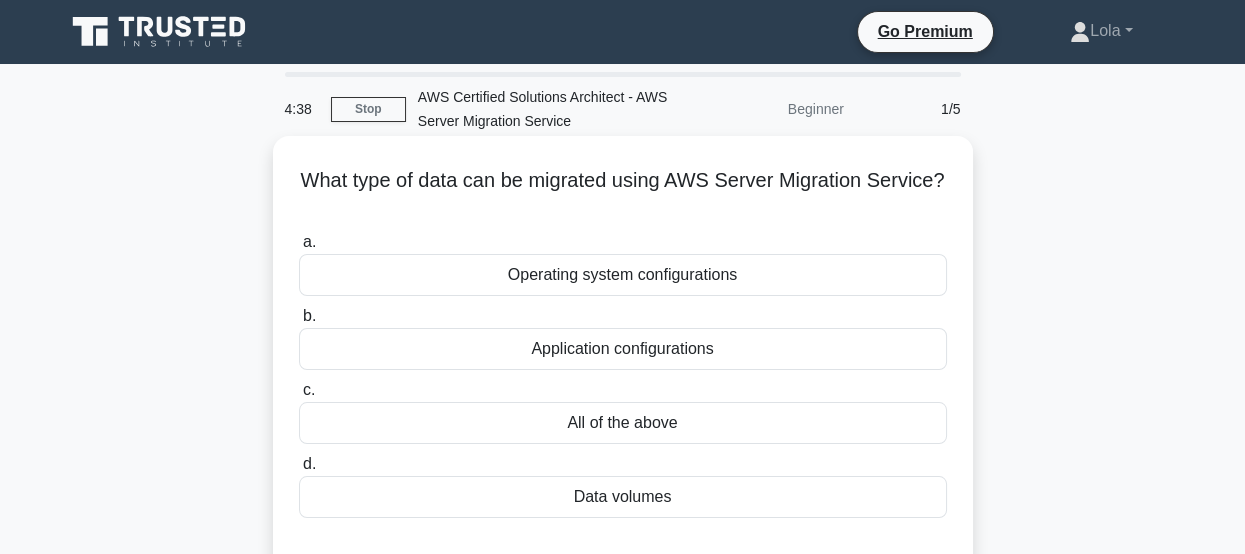 click on "All of the above" at bounding box center (623, 423) 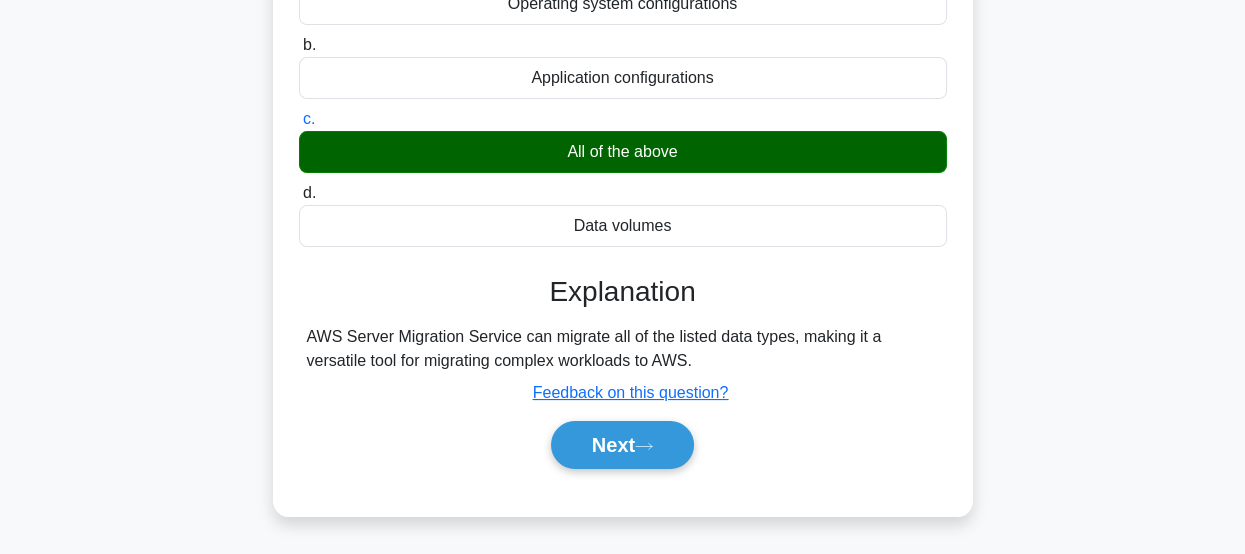 scroll, scrollTop: 300, scrollLeft: 0, axis: vertical 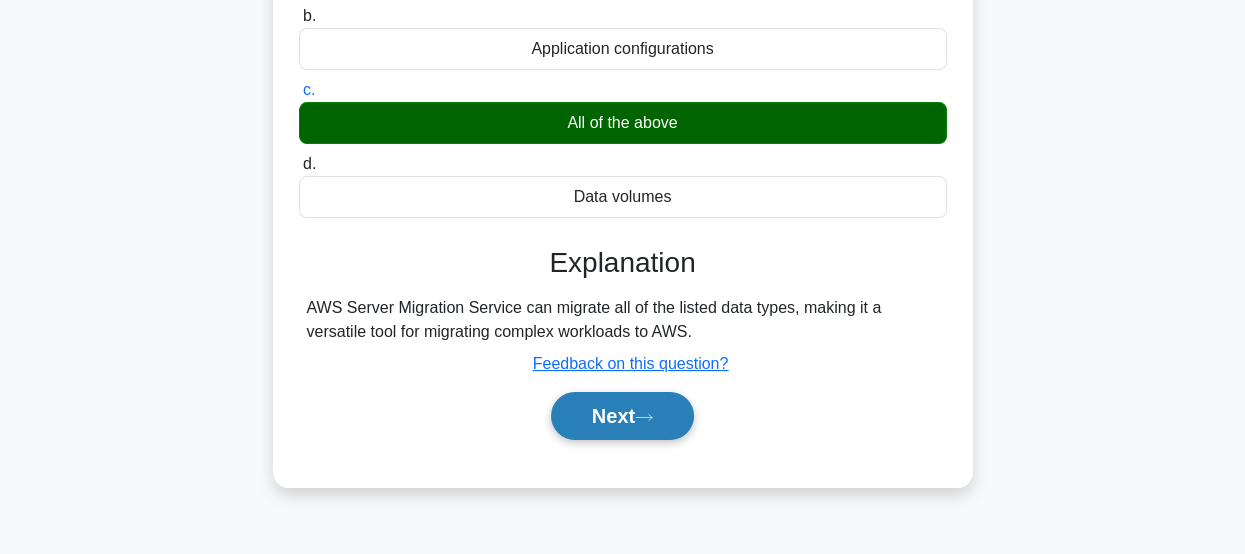 click on "Next" at bounding box center (622, 416) 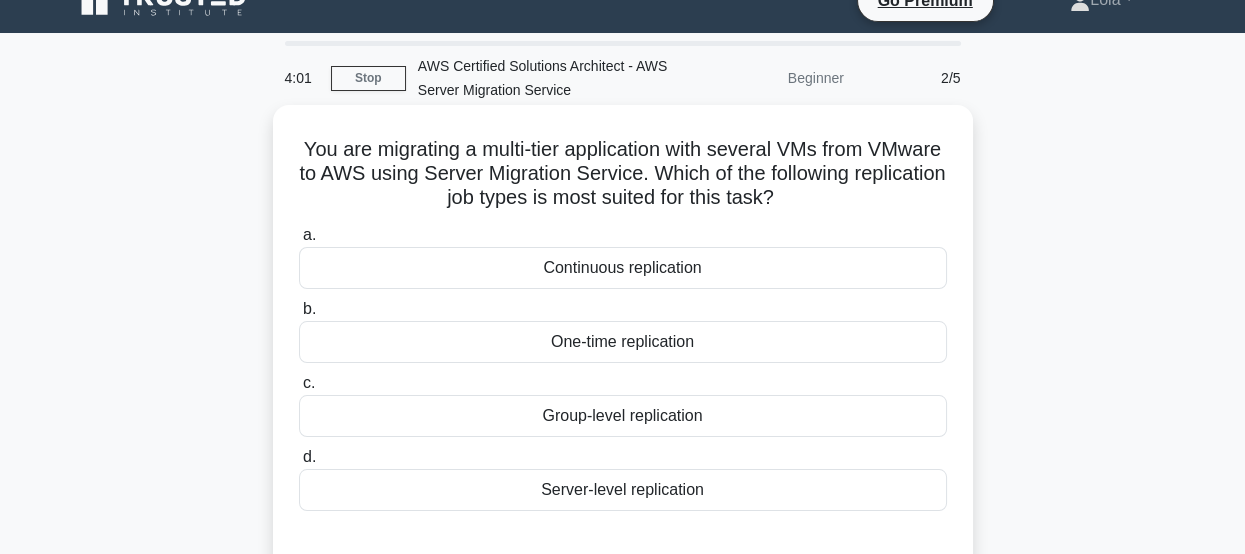 scroll, scrollTop: 0, scrollLeft: 0, axis: both 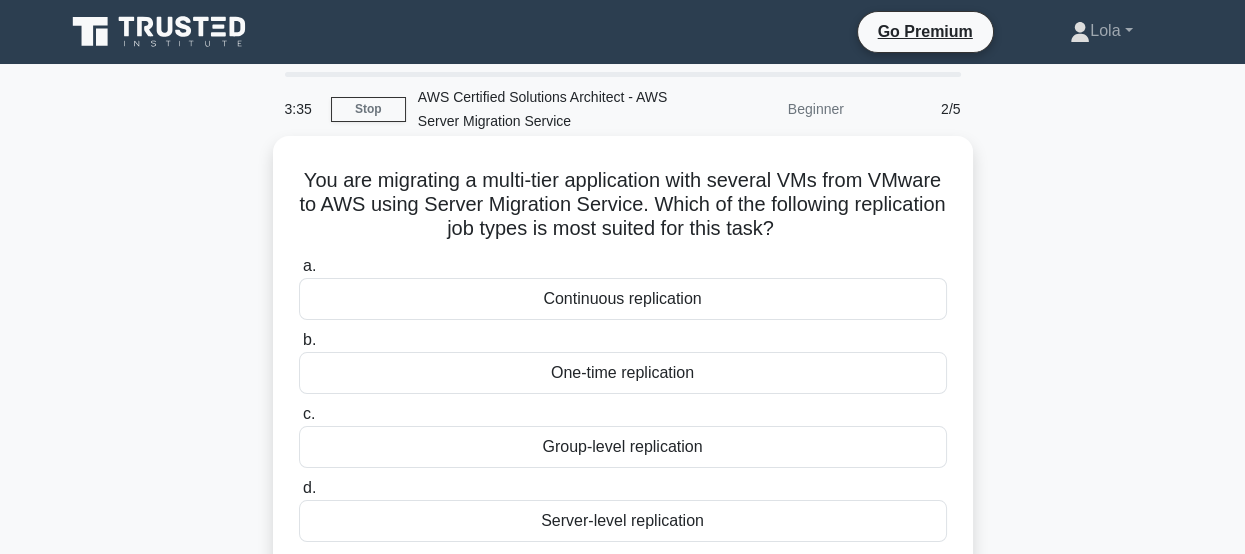 click on "Server-level replication" at bounding box center (623, 521) 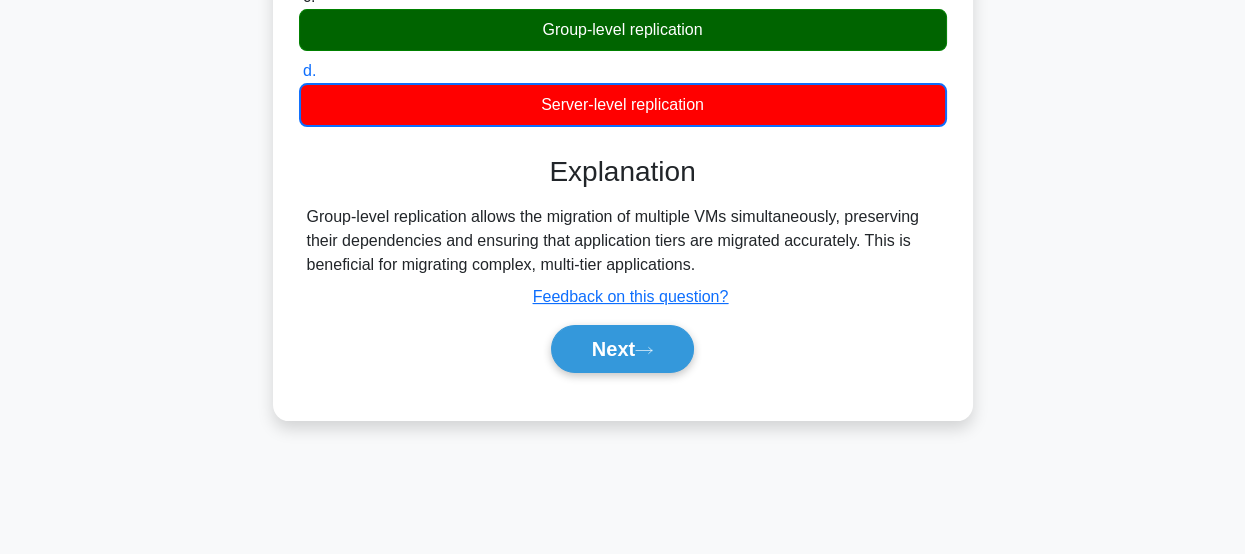 scroll, scrollTop: 500, scrollLeft: 0, axis: vertical 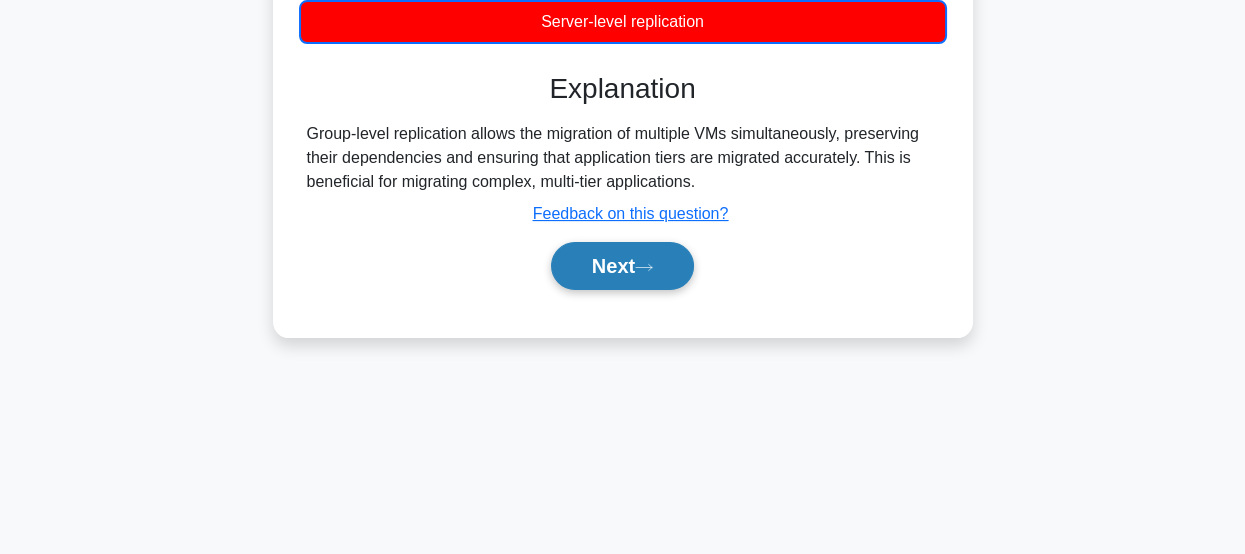 click on "Next" at bounding box center [622, 266] 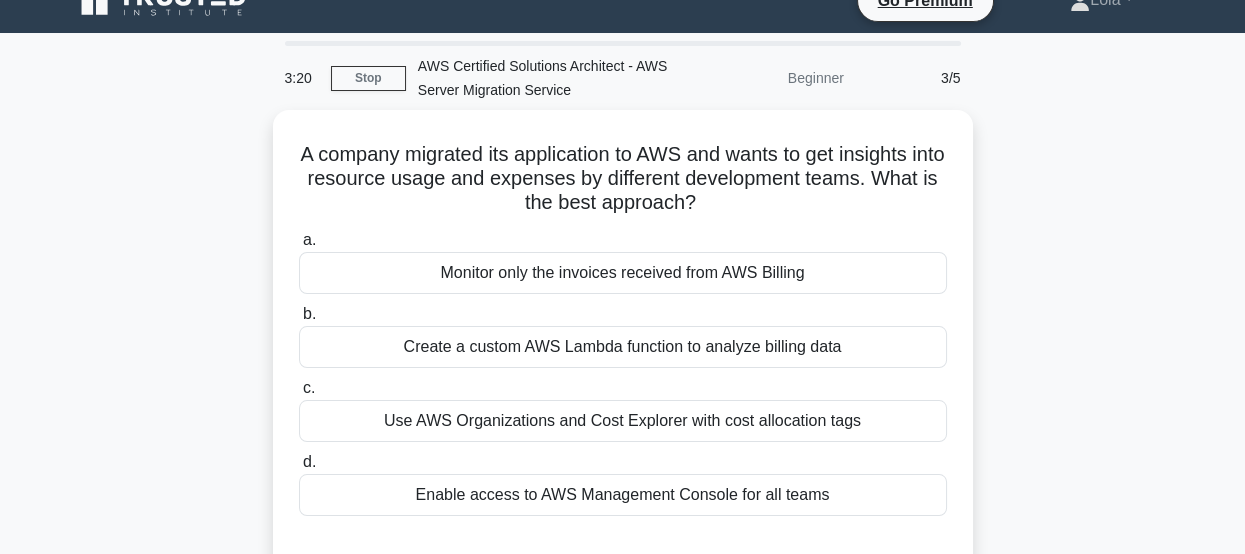scroll, scrollTop: 0, scrollLeft: 0, axis: both 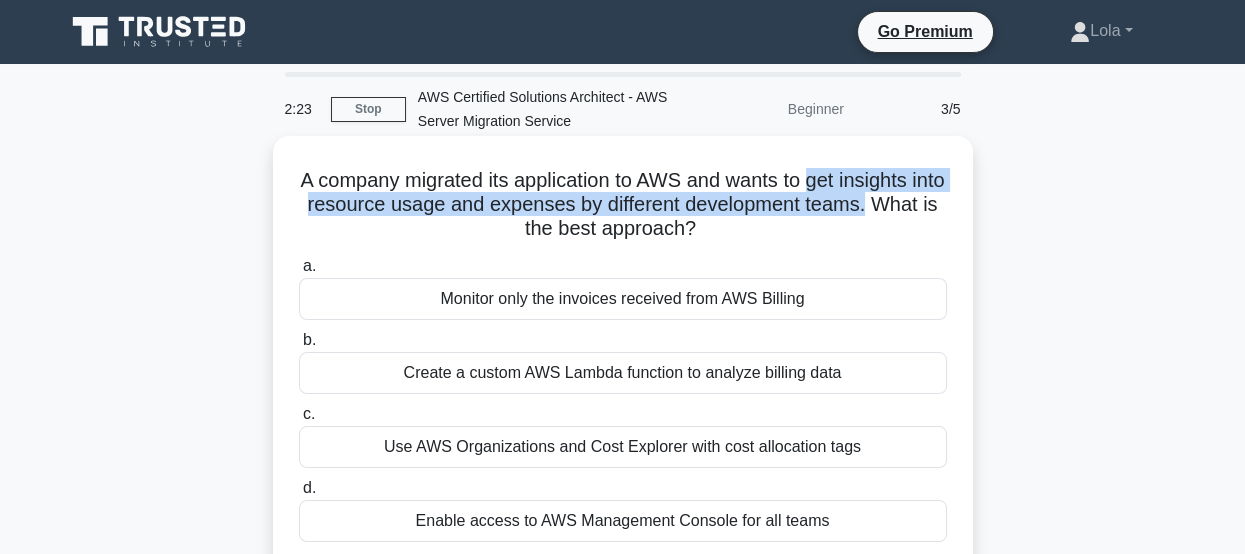drag, startPoint x: 833, startPoint y: 183, endPoint x: 933, endPoint y: 202, distance: 101.788994 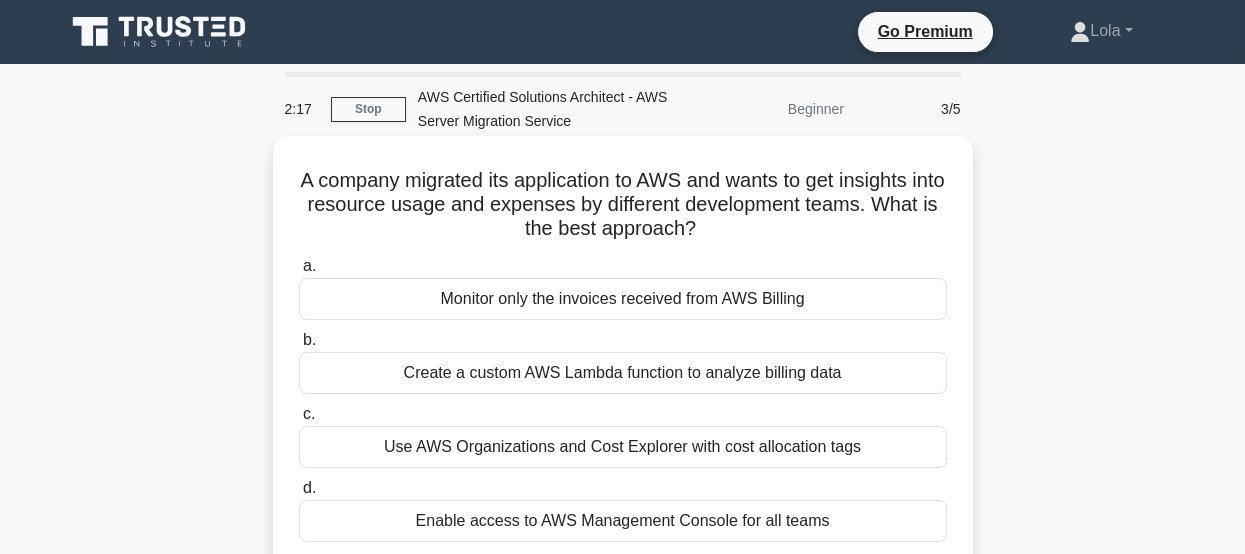 drag, startPoint x: 933, startPoint y: 202, endPoint x: 868, endPoint y: 235, distance: 72.89719 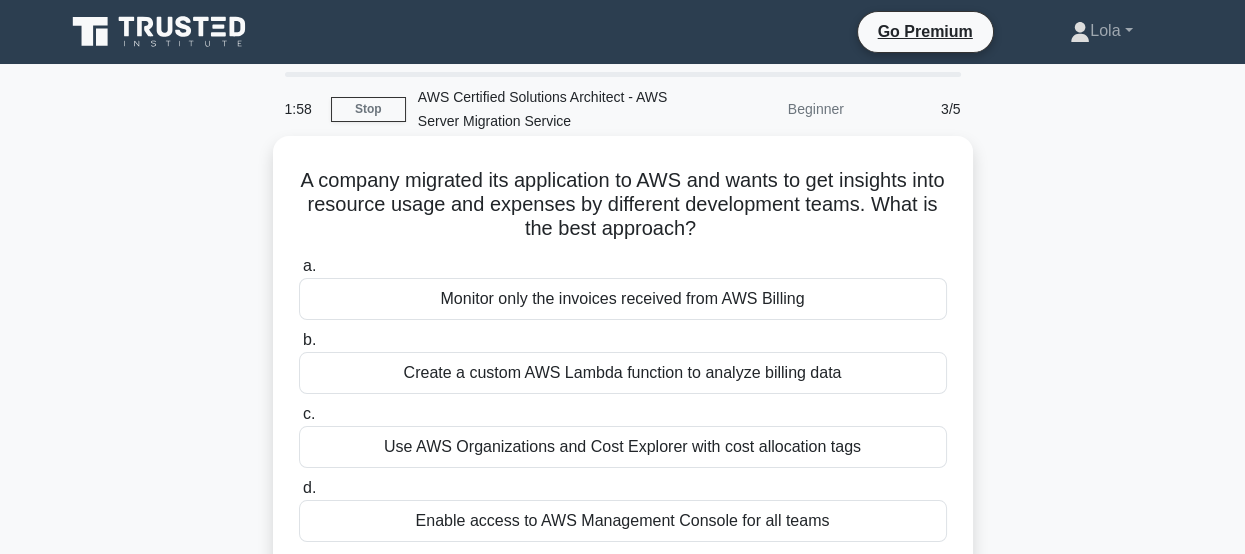 scroll, scrollTop: 100, scrollLeft: 0, axis: vertical 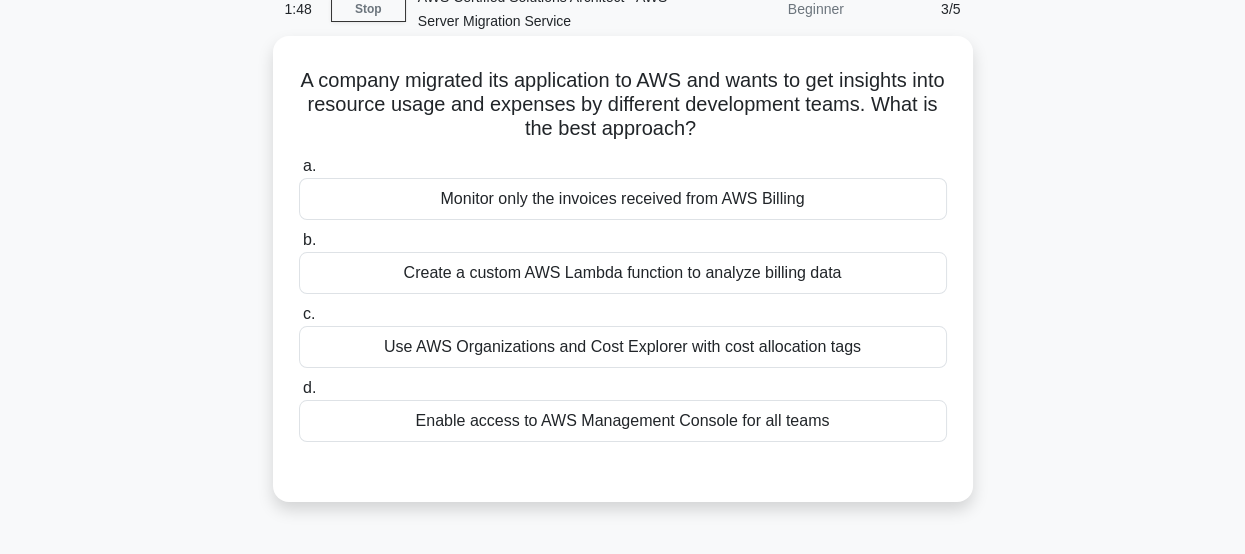 click on "Use AWS Organizations and Cost Explorer with cost allocation tags" at bounding box center [623, 347] 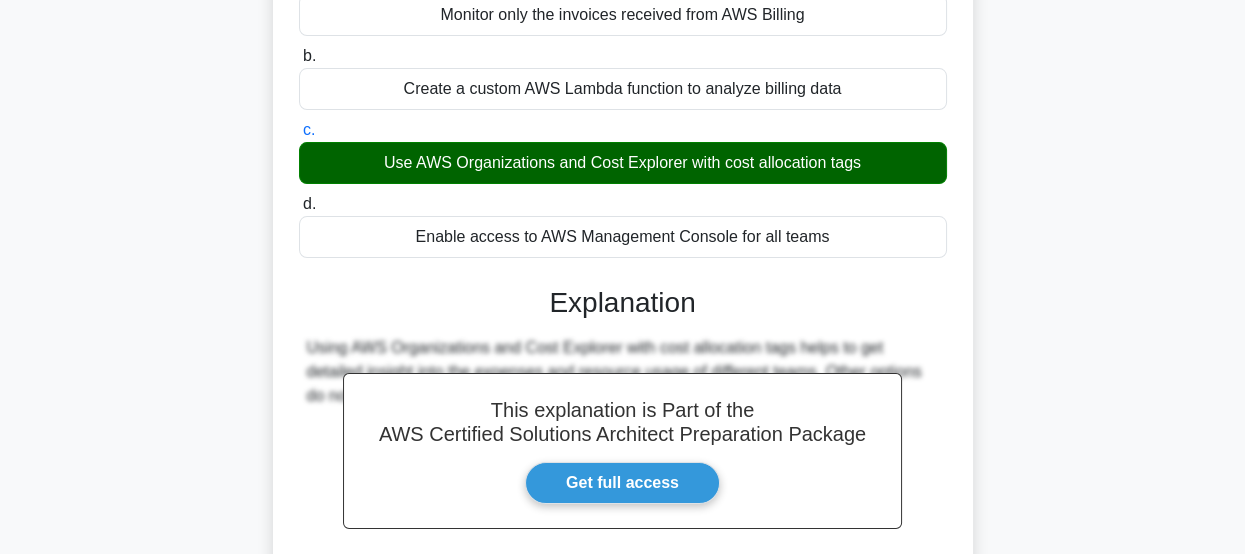 scroll, scrollTop: 400, scrollLeft: 0, axis: vertical 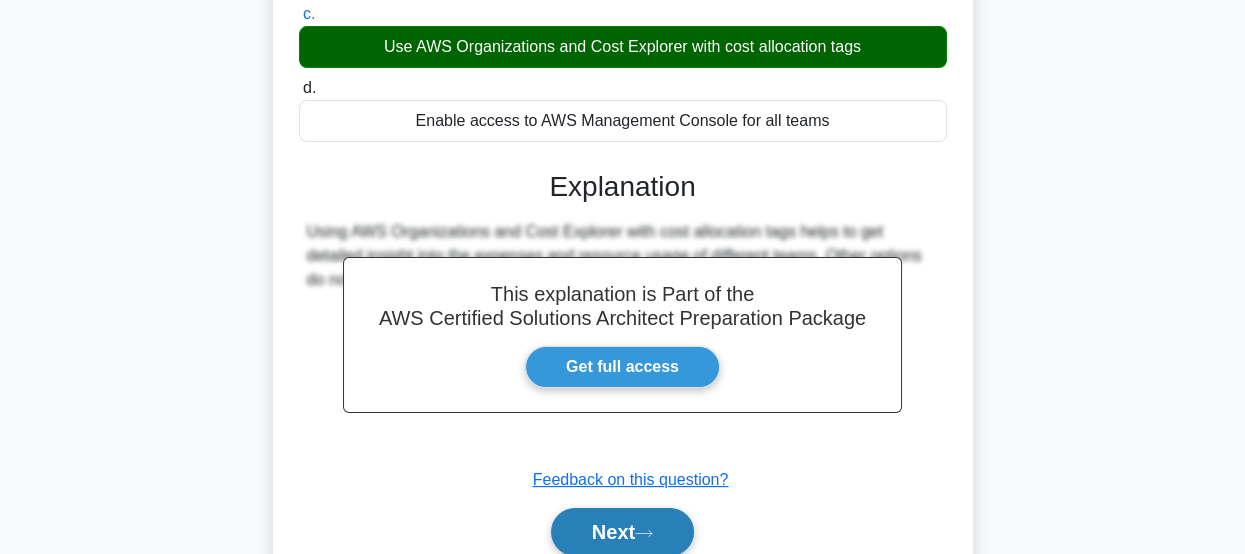 click on "Next" at bounding box center [622, 532] 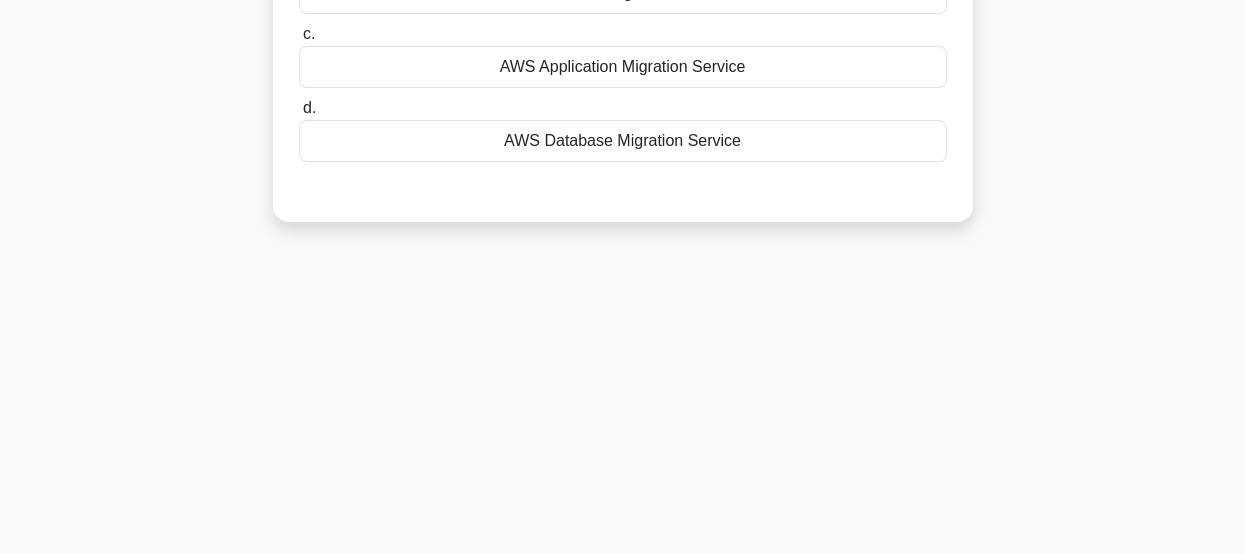 scroll, scrollTop: 0, scrollLeft: 0, axis: both 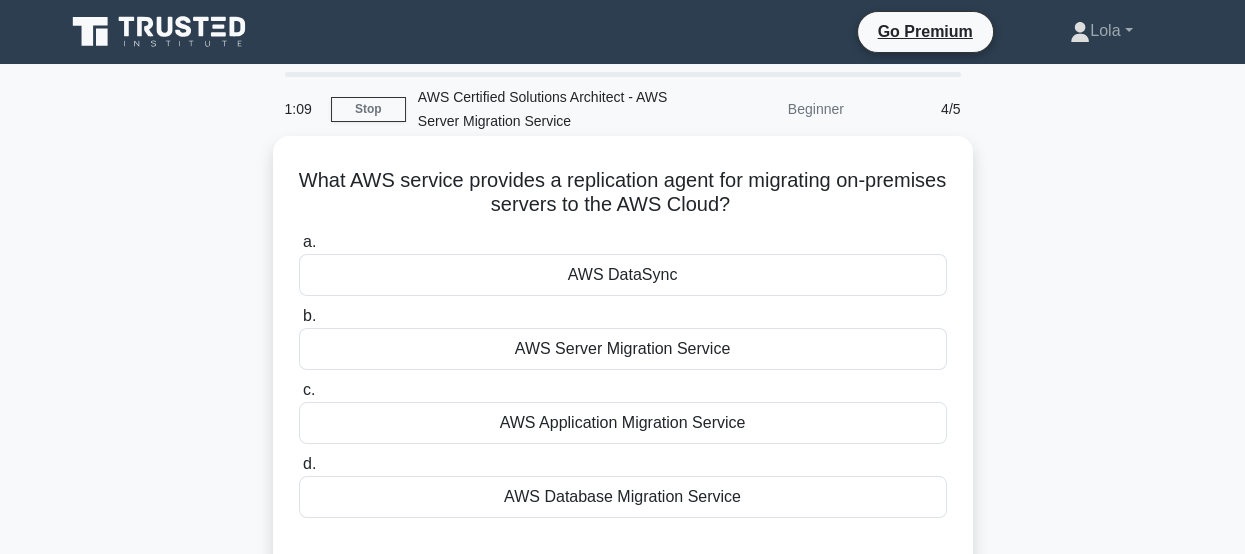 click on "AWS Server Migration Service" at bounding box center [623, 349] 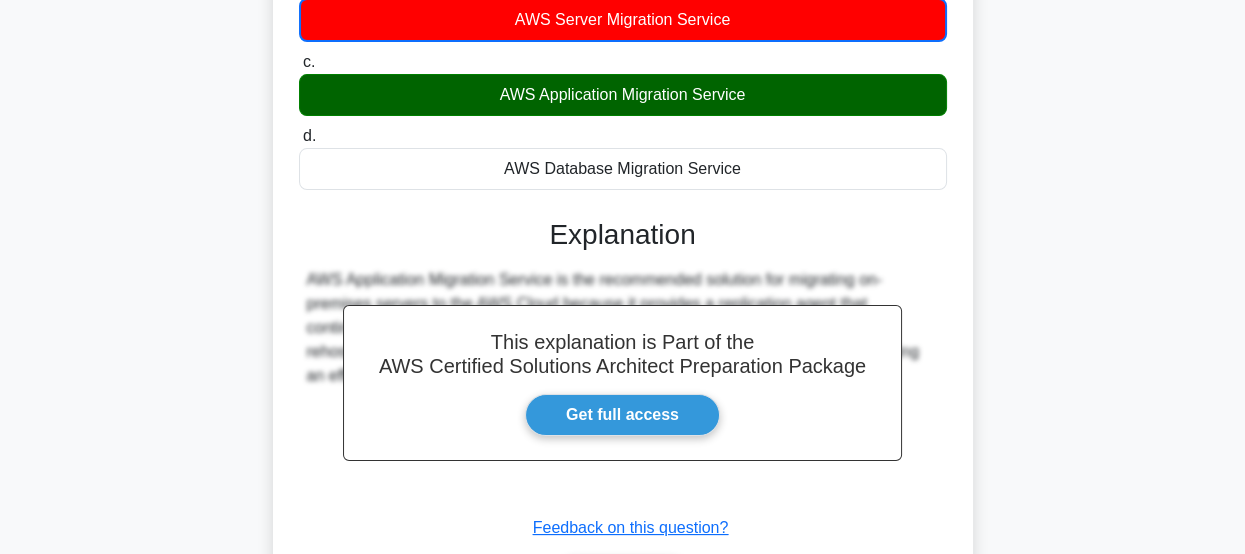 scroll, scrollTop: 500, scrollLeft: 0, axis: vertical 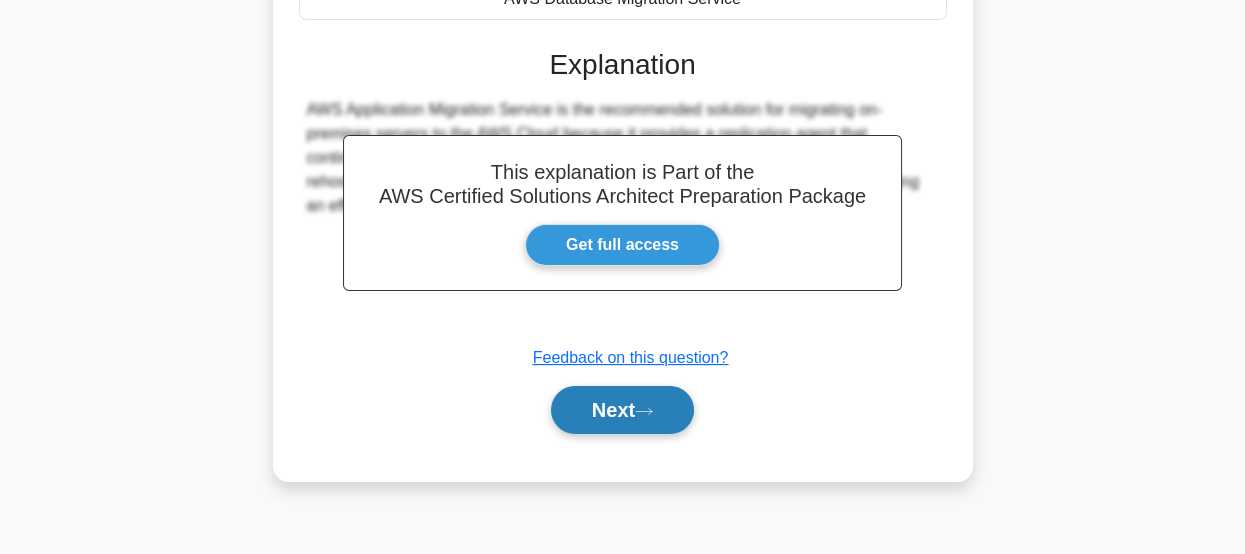 click on "Next" at bounding box center (622, 410) 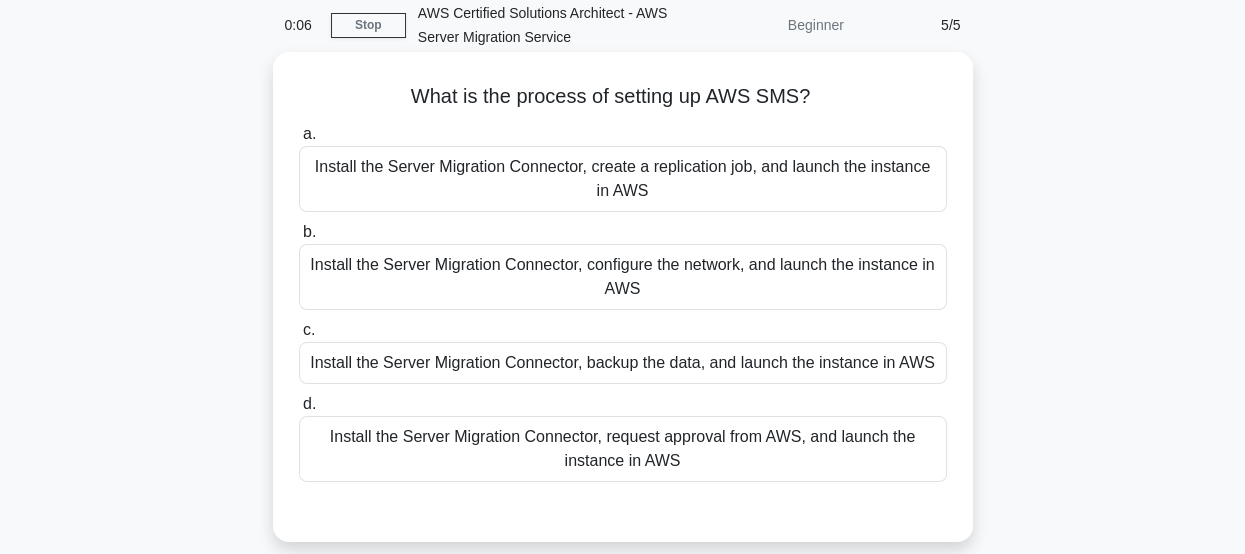 scroll, scrollTop: 0, scrollLeft: 0, axis: both 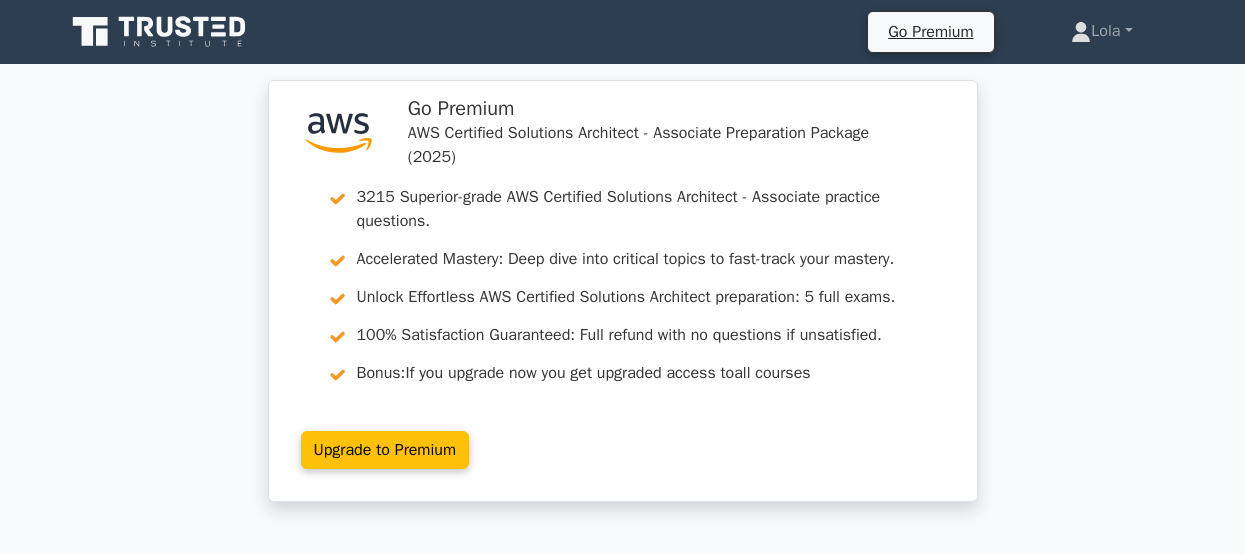 click on "Upgrade to Premium" at bounding box center (385, 450) 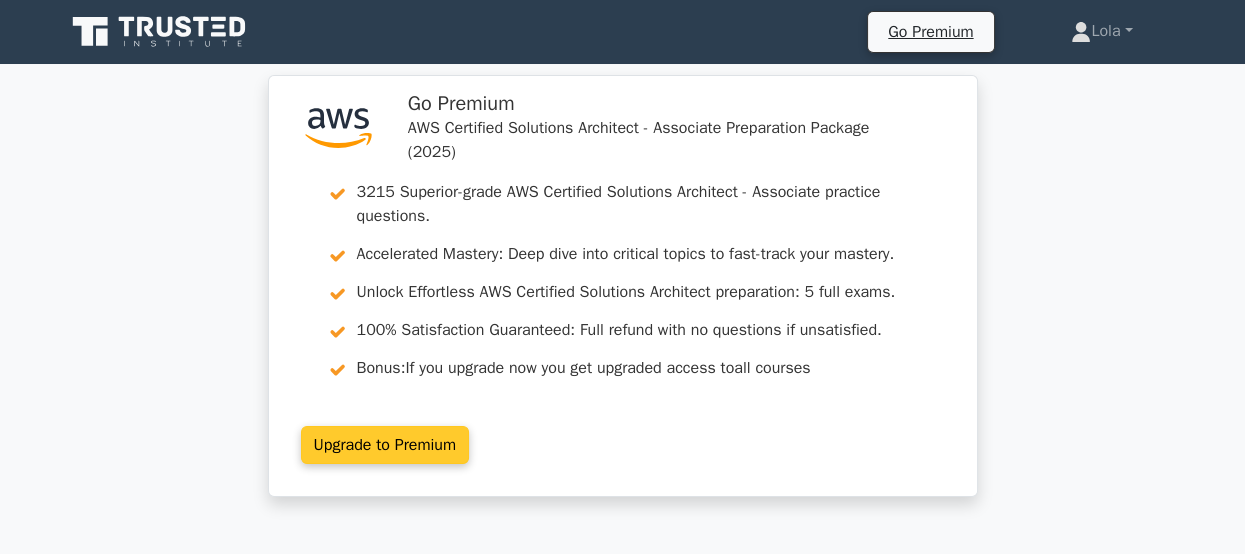 scroll, scrollTop: 0, scrollLeft: 0, axis: both 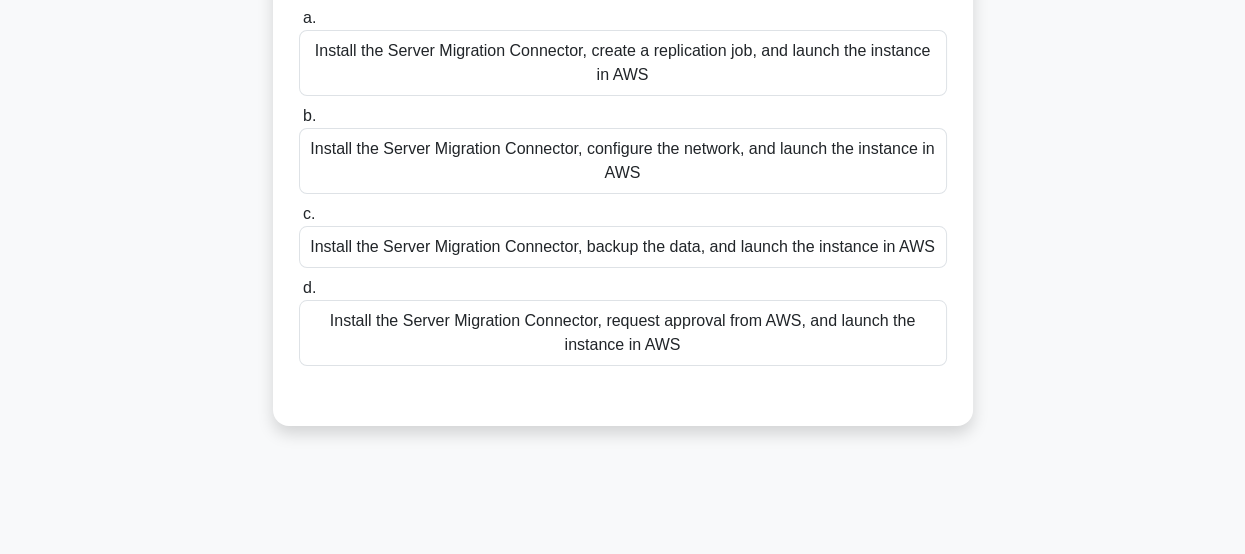 click on "Install the Server Migration Connector, request approval from AWS, and launch the instance in AWS" at bounding box center (623, 333) 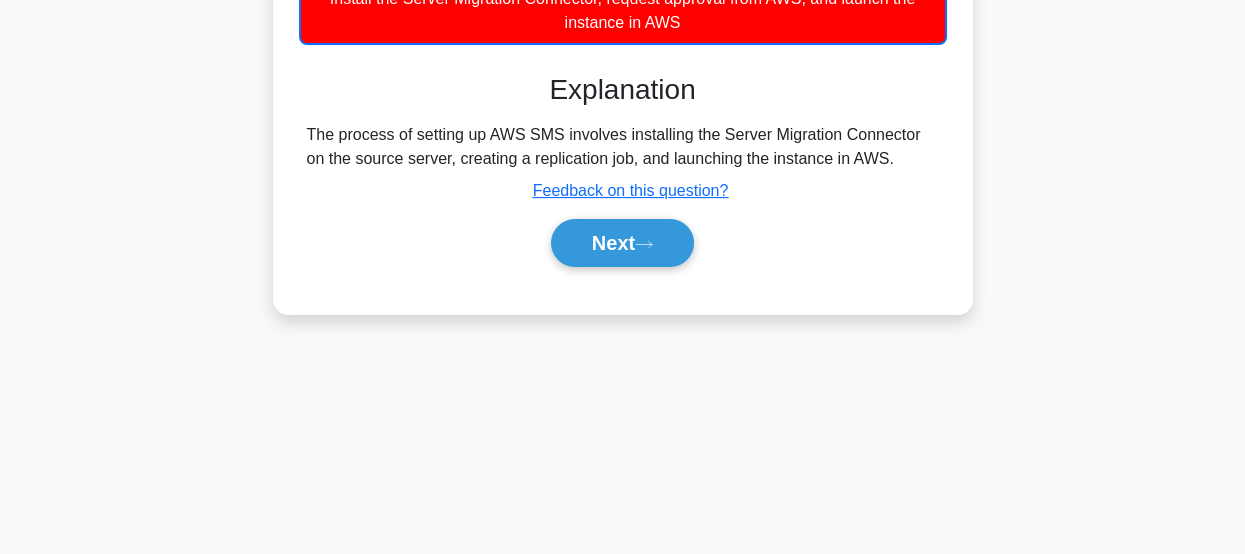 scroll, scrollTop: 526, scrollLeft: 0, axis: vertical 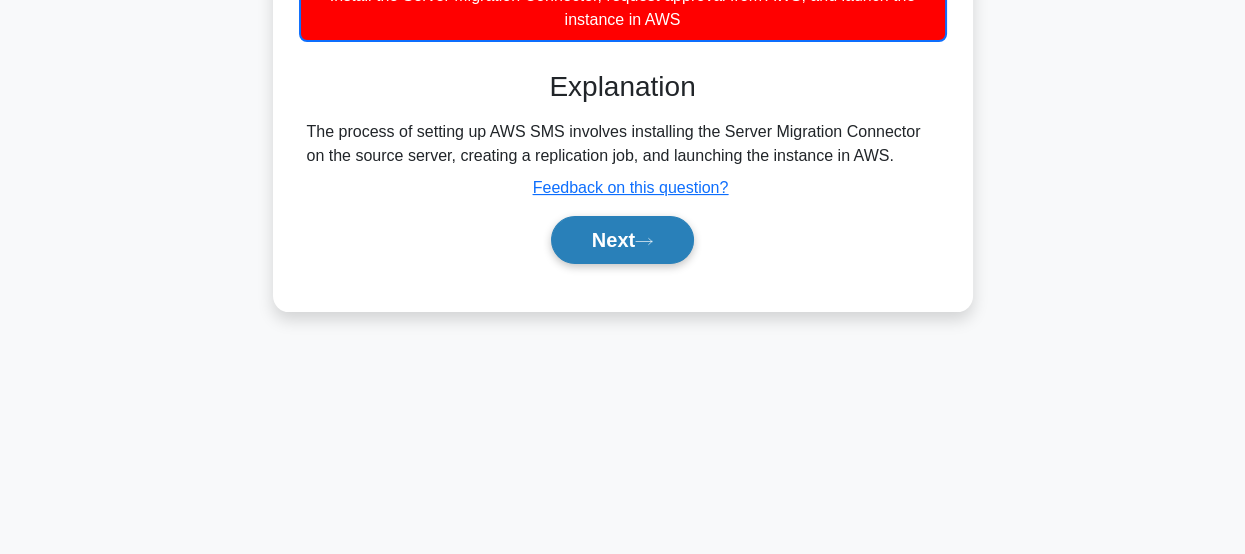 click 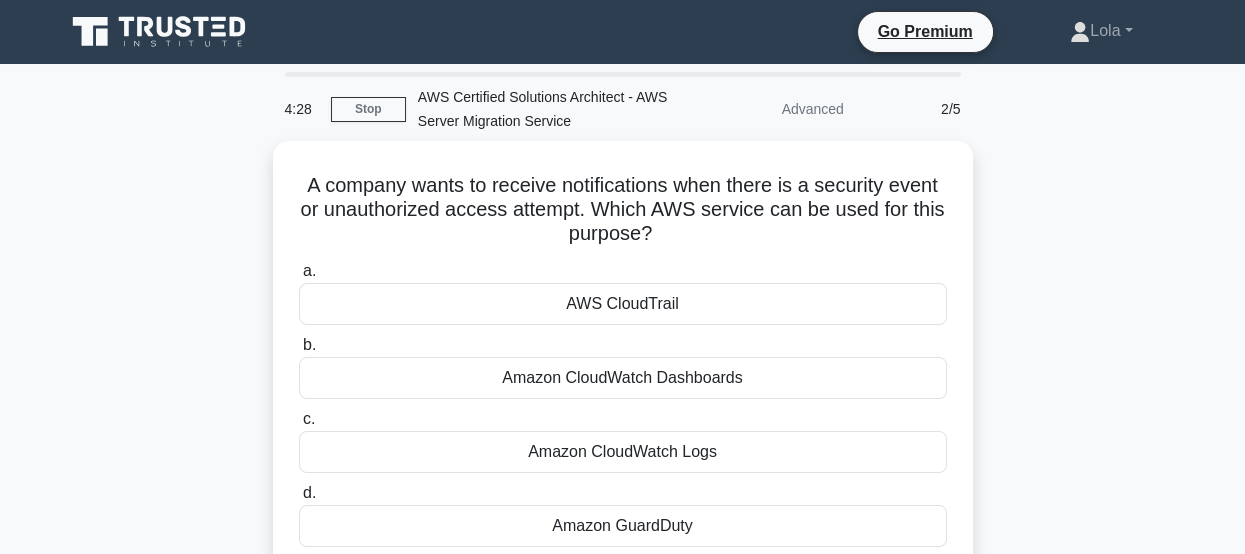 scroll, scrollTop: 100, scrollLeft: 0, axis: vertical 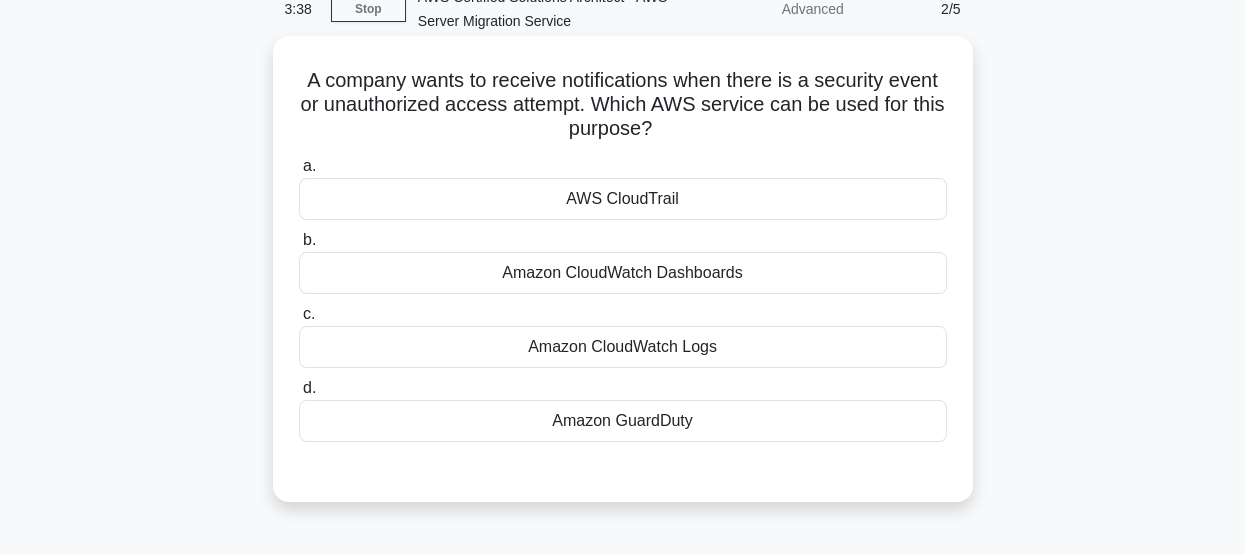 click on "Amazon CloudWatch Logs" at bounding box center [623, 347] 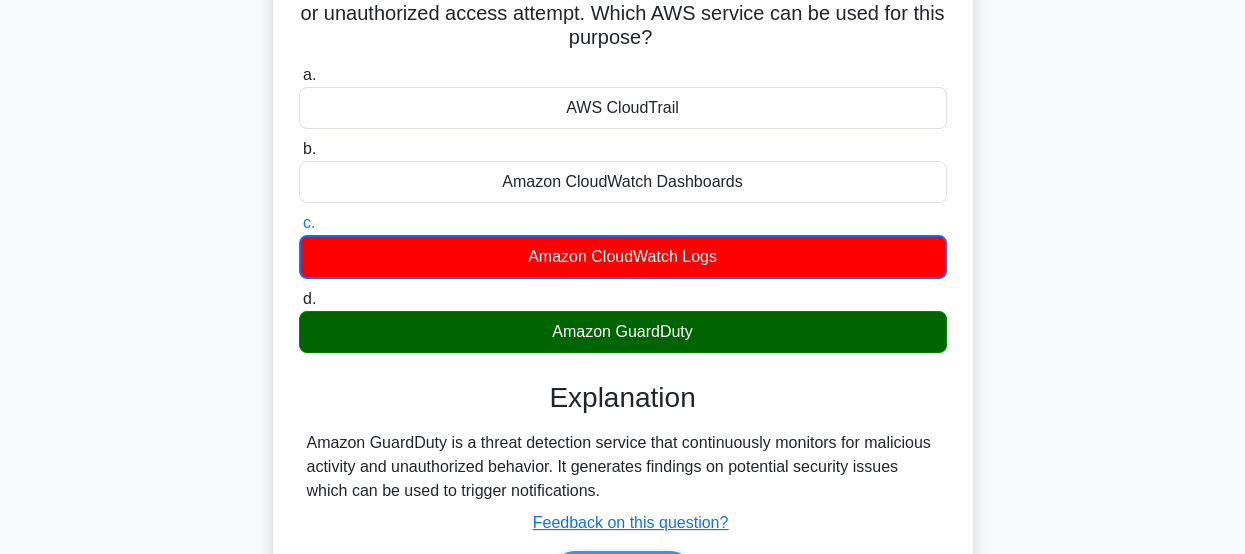 scroll, scrollTop: 400, scrollLeft: 0, axis: vertical 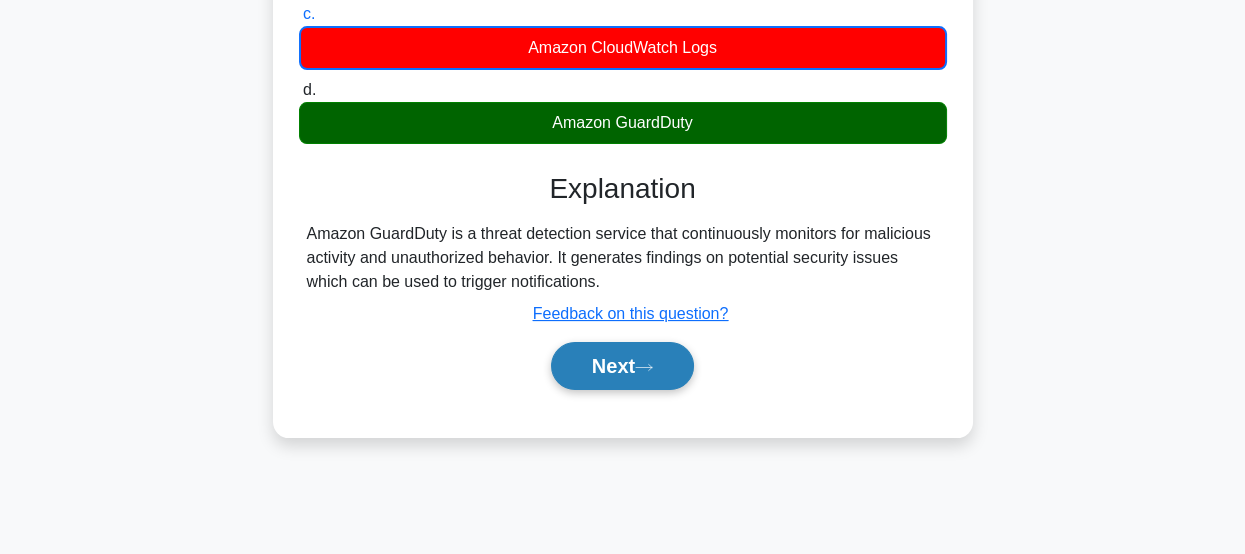 click on "Next" at bounding box center [622, 366] 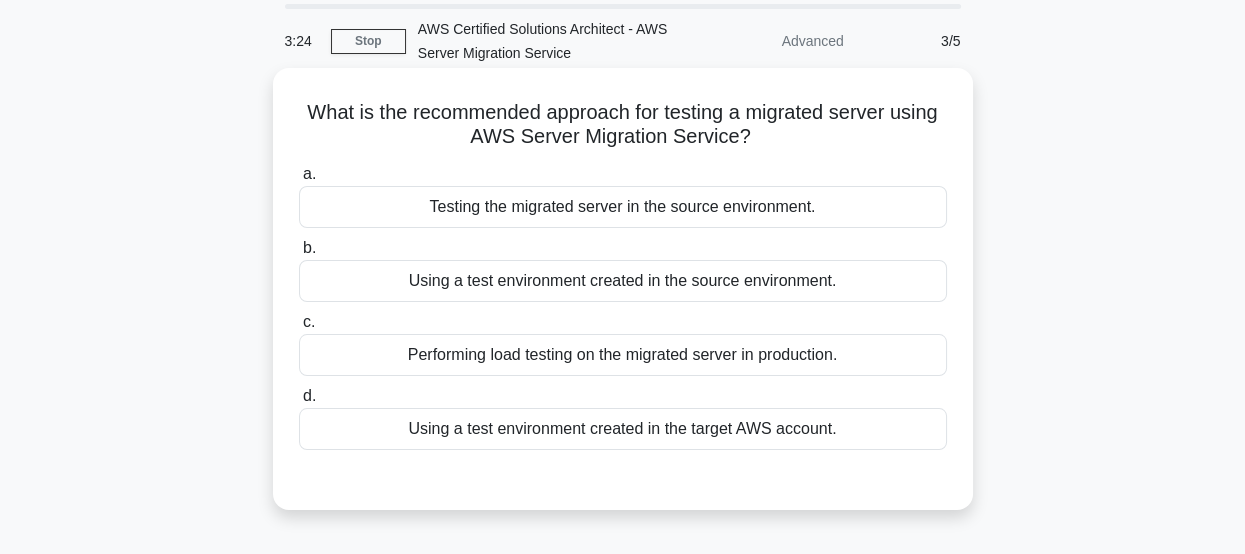 scroll, scrollTop: 100, scrollLeft: 0, axis: vertical 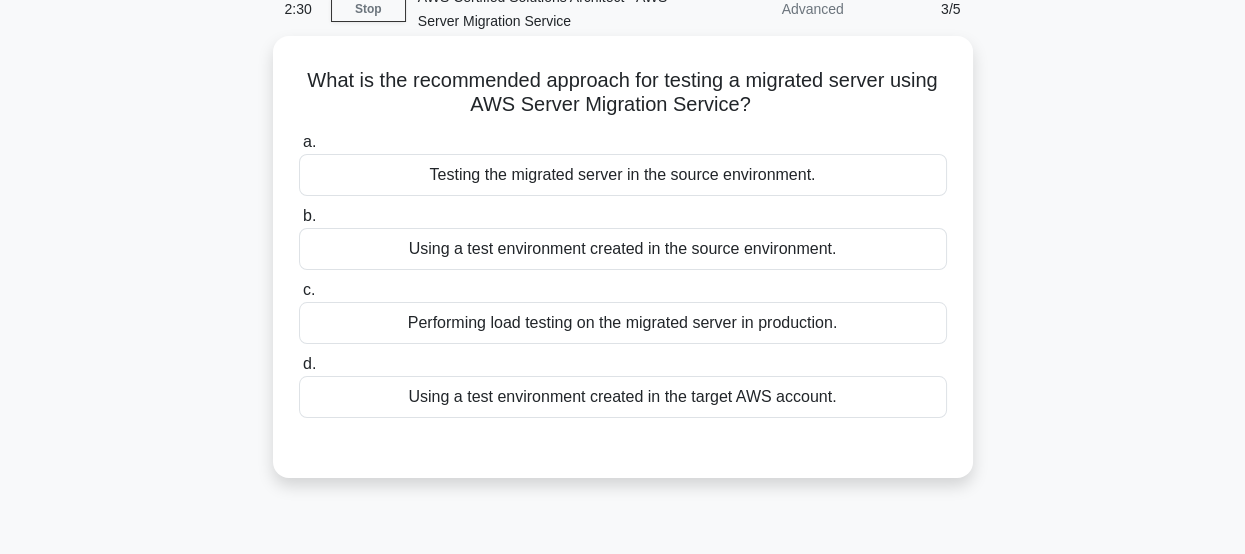 click on "Performing load testing on the migrated server in production." at bounding box center [623, 323] 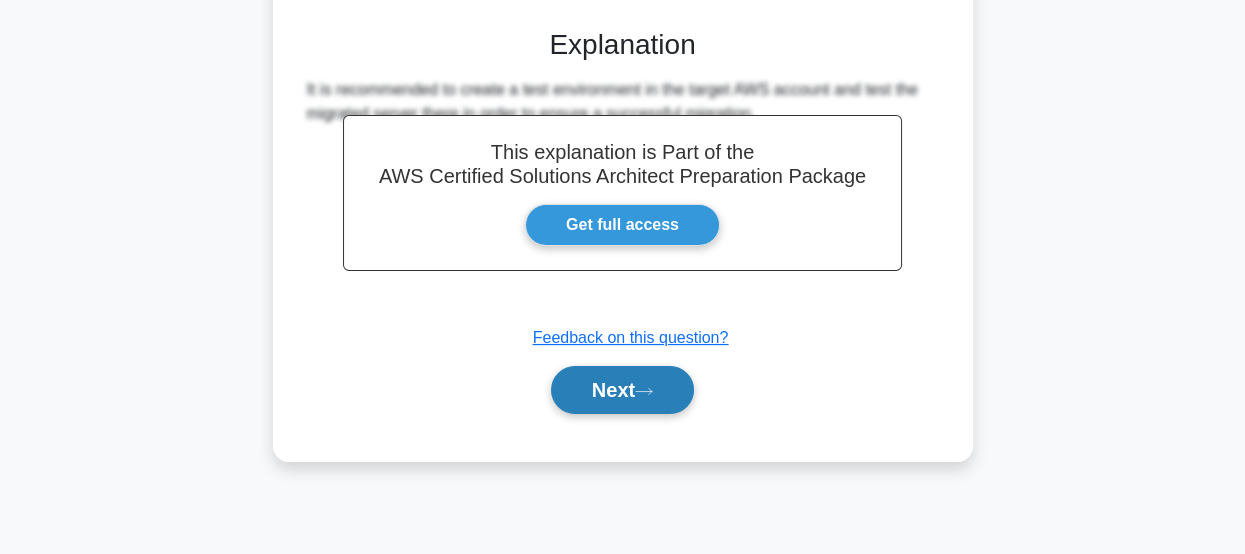scroll, scrollTop: 526, scrollLeft: 0, axis: vertical 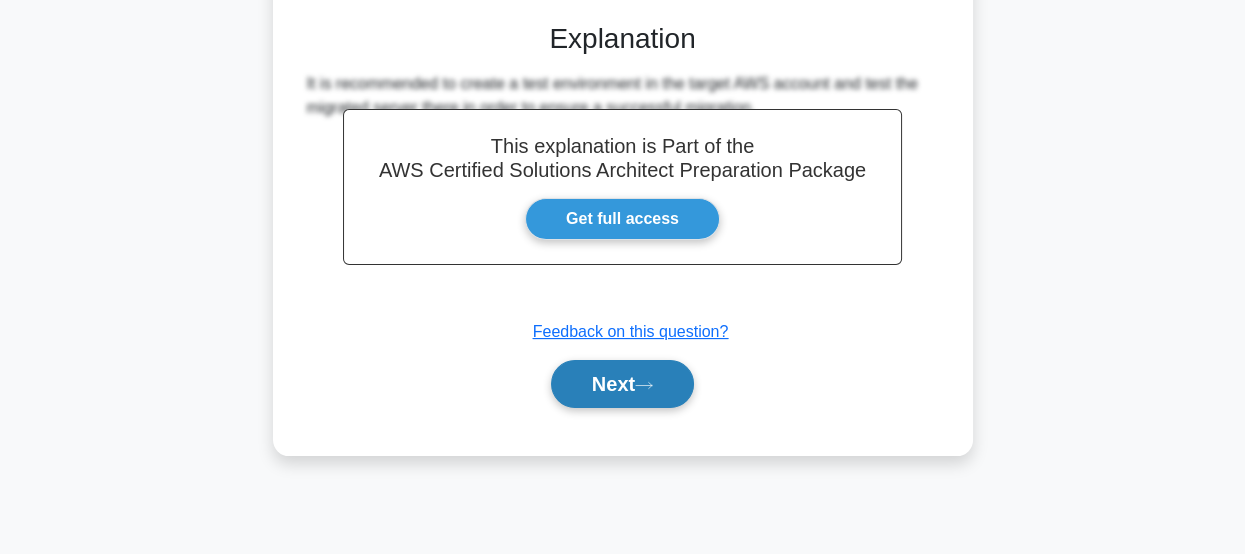click on "Next" at bounding box center [622, 384] 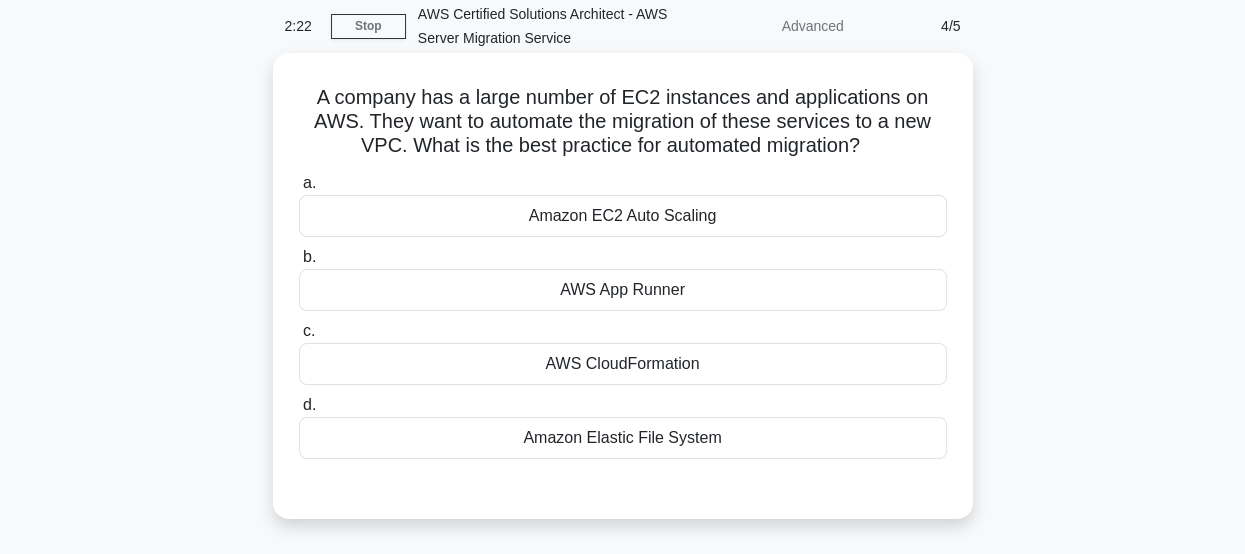 scroll, scrollTop: 26, scrollLeft: 0, axis: vertical 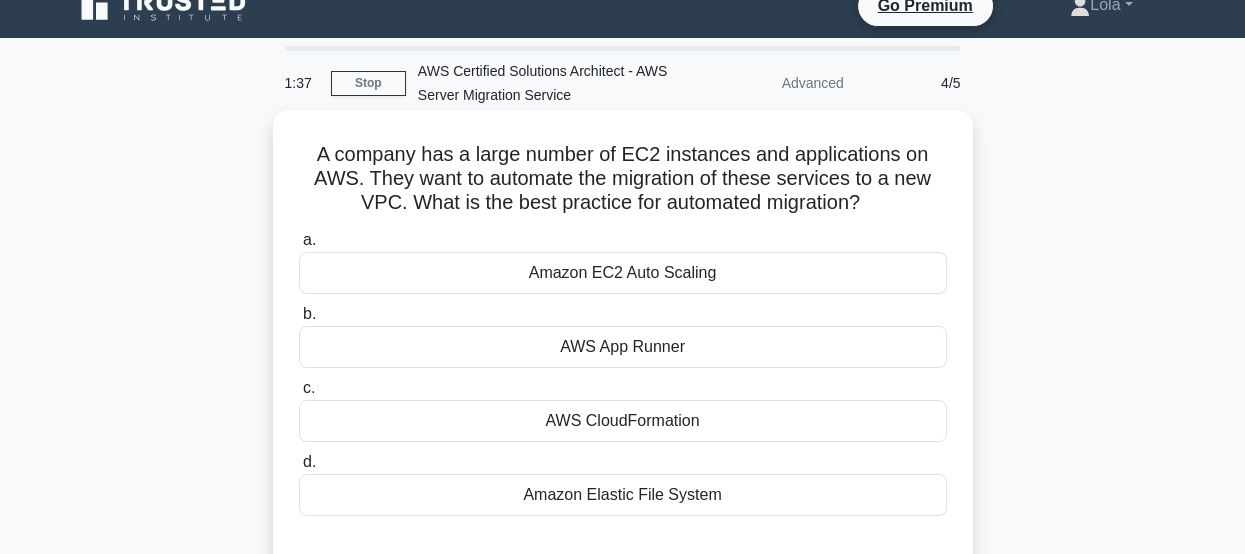 click on "AWS CloudFormation" at bounding box center [623, 421] 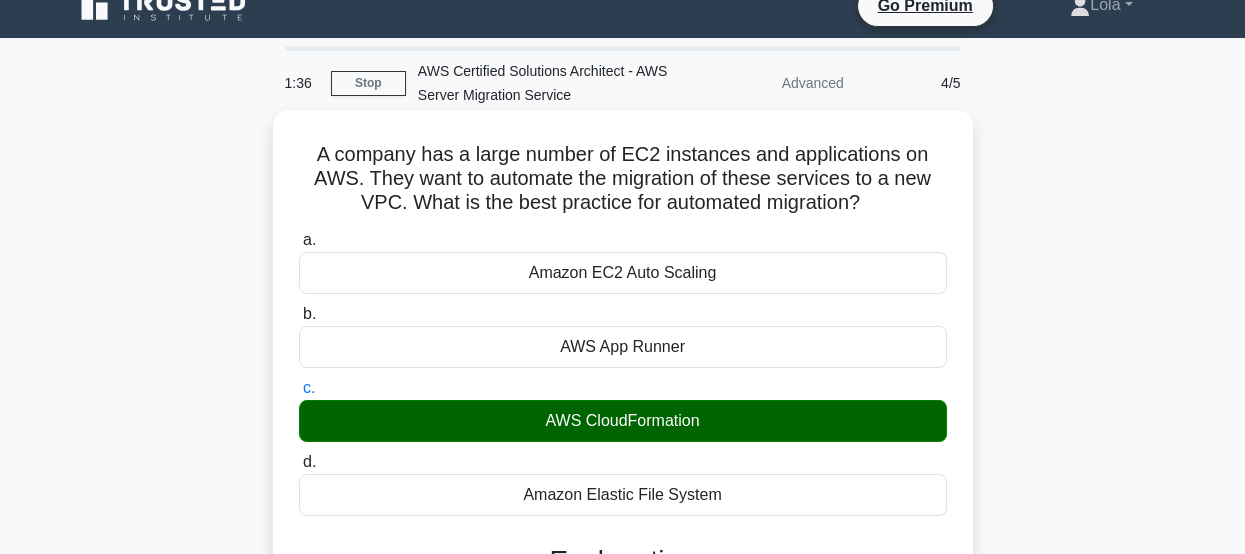 scroll, scrollTop: 426, scrollLeft: 0, axis: vertical 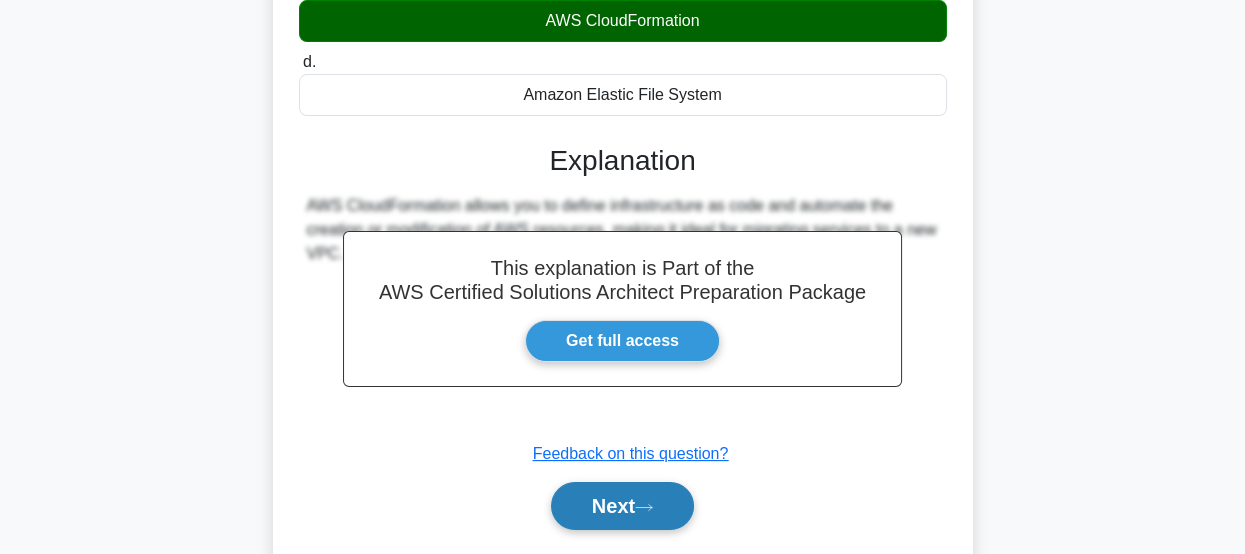 click on "Next" at bounding box center [622, 506] 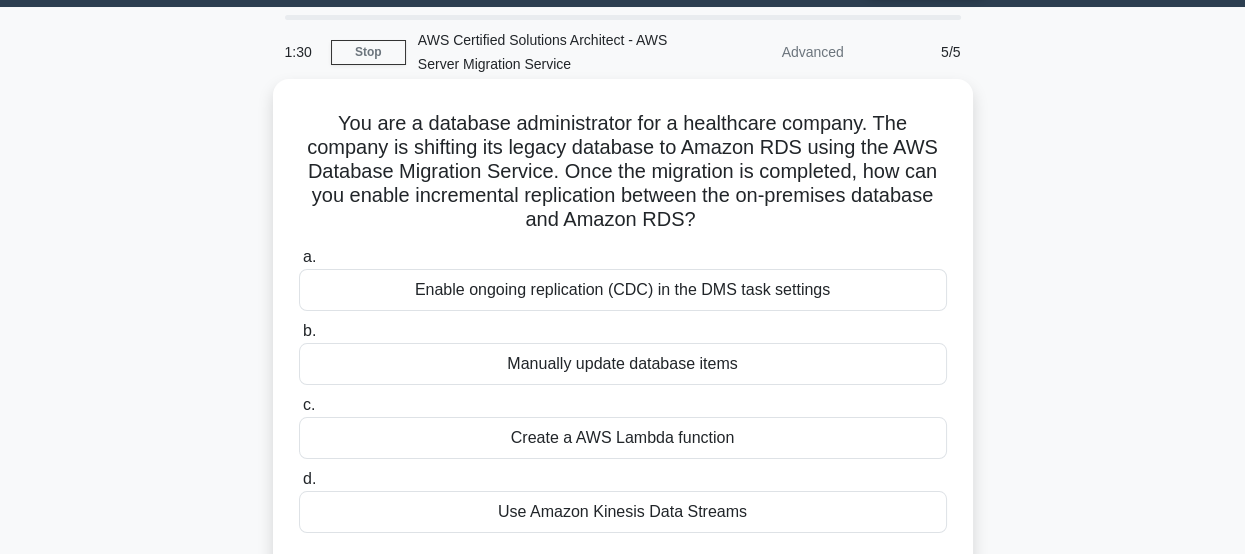 scroll, scrollTop: 26, scrollLeft: 0, axis: vertical 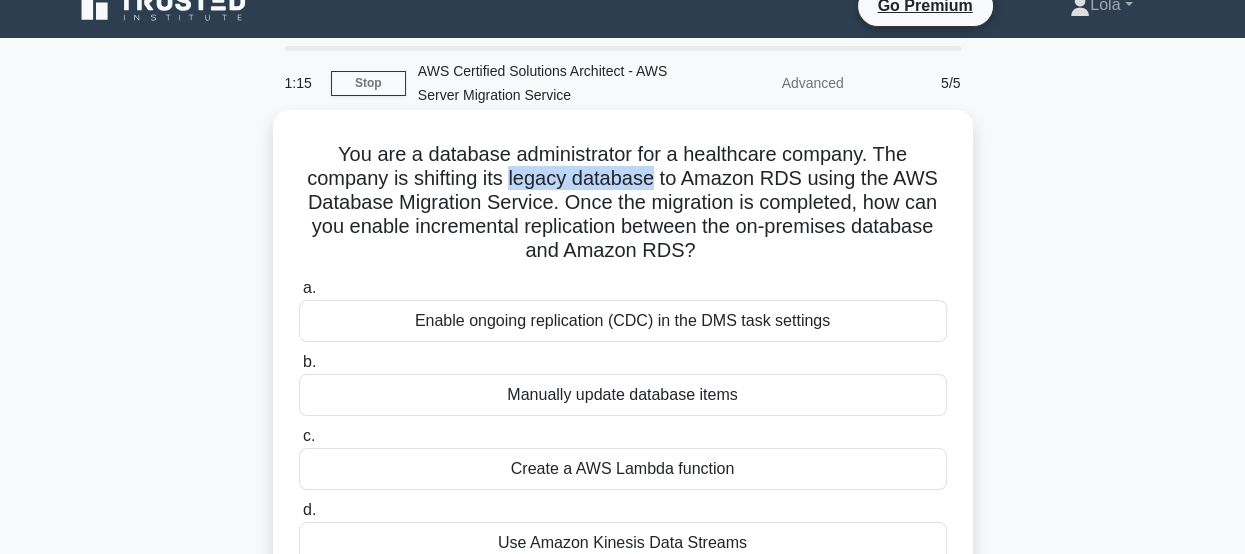 drag, startPoint x: 509, startPoint y: 182, endPoint x: 659, endPoint y: 177, distance: 150.08331 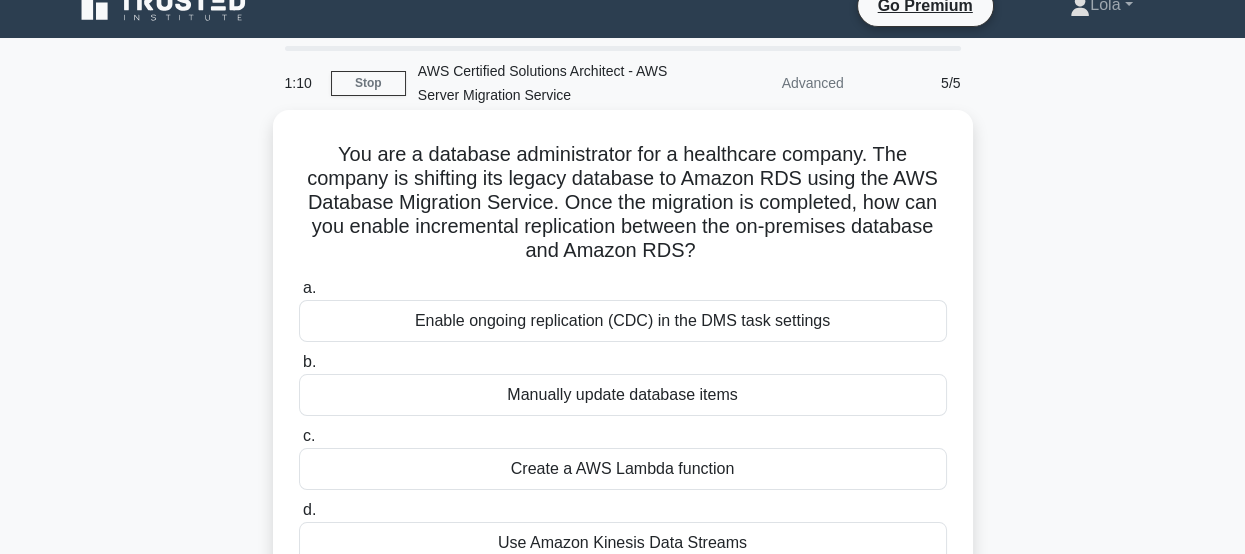 click on "You are a database administrator for a healthcare company. The company is shifting its legacy database to Amazon RDS using the AWS Database Migration Service. Once the migration is completed, how can you enable incremental replication between the on-premises database and Amazon RDS?
.spinner_0XTQ{transform-origin:center;animation:spinner_y6GP .75s linear infinite}@keyframes spinner_y6GP{100%{transform:rotate(360deg)}}" at bounding box center [623, 203] 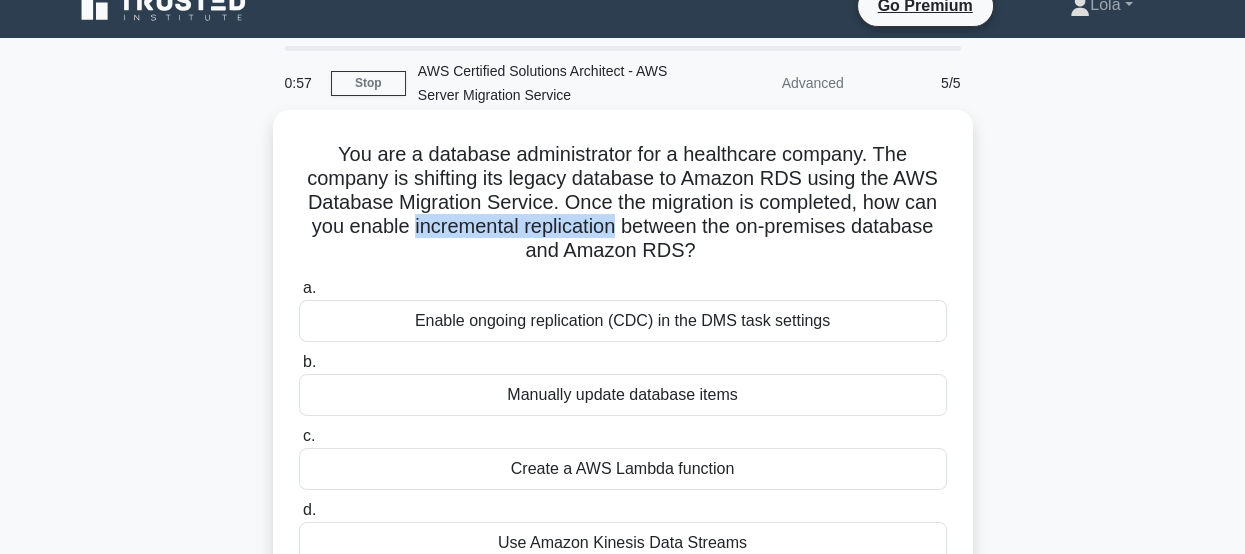 drag, startPoint x: 409, startPoint y: 233, endPoint x: 620, endPoint y: 225, distance: 211.15161 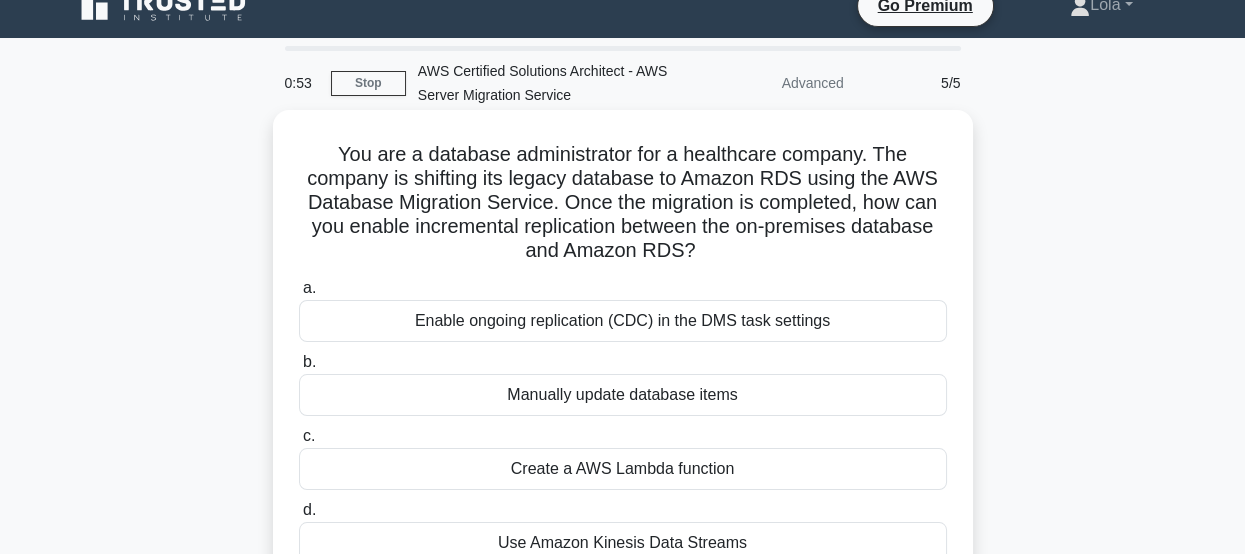 drag, startPoint x: 620, startPoint y: 225, endPoint x: 726, endPoint y: 271, distance: 115.55086 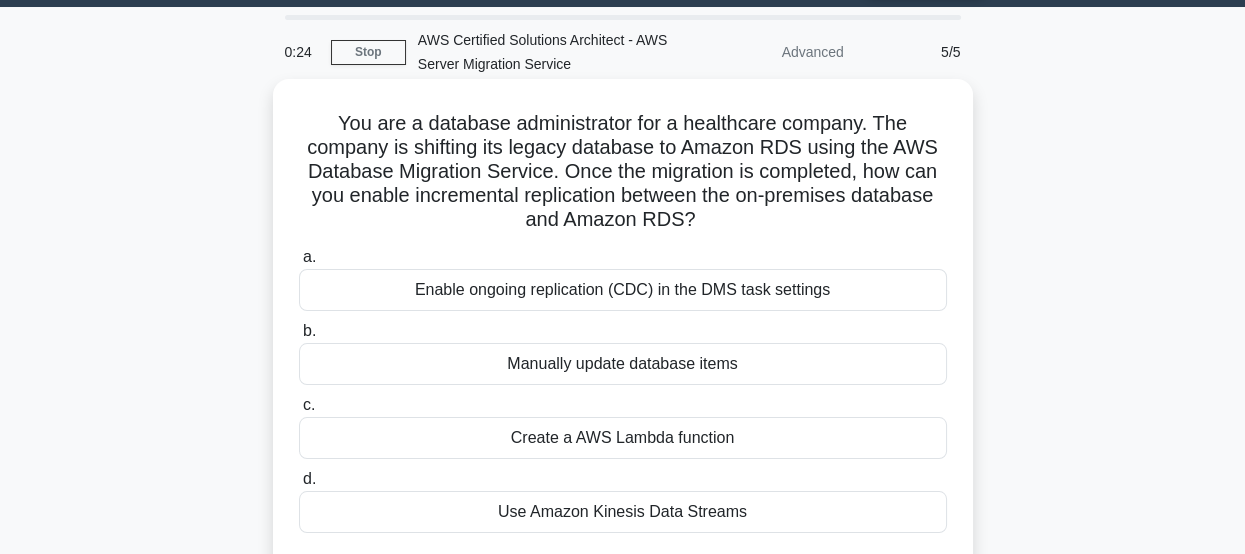 scroll, scrollTop: 26, scrollLeft: 0, axis: vertical 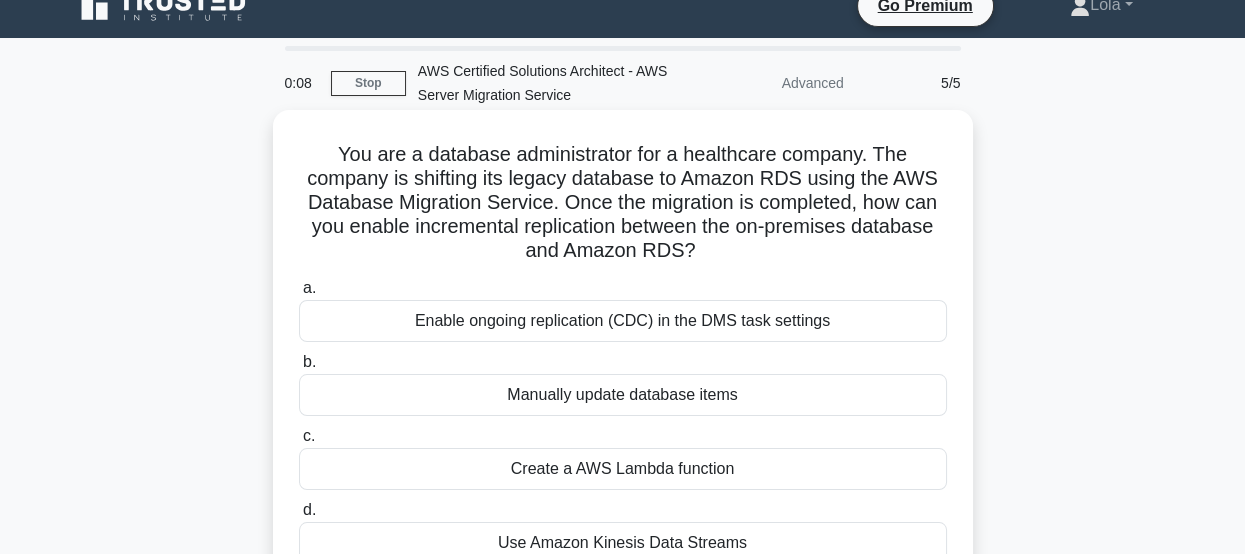 click on "Enable ongoing replication (CDC) in the DMS task settings" at bounding box center (623, 321) 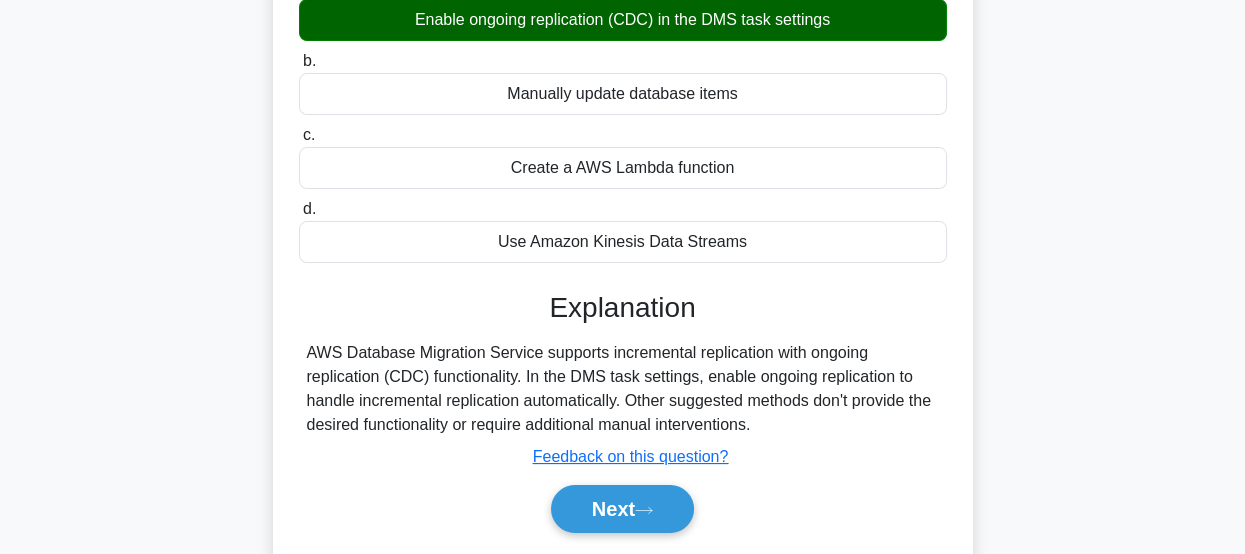 scroll, scrollTop: 526, scrollLeft: 0, axis: vertical 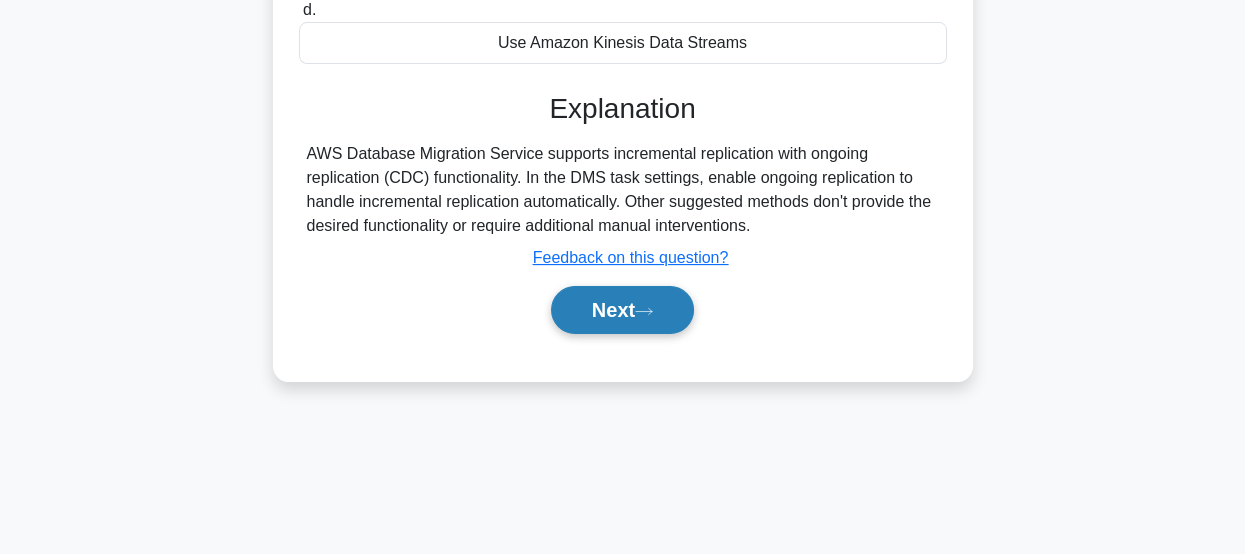 click on "Next" at bounding box center [623, 310] 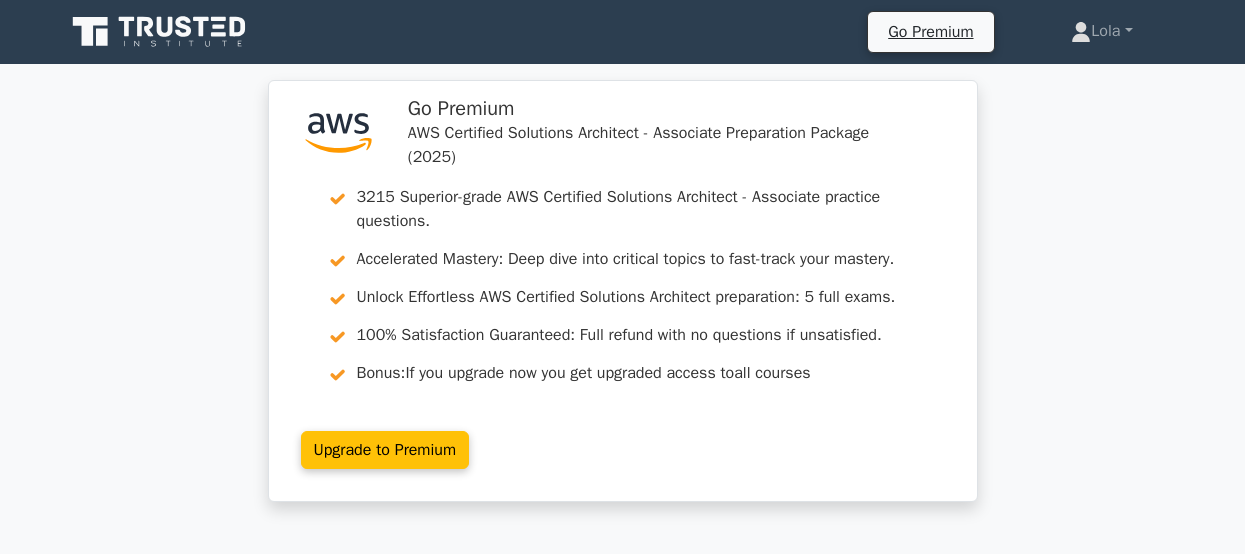 scroll, scrollTop: 0, scrollLeft: 0, axis: both 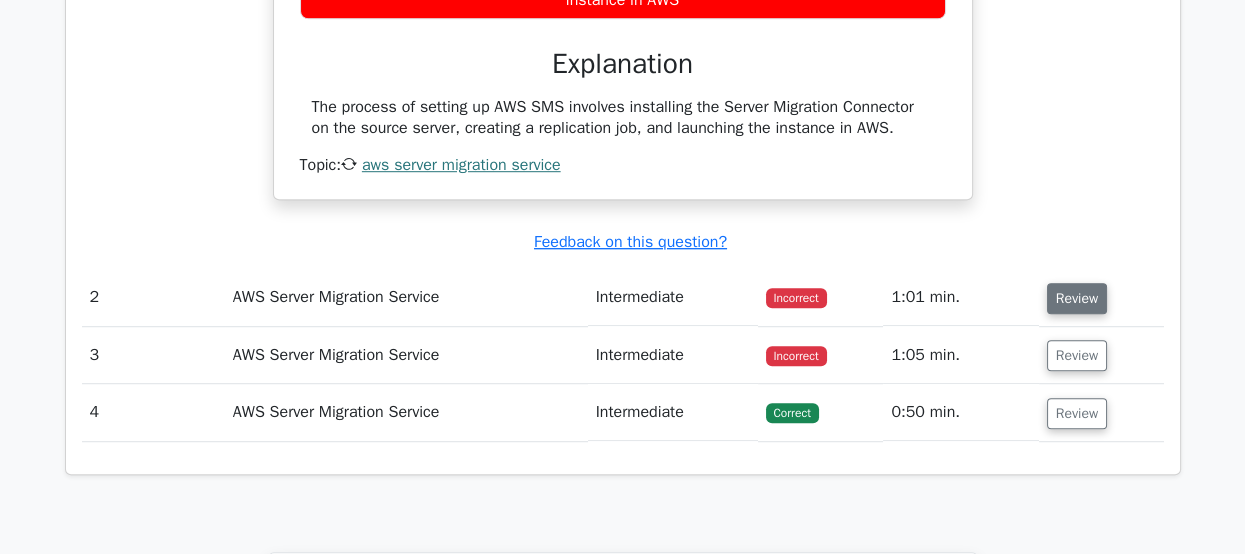 click on "Review" at bounding box center [1077, 298] 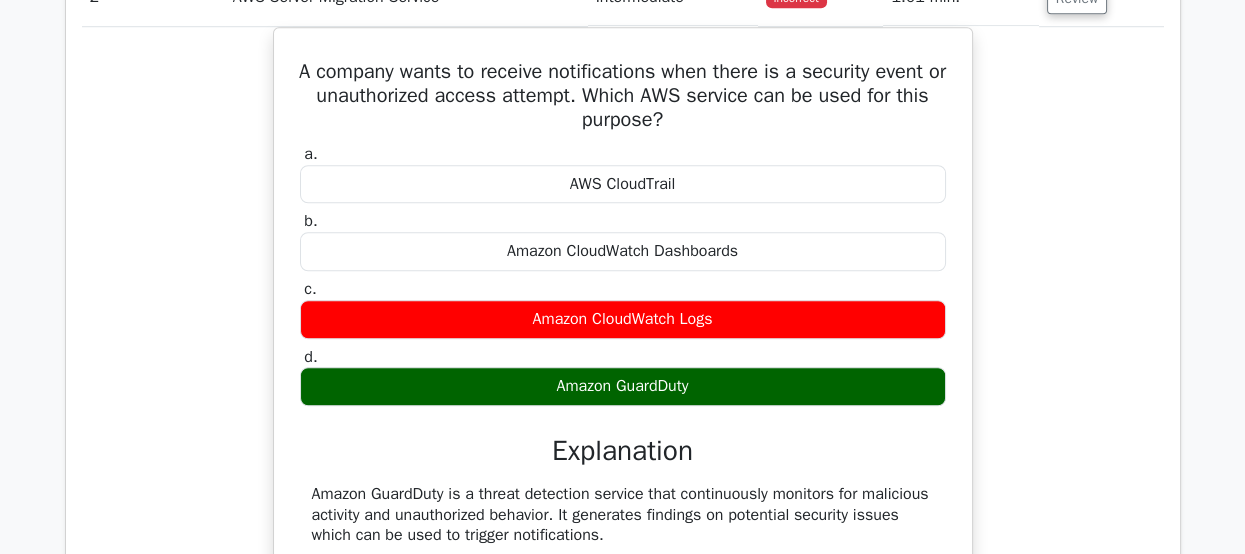 scroll, scrollTop: 2000, scrollLeft: 0, axis: vertical 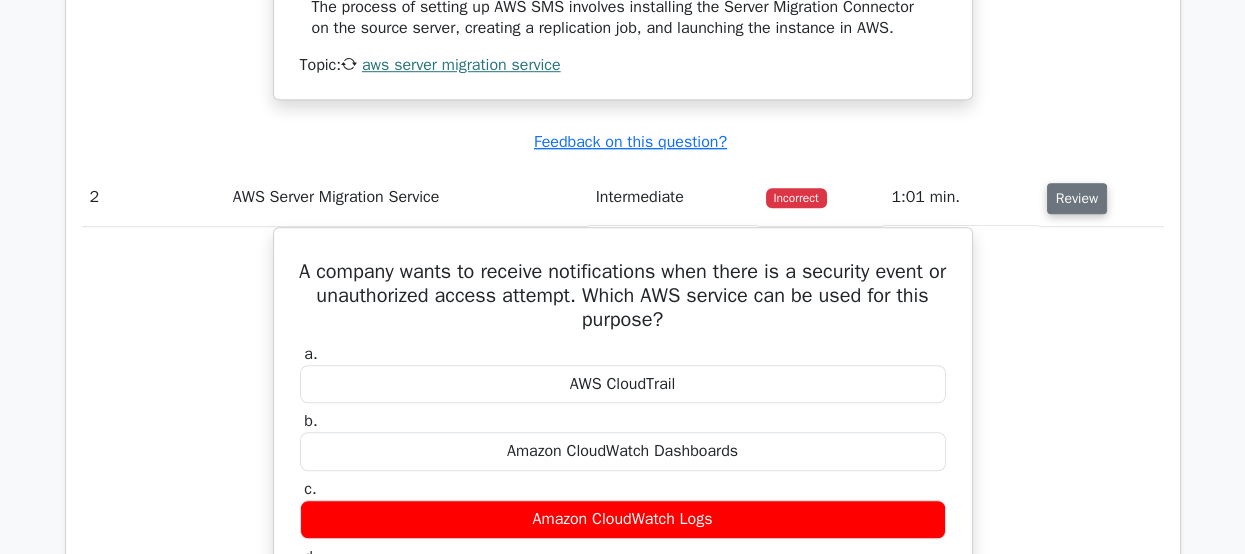 click on "Review" at bounding box center (1077, 198) 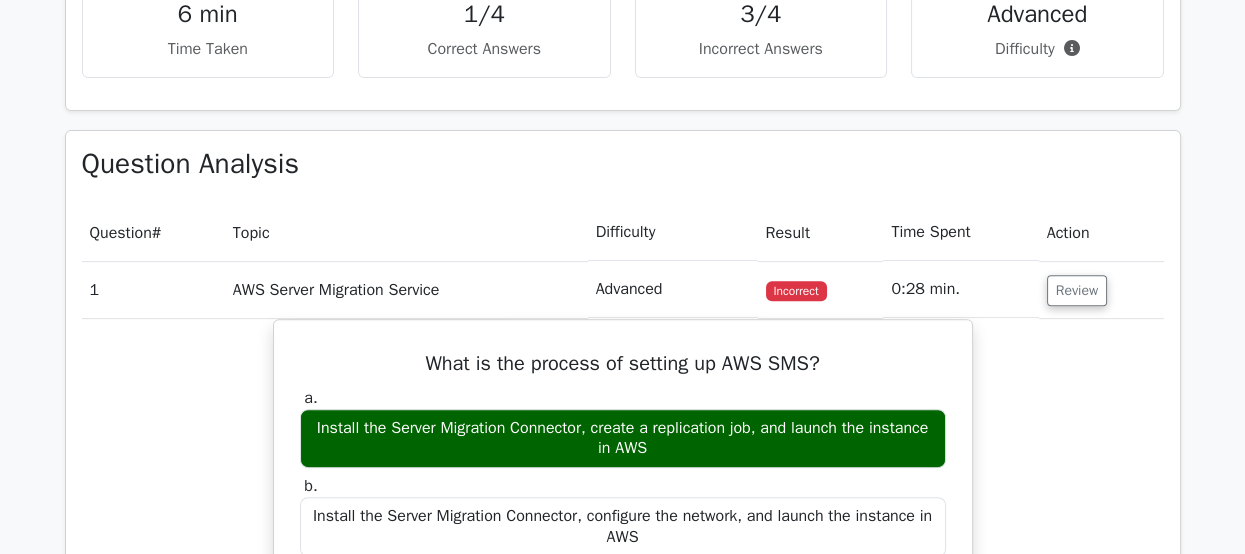 scroll, scrollTop: 1200, scrollLeft: 0, axis: vertical 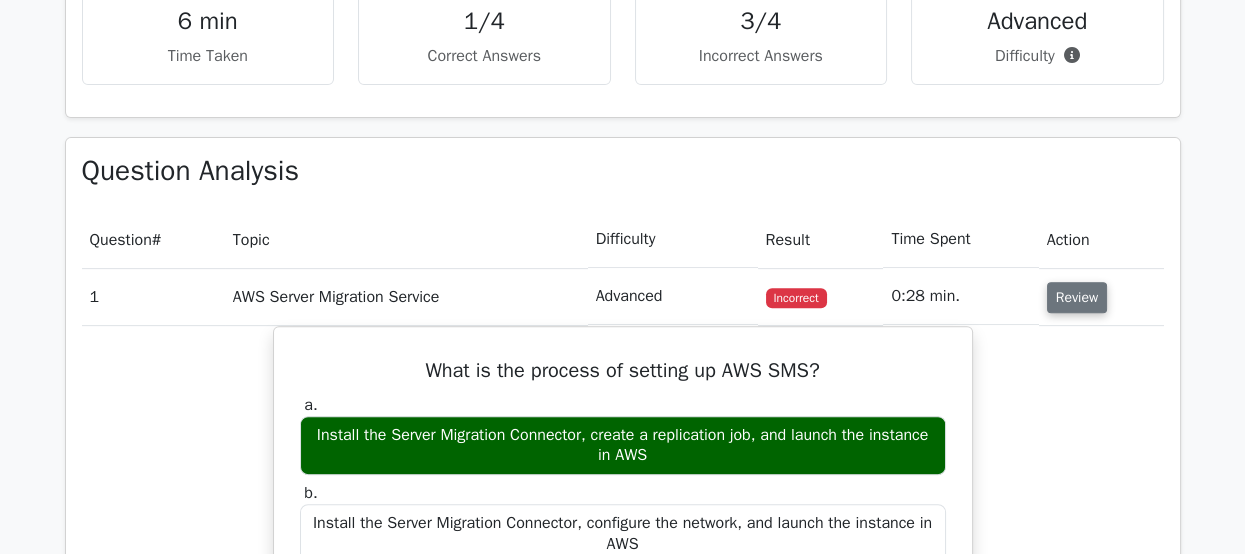 click on "Review" at bounding box center (1077, 297) 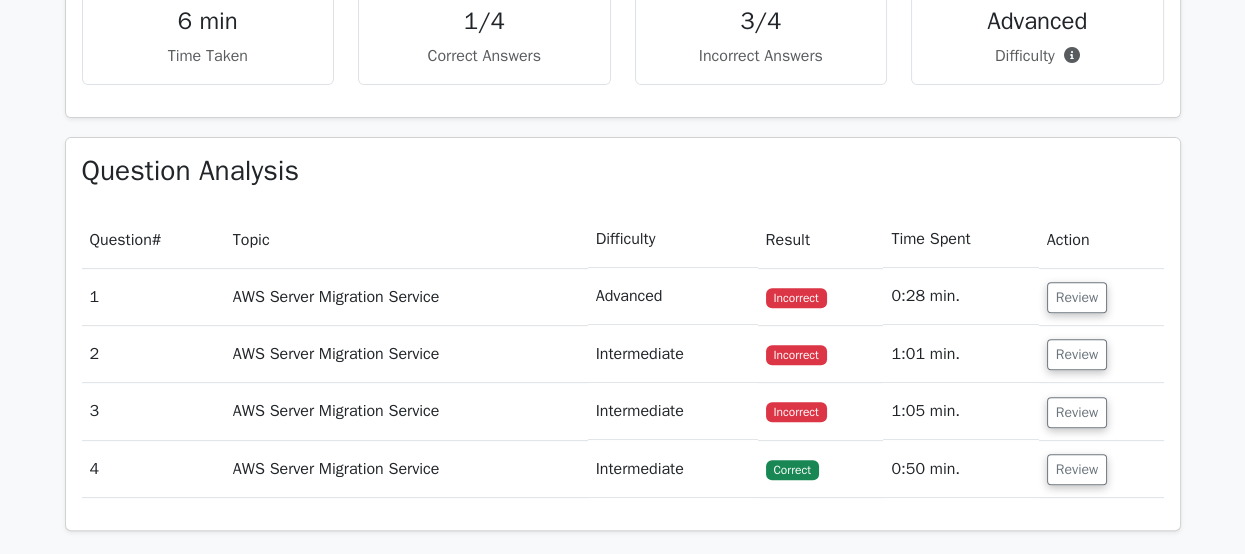 scroll, scrollTop: 1300, scrollLeft: 0, axis: vertical 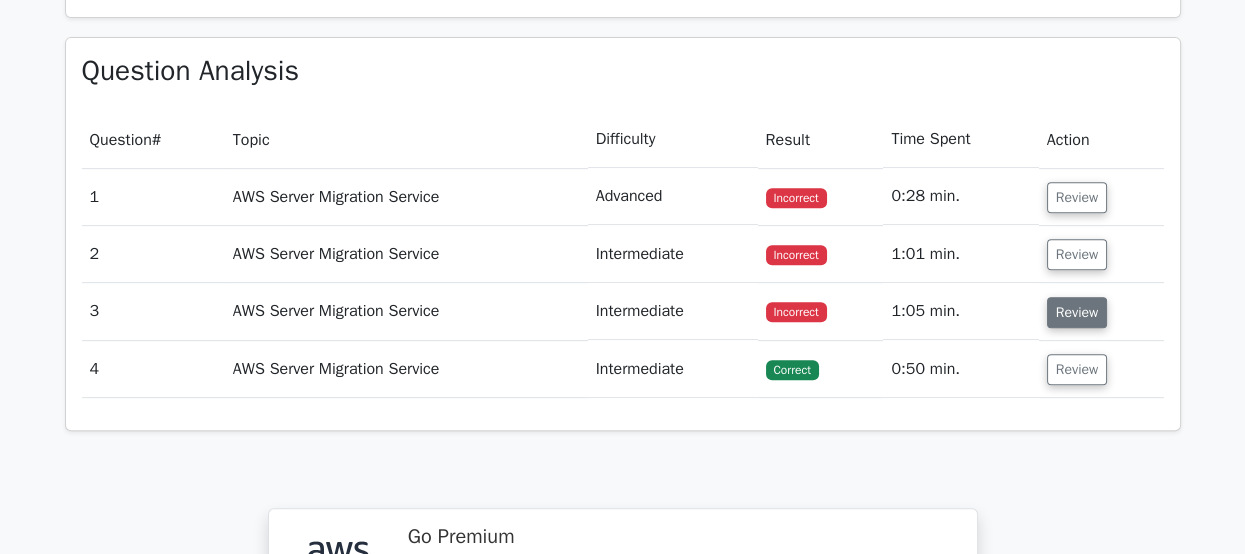 click on "Review" at bounding box center [1077, 312] 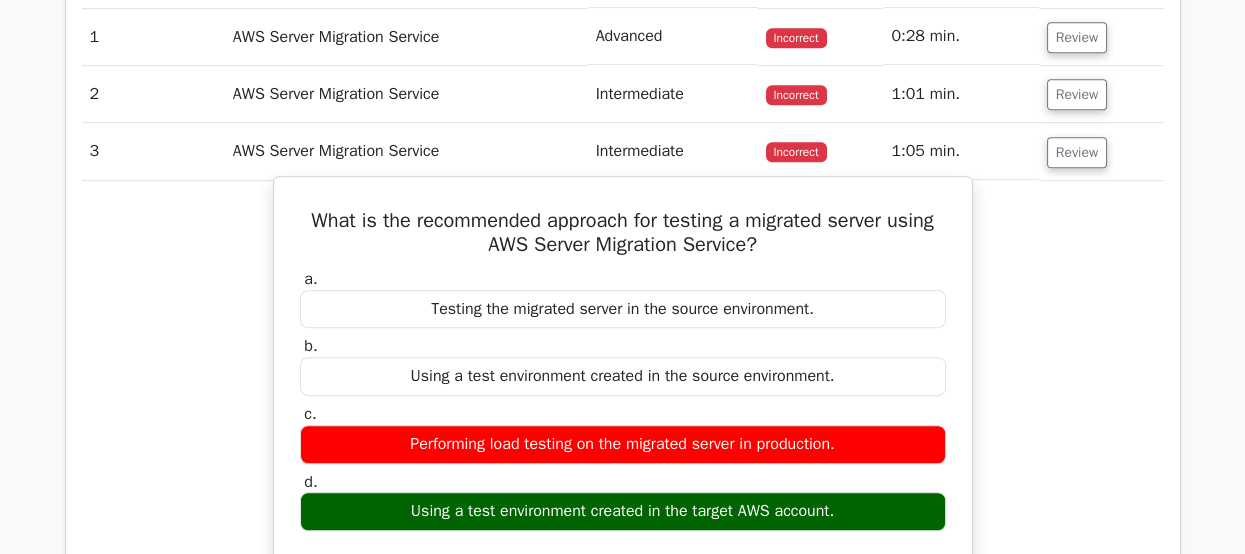 scroll, scrollTop: 1500, scrollLeft: 0, axis: vertical 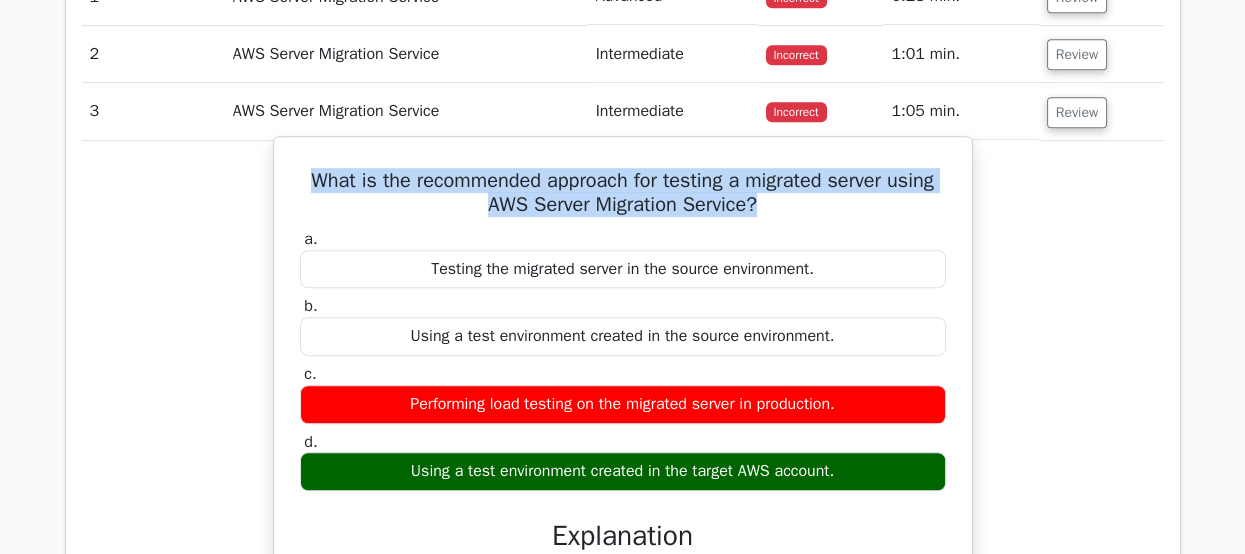 drag, startPoint x: 301, startPoint y: 173, endPoint x: 782, endPoint y: 209, distance: 482.3453 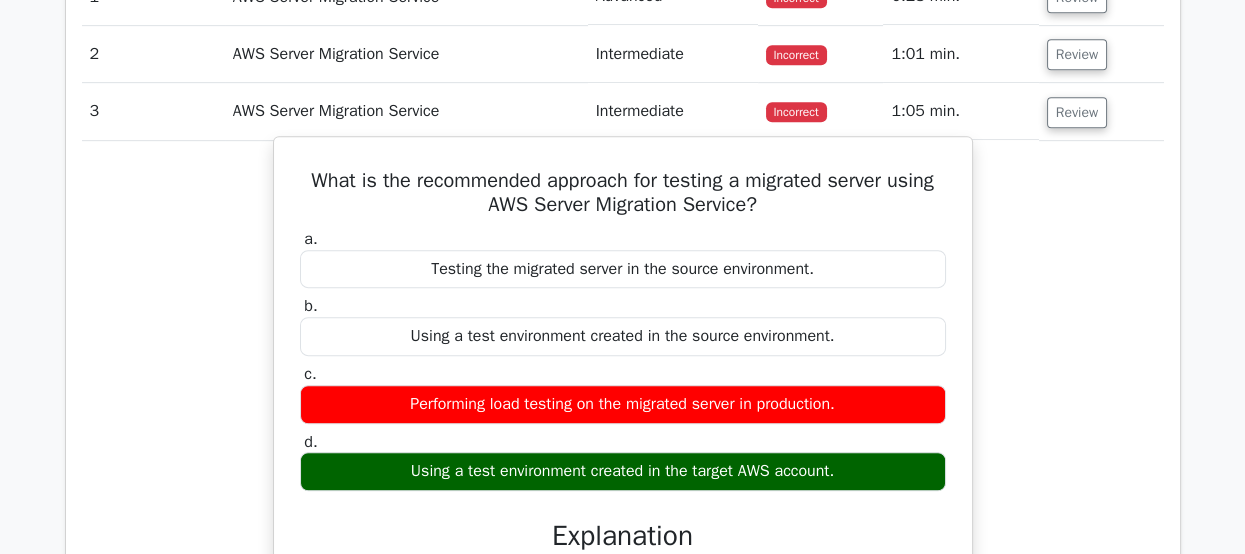 click on "Explanation" at bounding box center (623, 536) 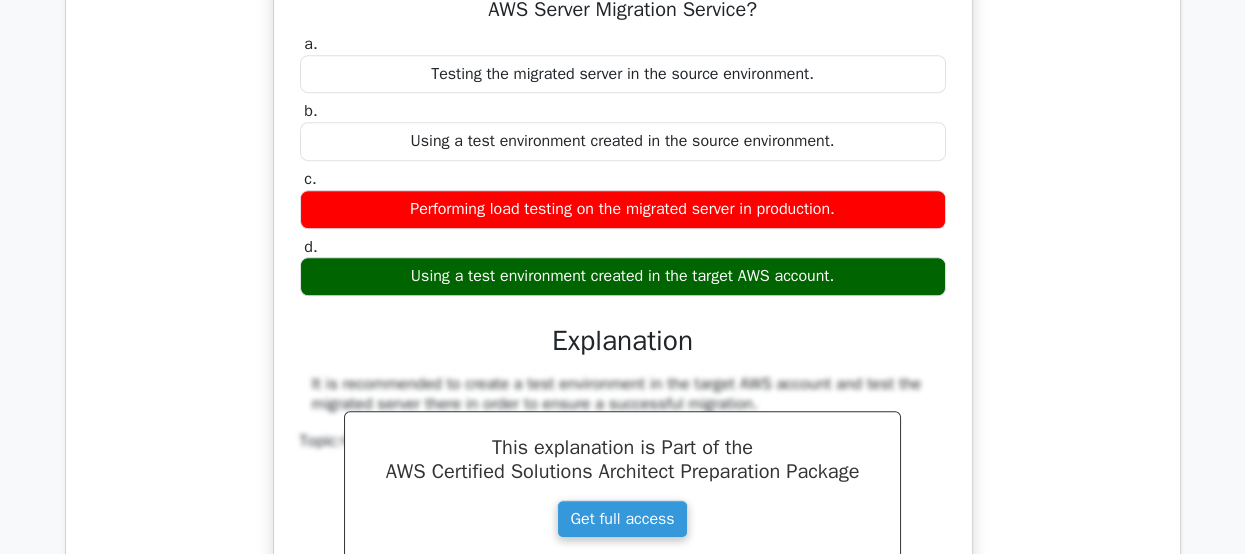 scroll, scrollTop: 1400, scrollLeft: 0, axis: vertical 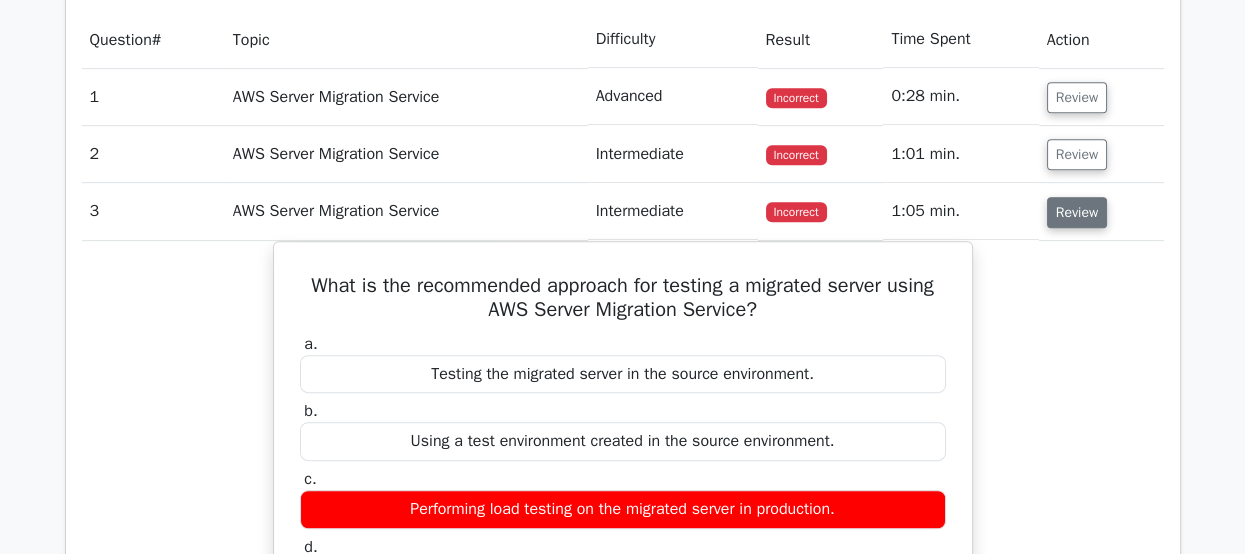 click on "Review" at bounding box center (1077, 212) 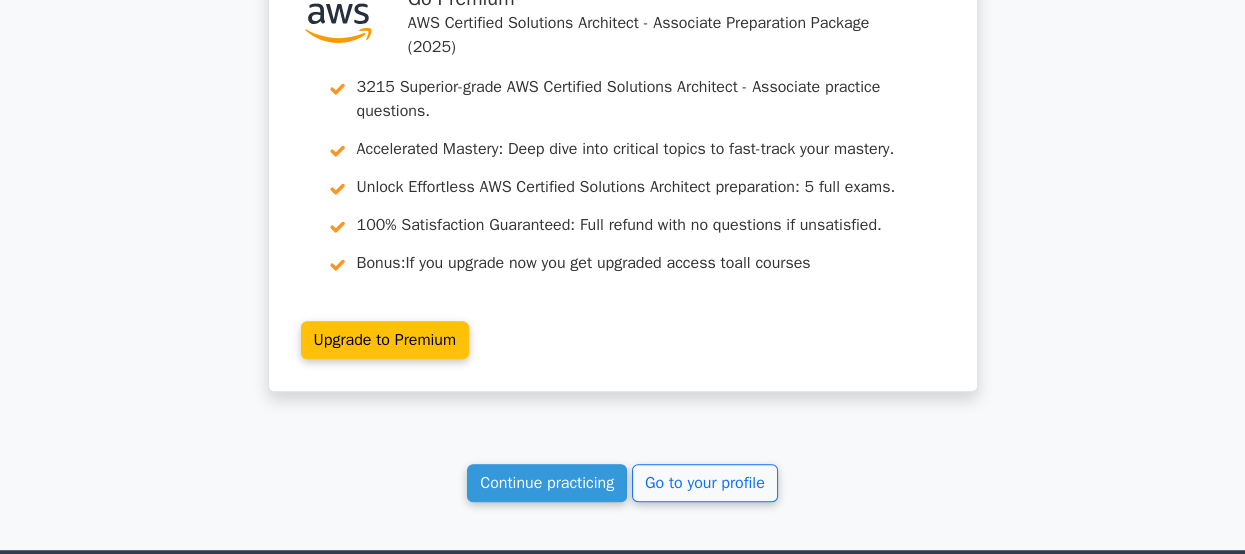 scroll, scrollTop: 2000, scrollLeft: 0, axis: vertical 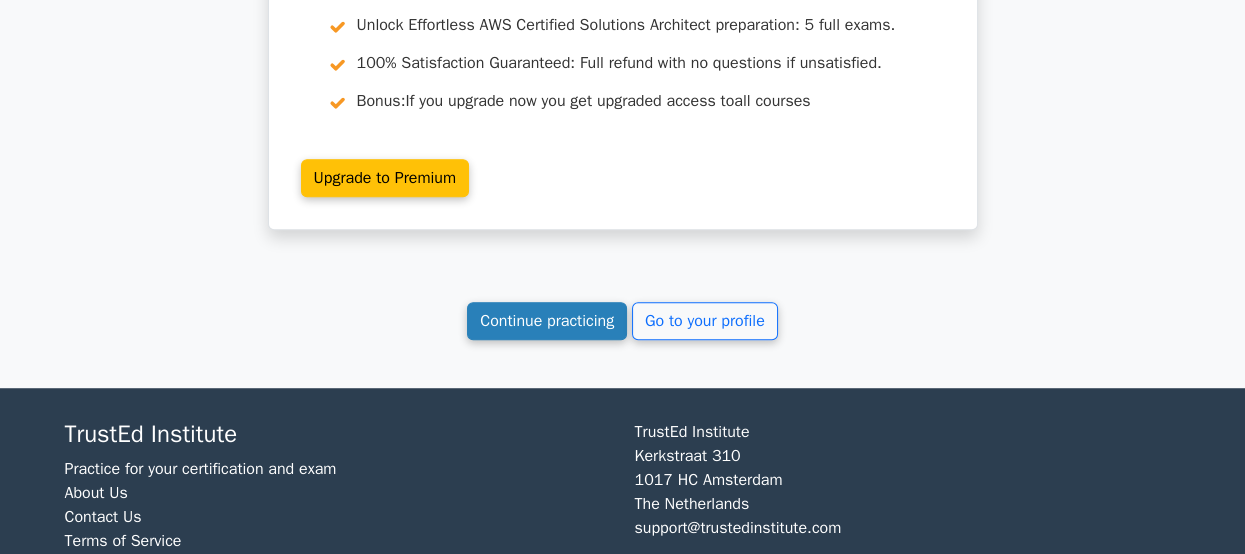 click on "Continue practicing" at bounding box center [547, 321] 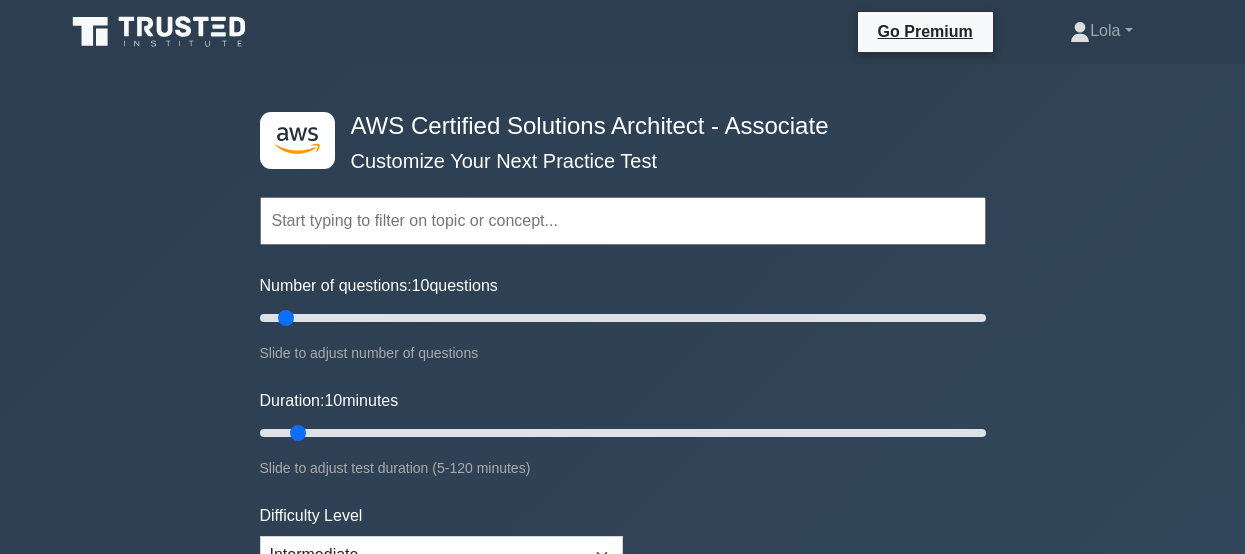 scroll, scrollTop: 0, scrollLeft: 0, axis: both 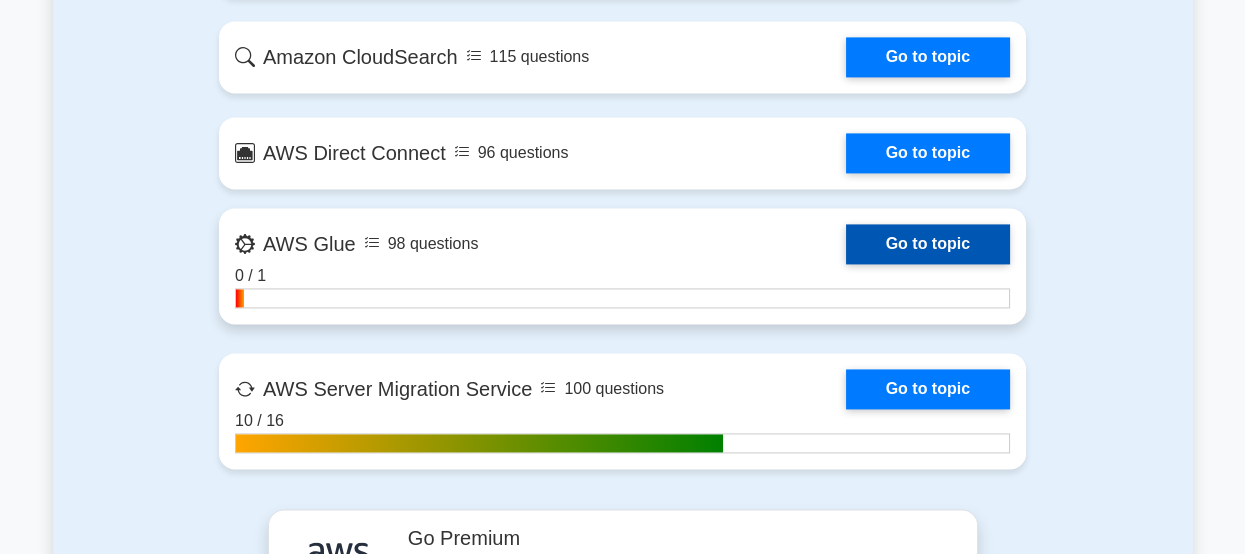click on "Go to topic" at bounding box center [928, 244] 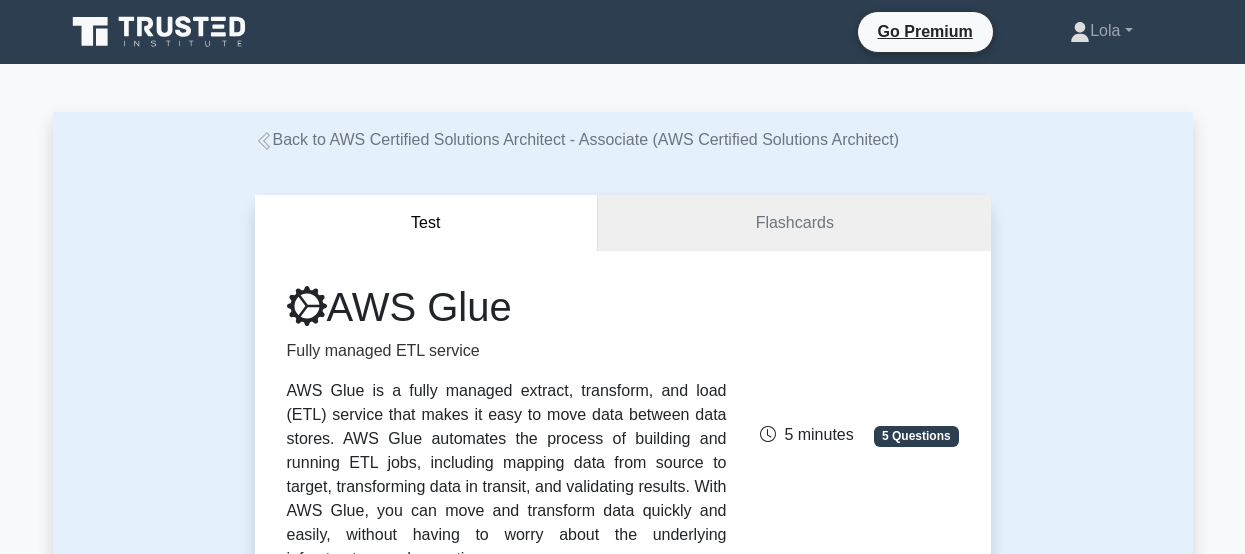 scroll, scrollTop: 0, scrollLeft: 0, axis: both 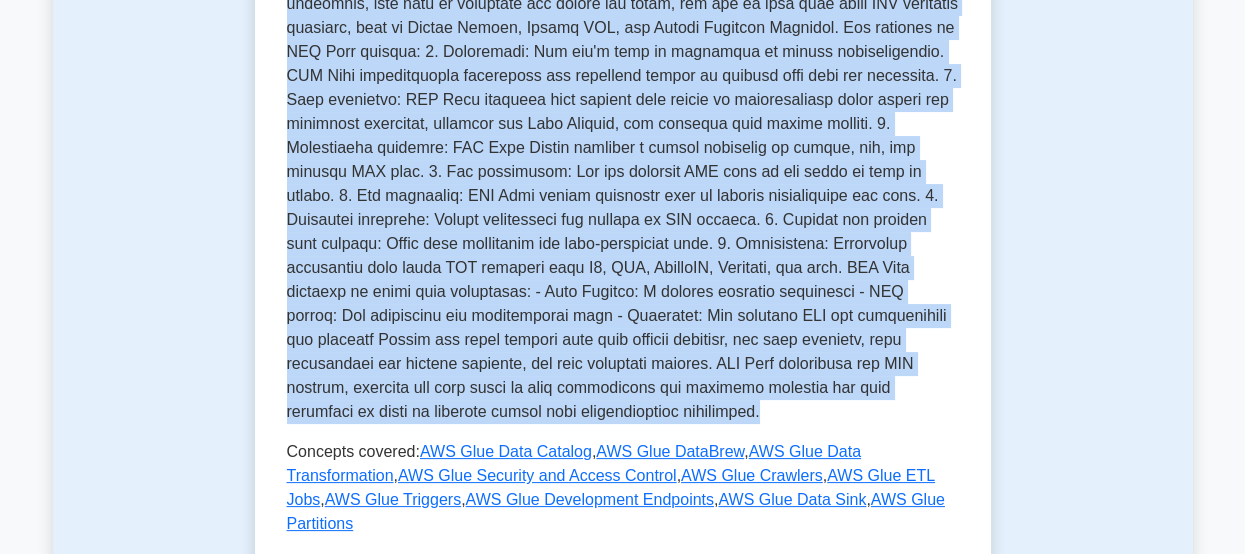 drag, startPoint x: 285, startPoint y: 187, endPoint x: 796, endPoint y: 389, distance: 549.47705 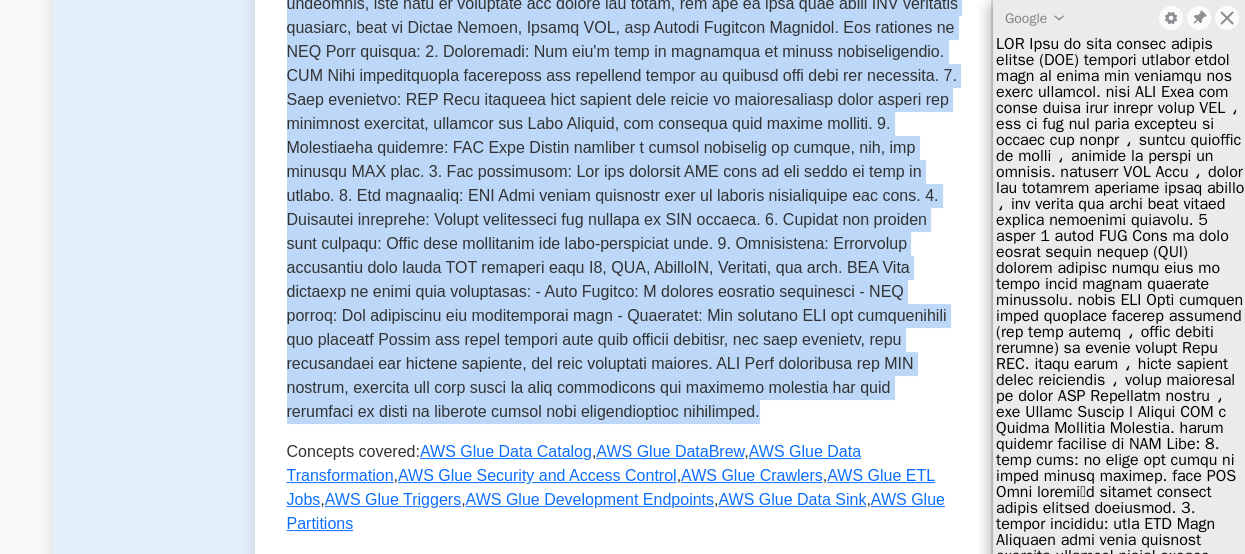 copy on "AWS Glue is a fully managed extract, transform, and load (ETL) service that makes it easy to move data between data stores. AWS Glue automates the process of building and running ETL jobs, including mapping data from source to target, transforming data in transit, and validating results. With AWS Glue, you can move and transform data quickly and easily, without having to worry about the underlying infrastructure and operations.
[TIME] minutes
5 Questions
AWS Glue is a fully managed extract, transform, and load (ETL) service that makes it easy to prepare and load data for analytics. AWS Glue discovers your data and stores the associated metadata (e.g., table definition and schema) in the AWS Glue Data Catalog. Once cataloged, your data is available for search and query, and can be used with other AWS analytics services, such as Amazon Athena, Amazon EMR, and Amazon Redshift Spectrum.
Key features of AWS Glue include:
..." 